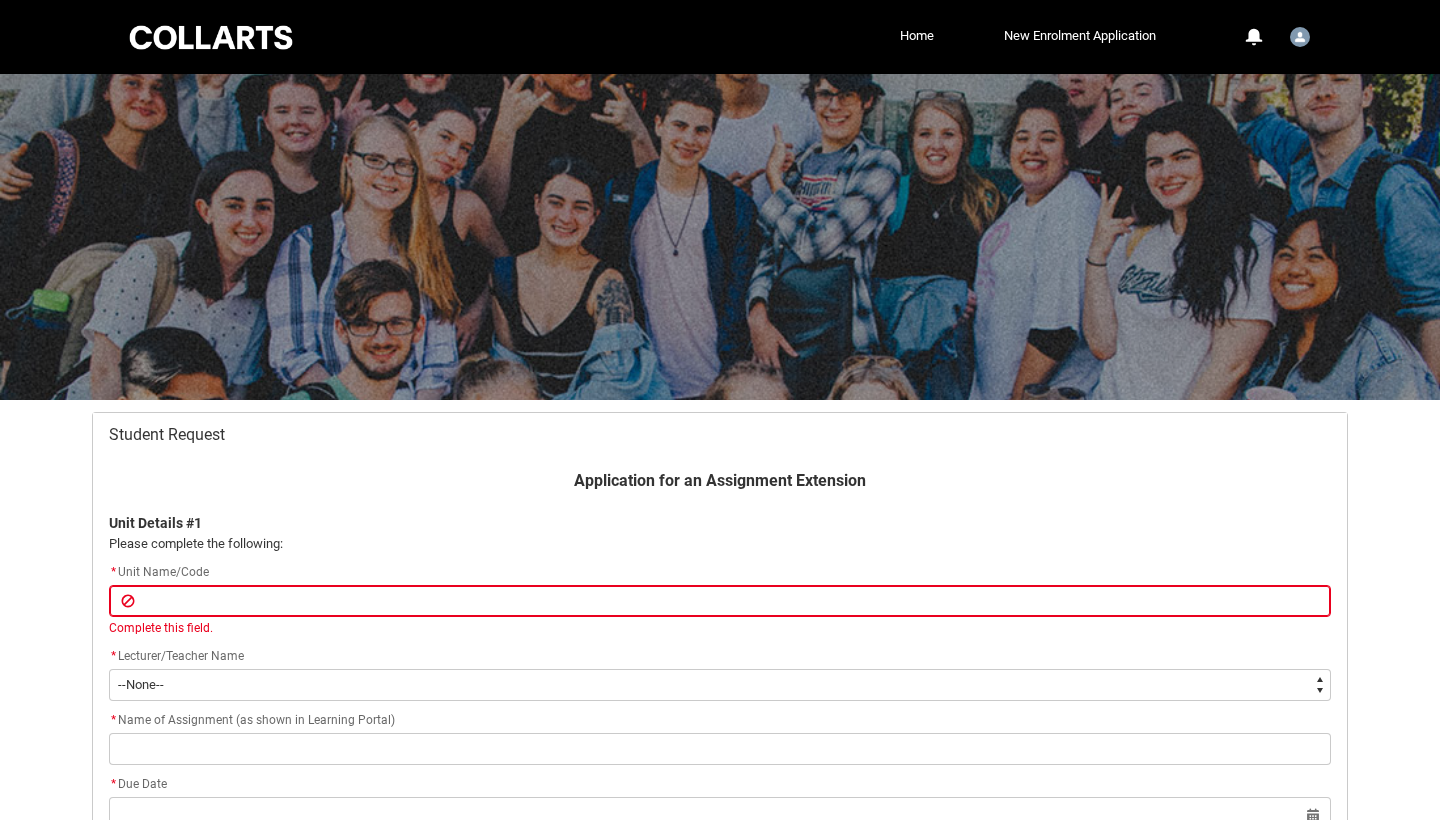 scroll, scrollTop: 213, scrollLeft: 0, axis: vertical 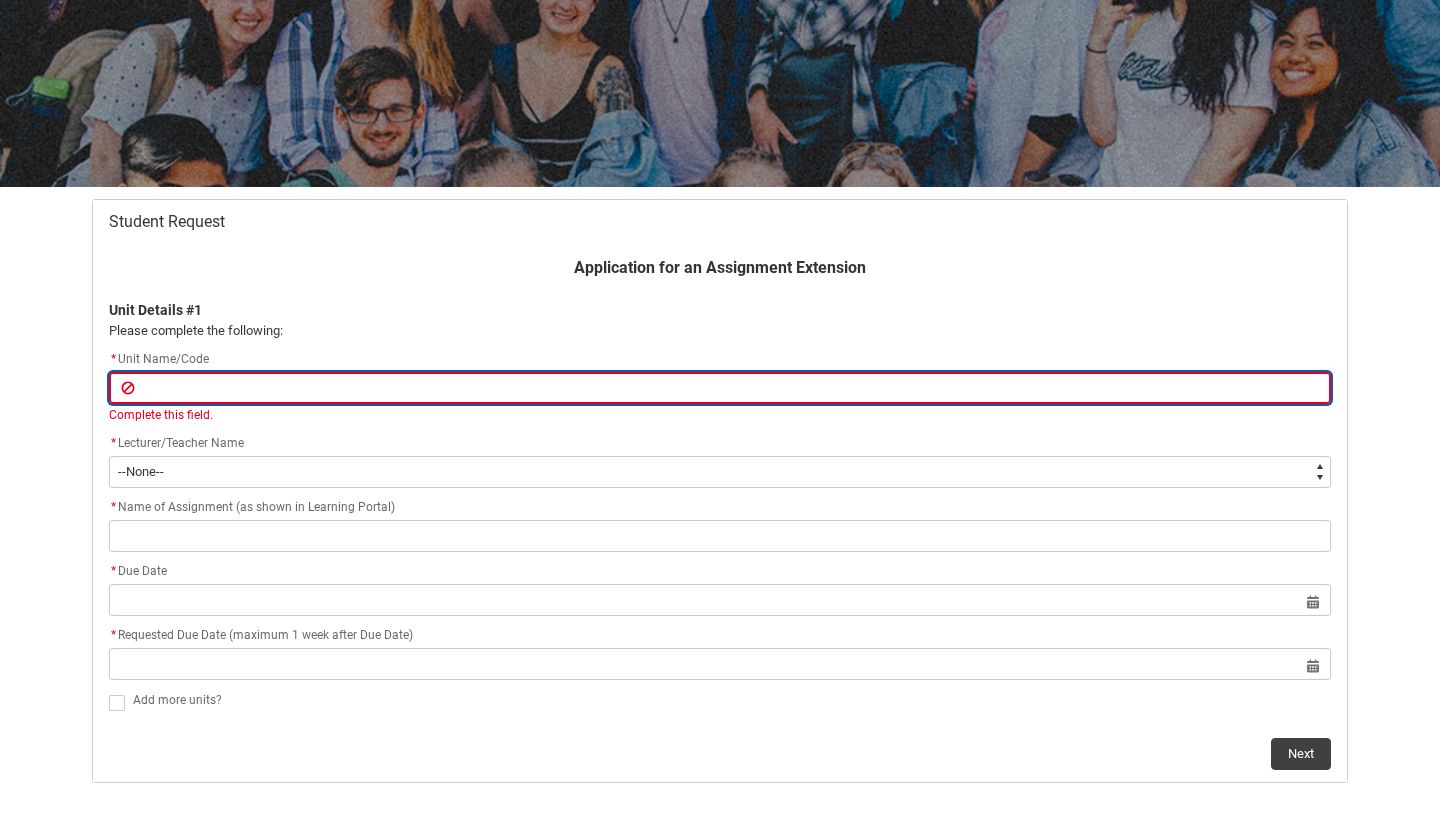 click at bounding box center [720, 388] 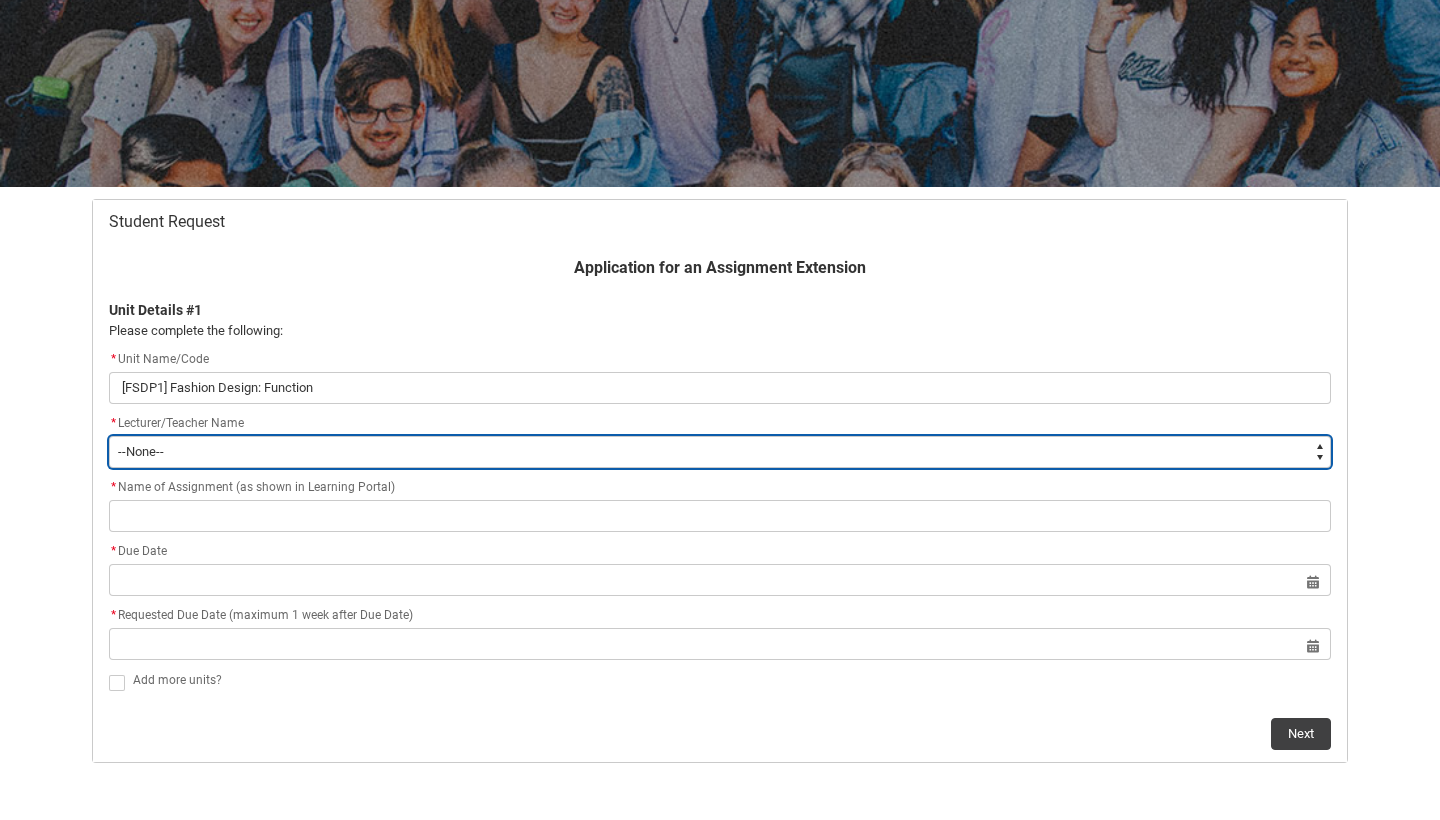 type on "Faculty_NamefromNtoZ.003I7000001h5ueIAA" 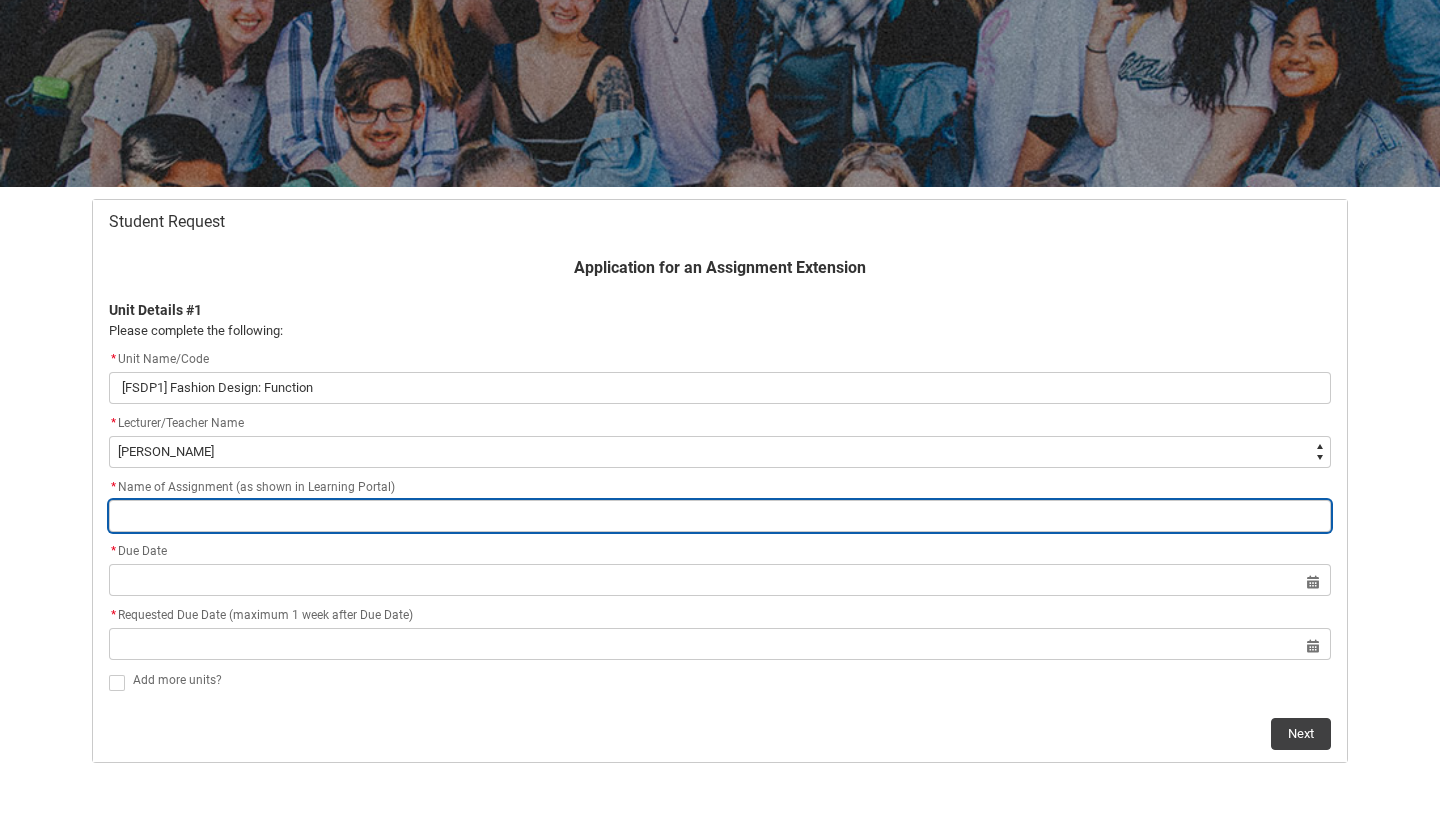 click at bounding box center [720, 516] 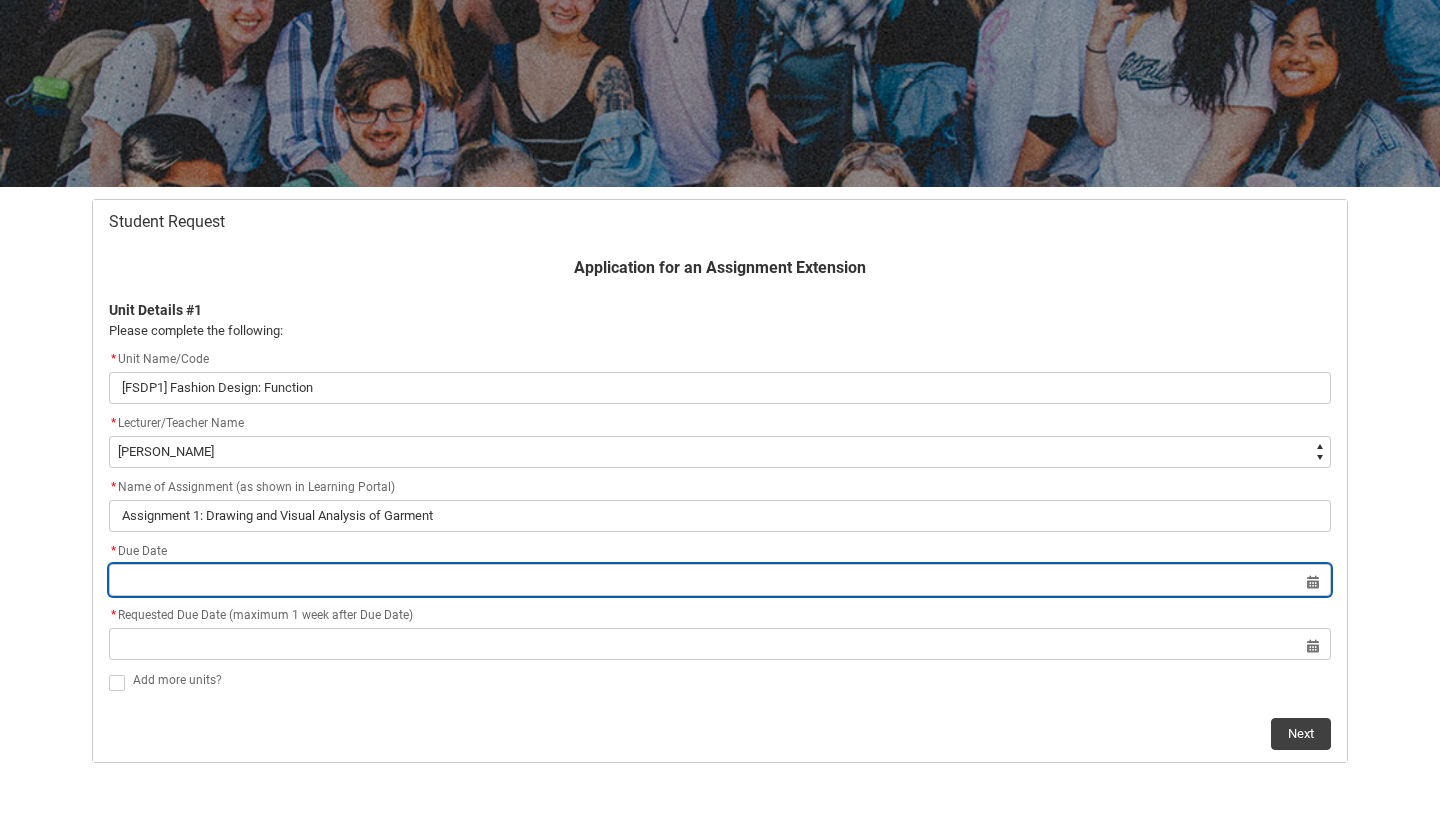 click at bounding box center (720, 580) 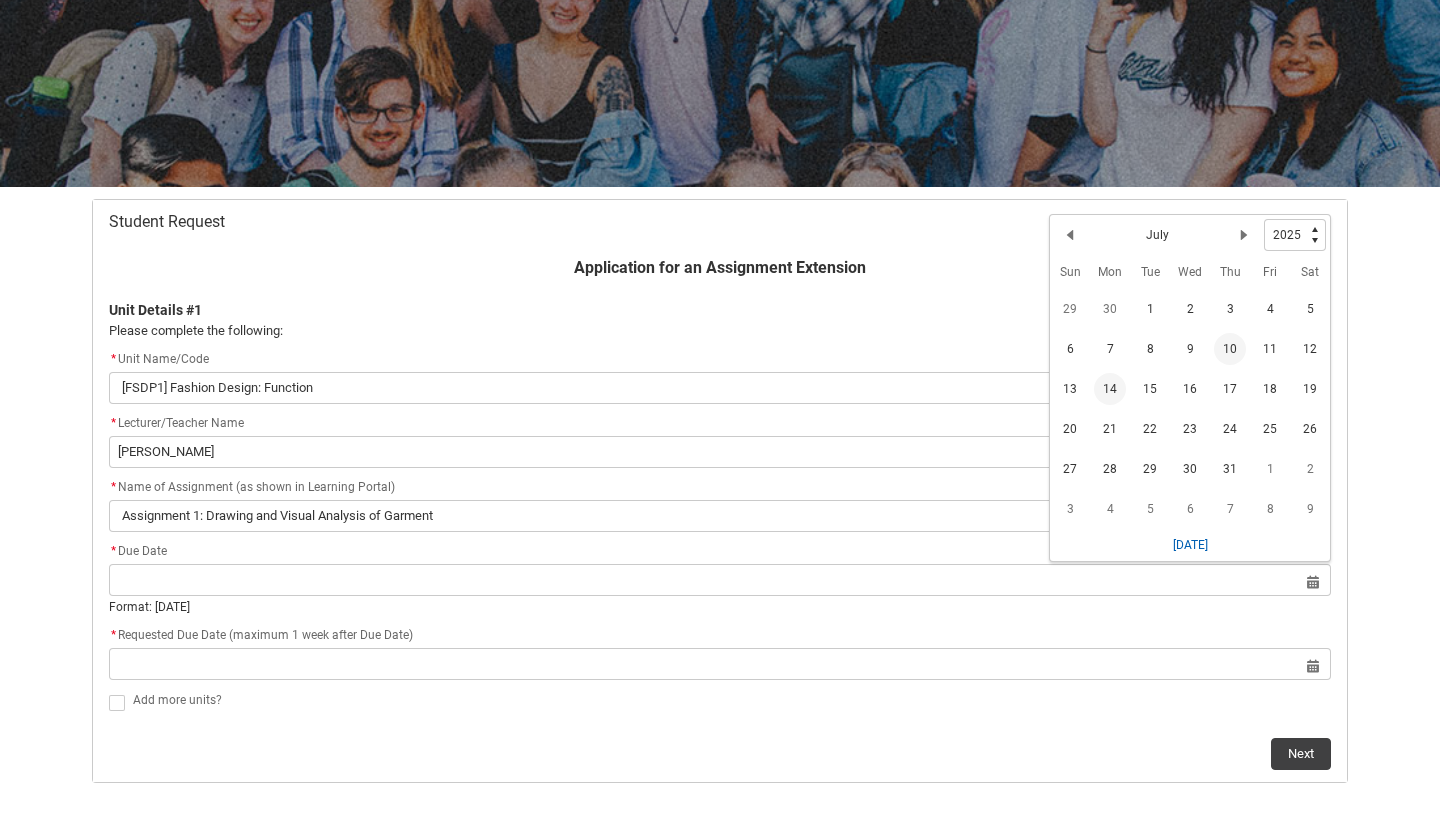 click on "10" 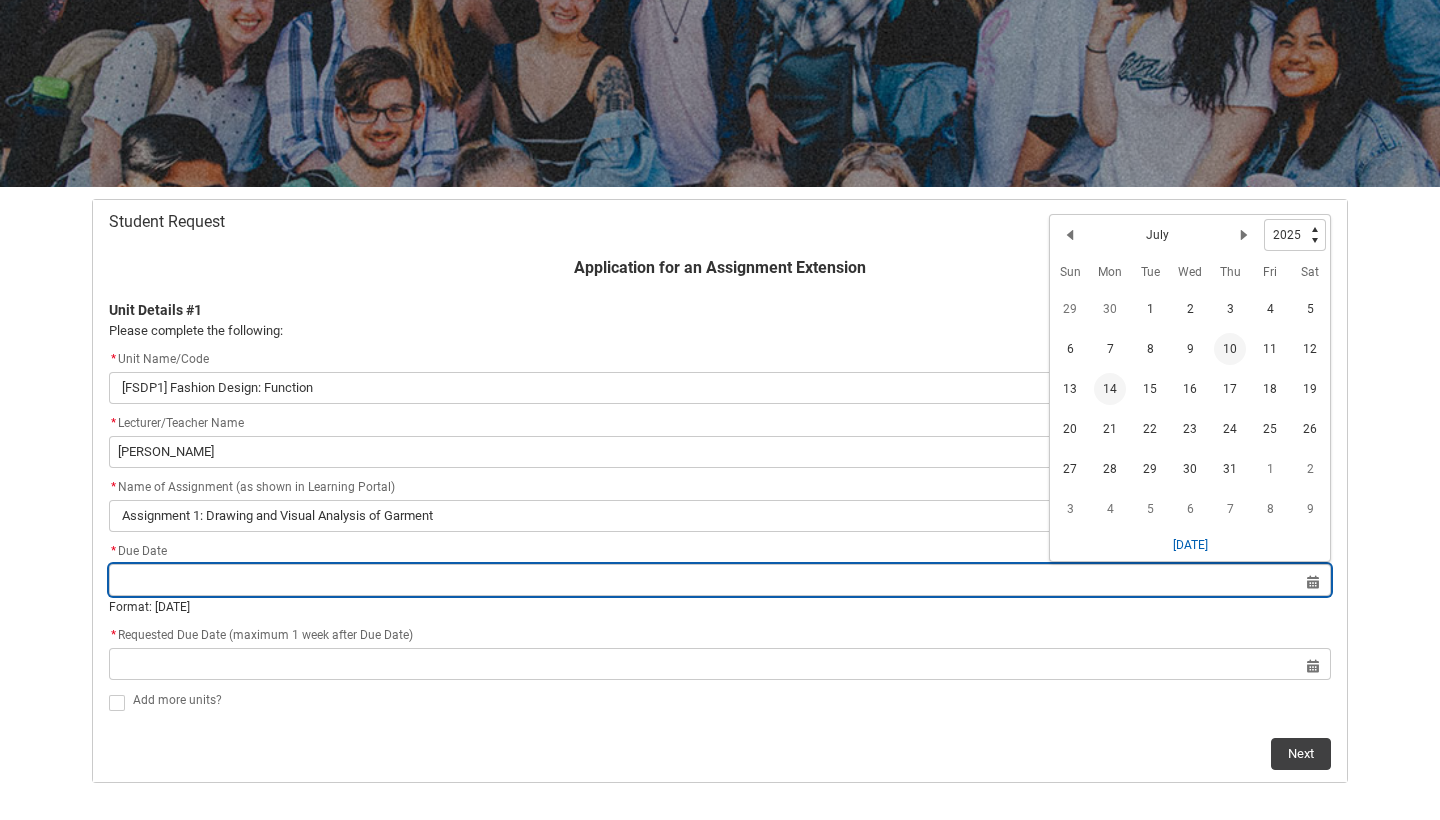 type on "[DATE]" 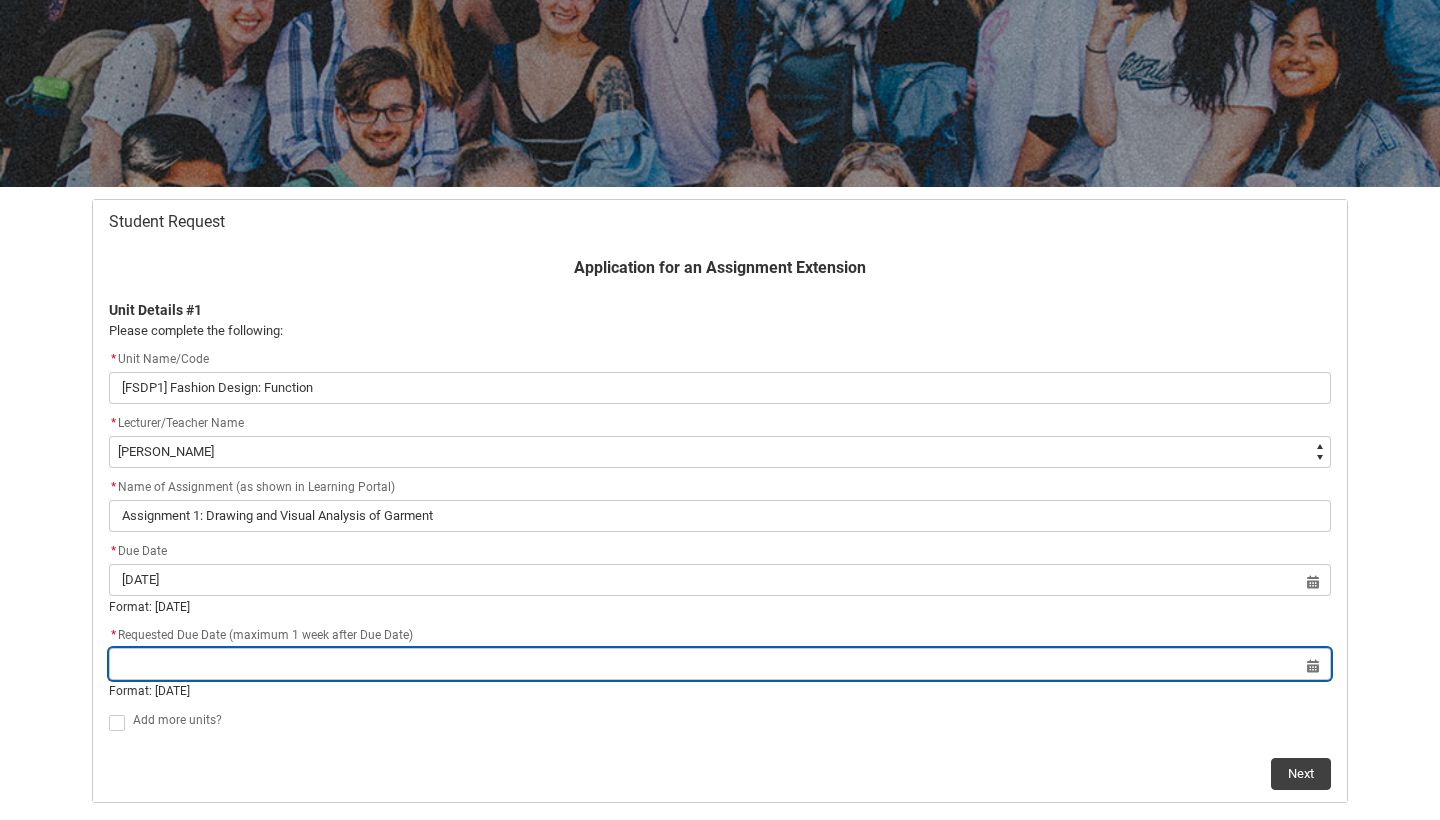 click at bounding box center (720, 664) 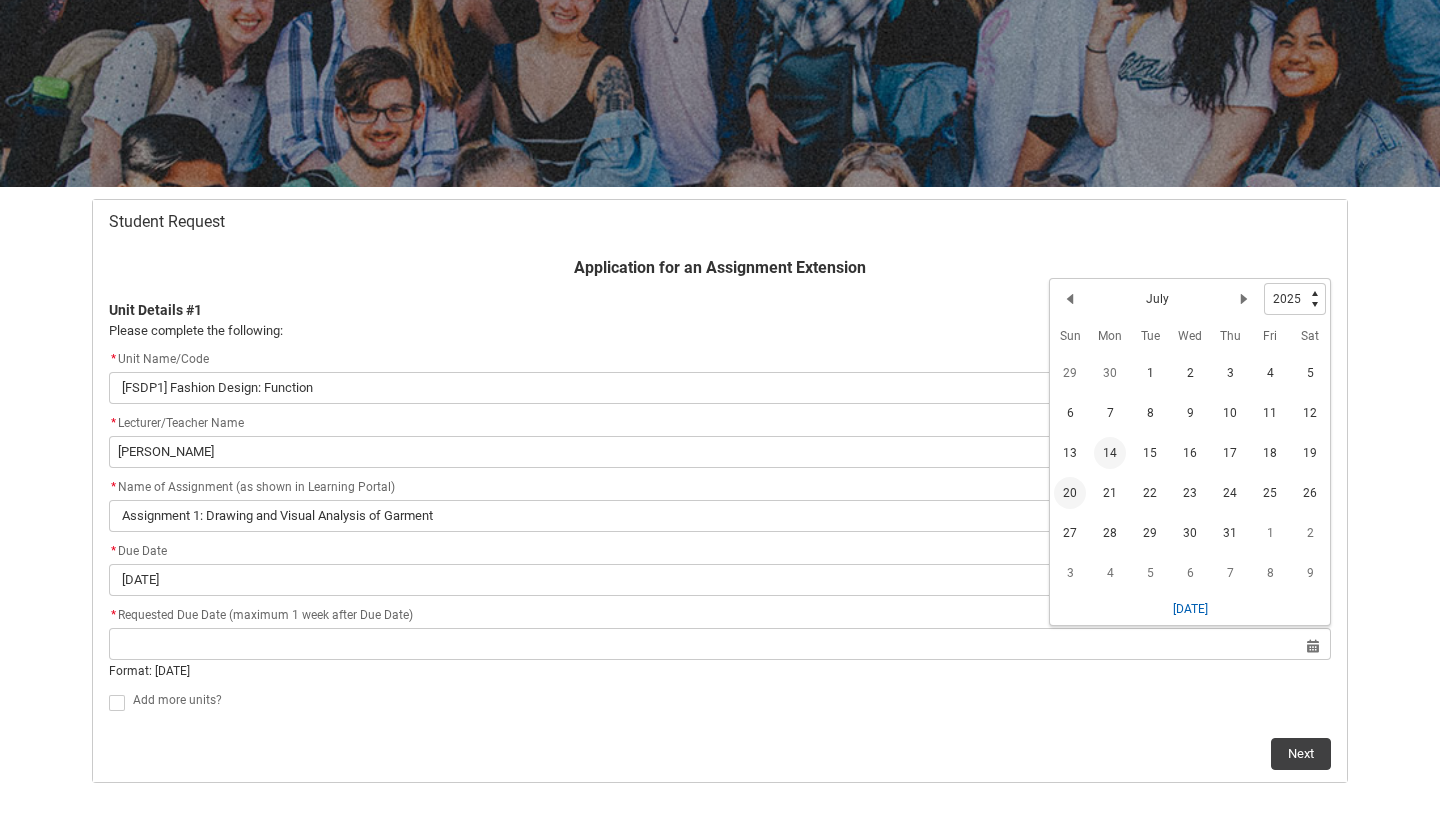 click on "20" 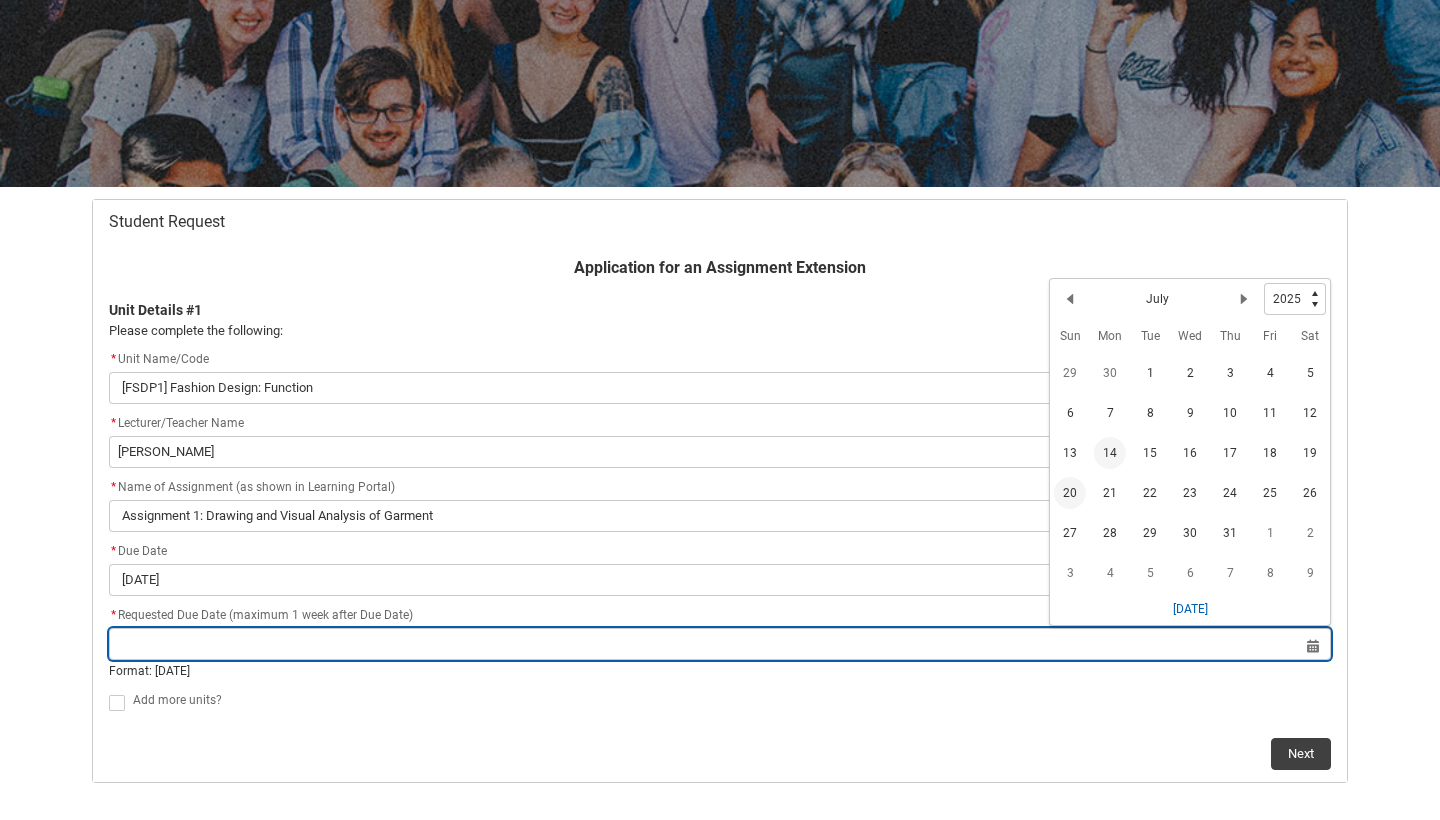 type on "[DATE]" 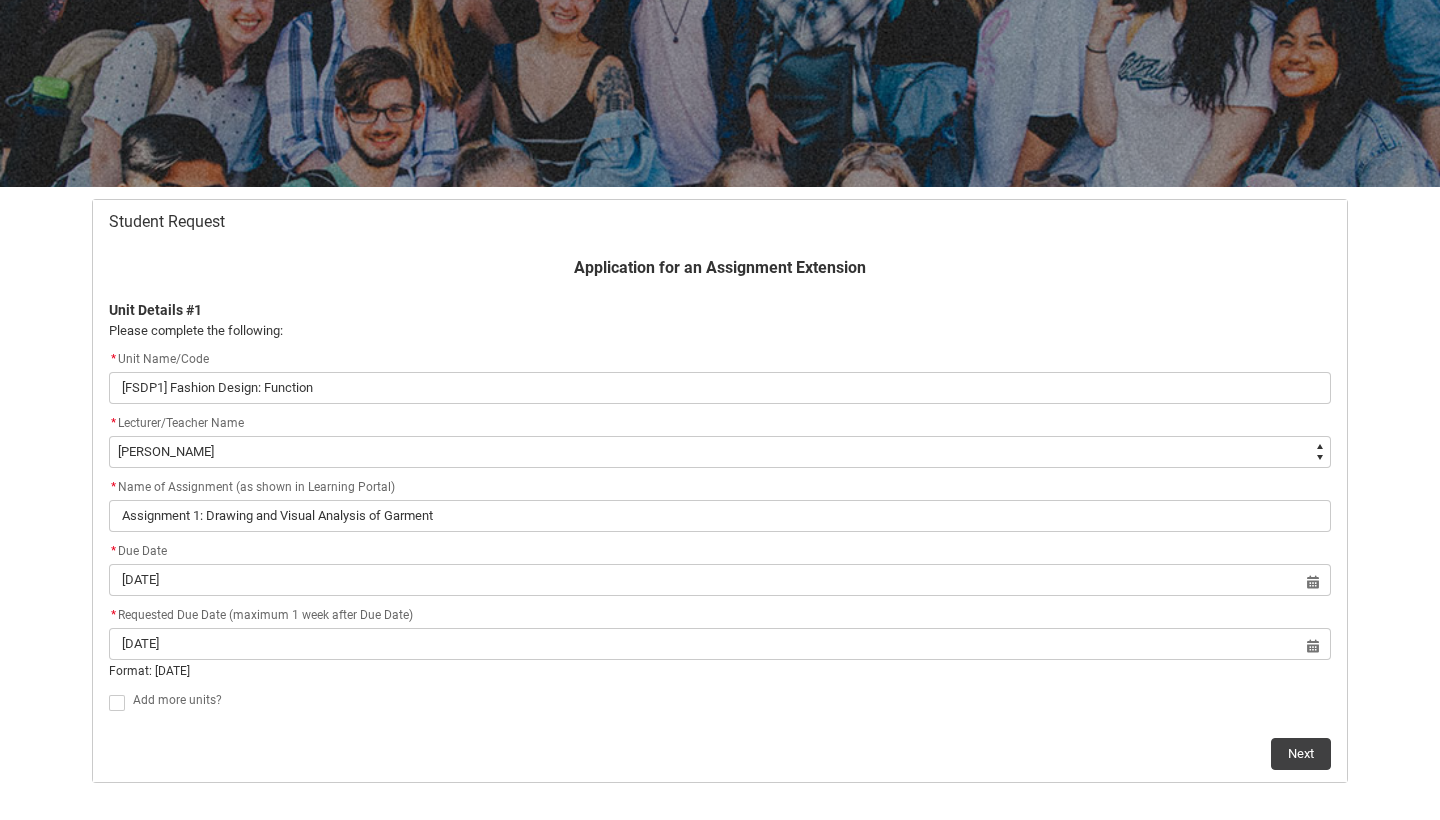 click 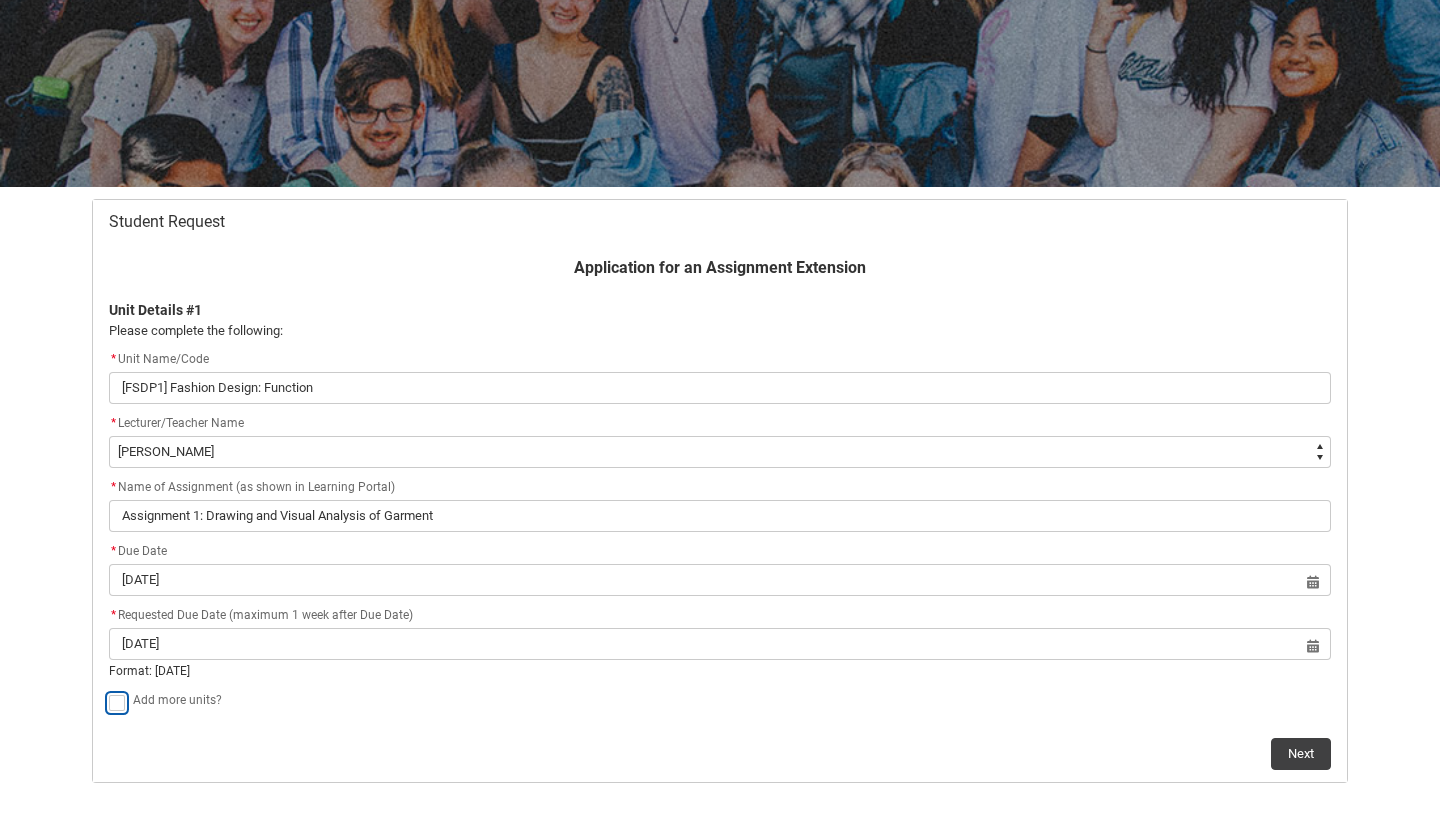 type on "true" 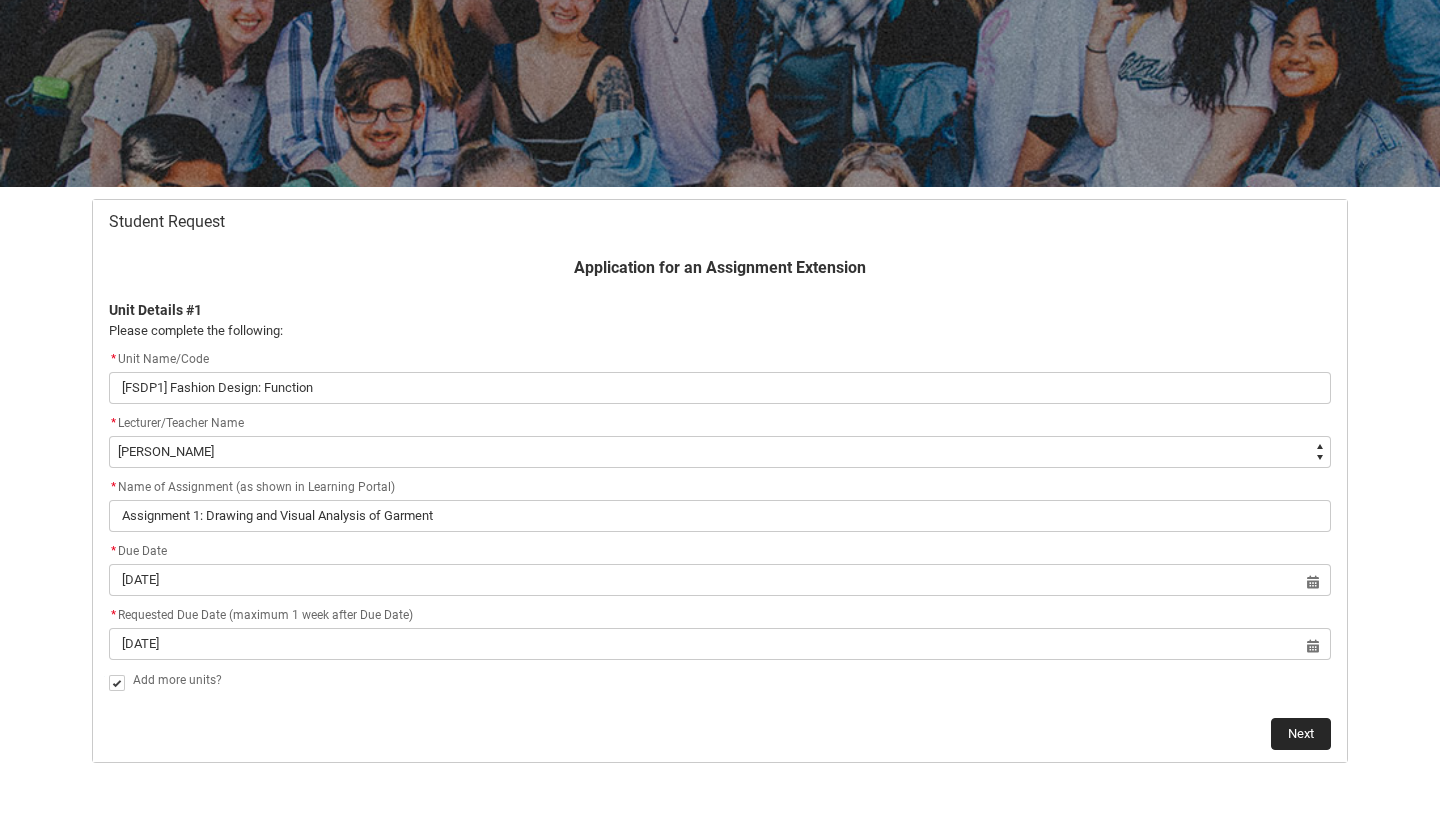 click on "Next" 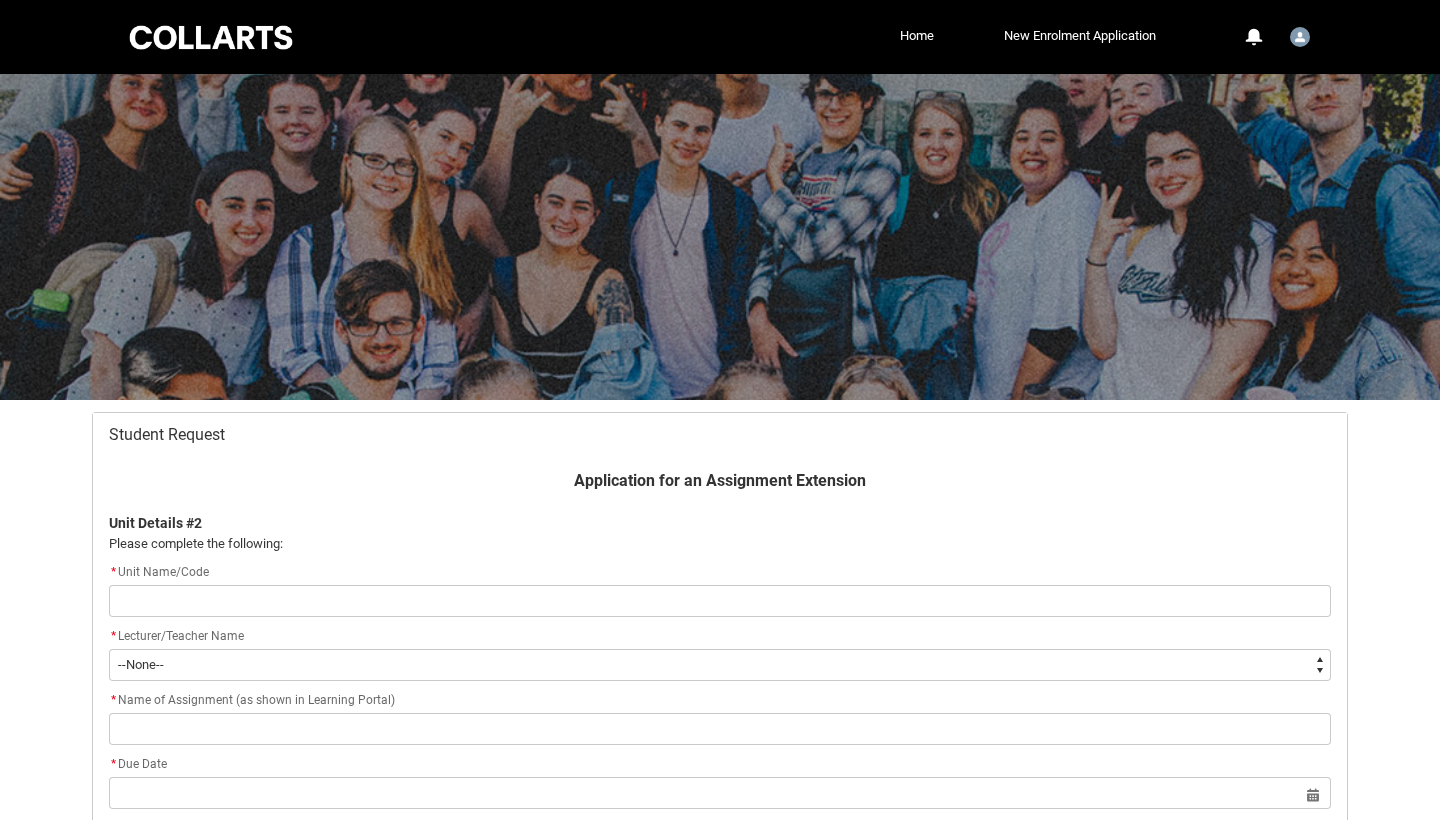 scroll, scrollTop: 213, scrollLeft: 0, axis: vertical 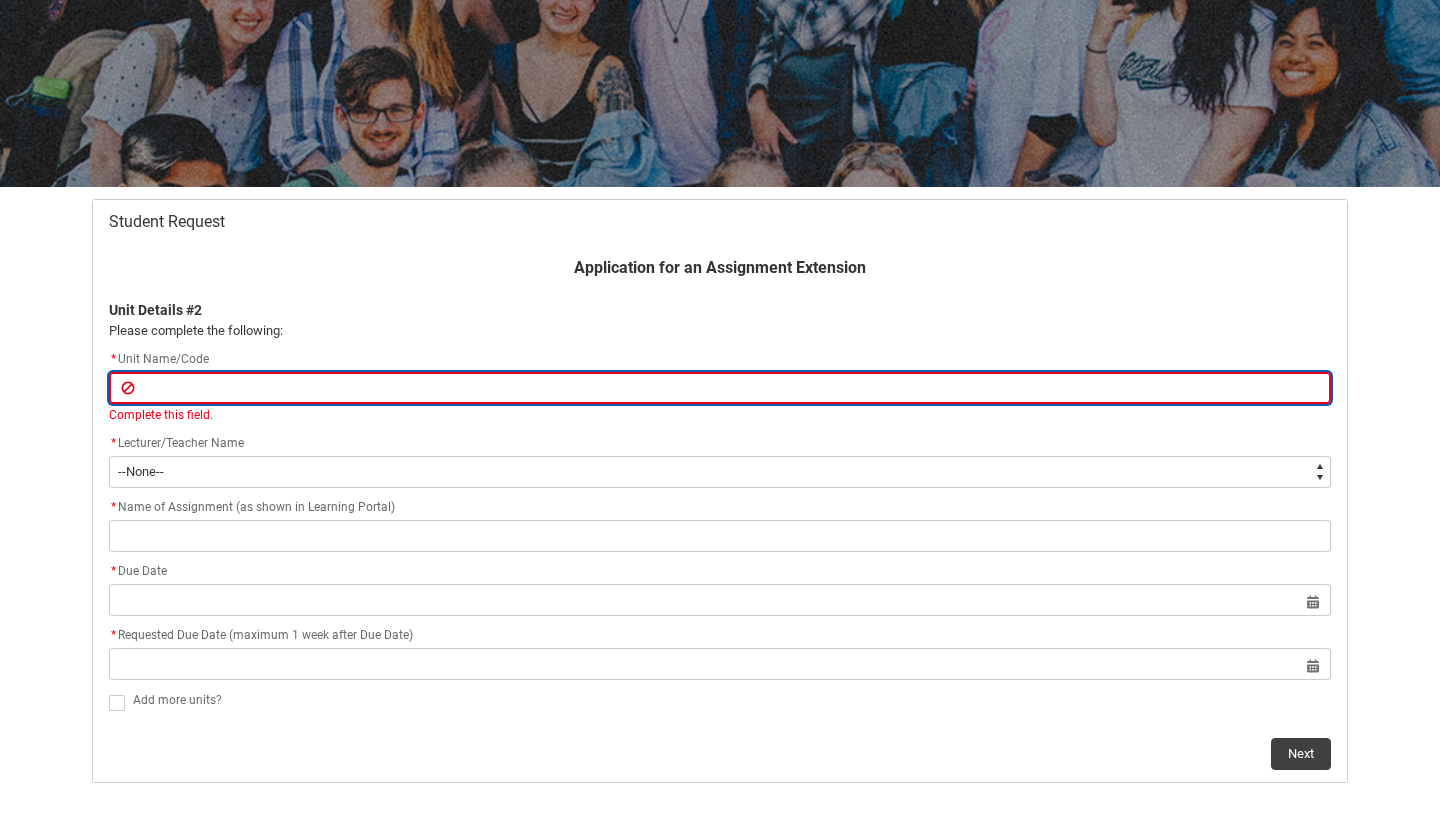 paste on "[FSMM1] Fibres, Fabrics and Fabrications" 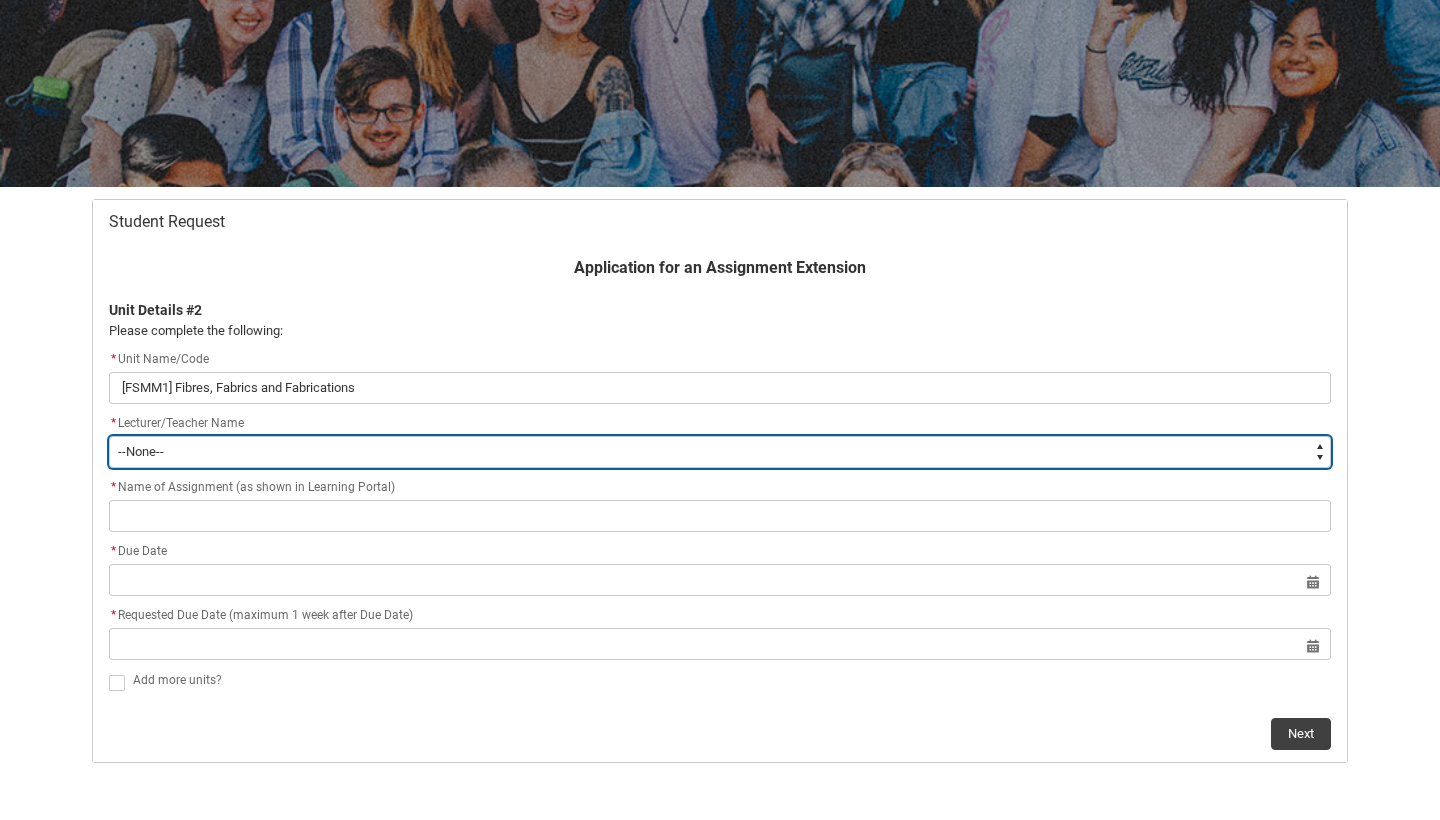 type on "Faculty_NamefromAtoM.0035g00000b9AZtAAM" 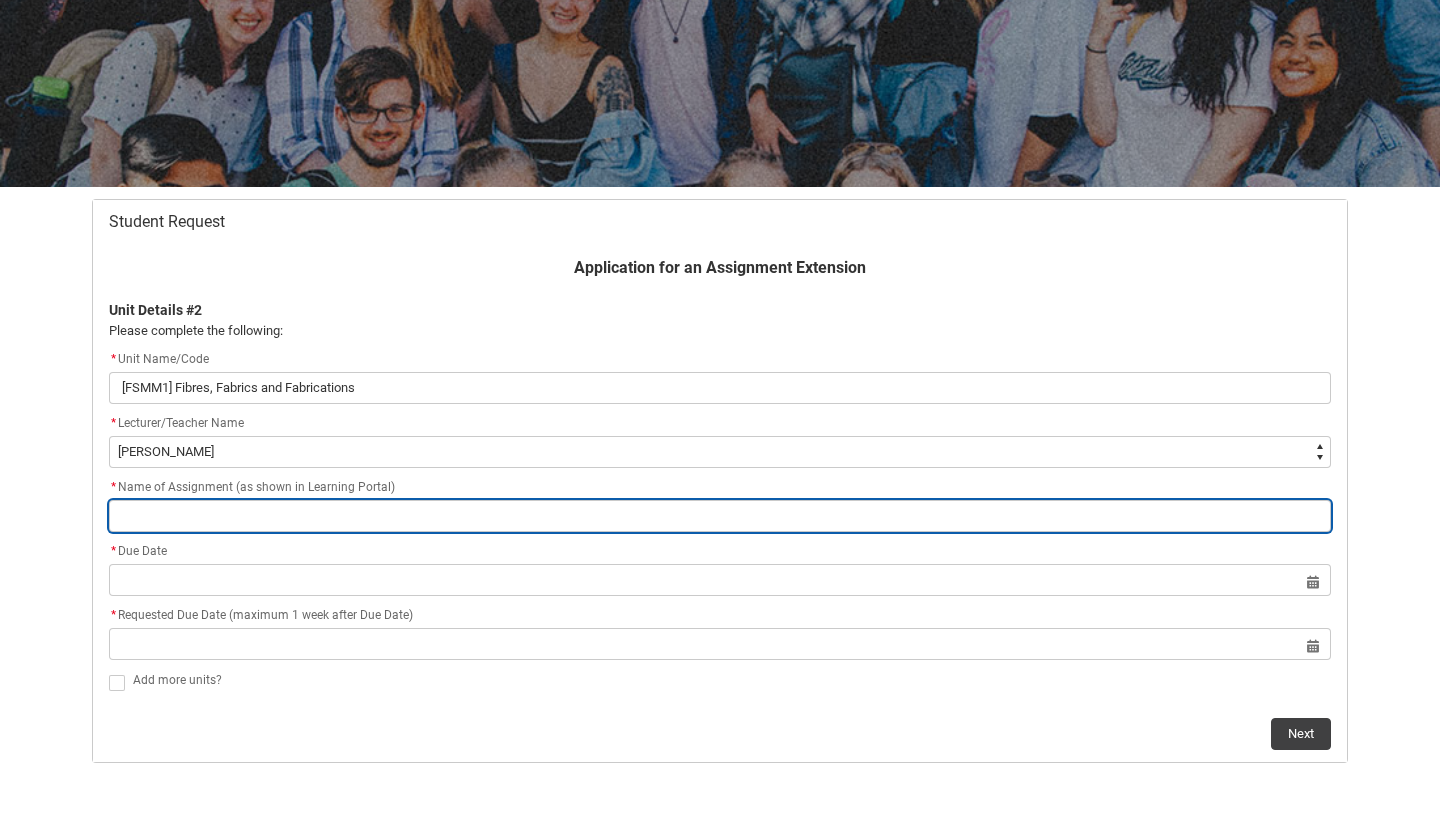 click at bounding box center [720, 516] 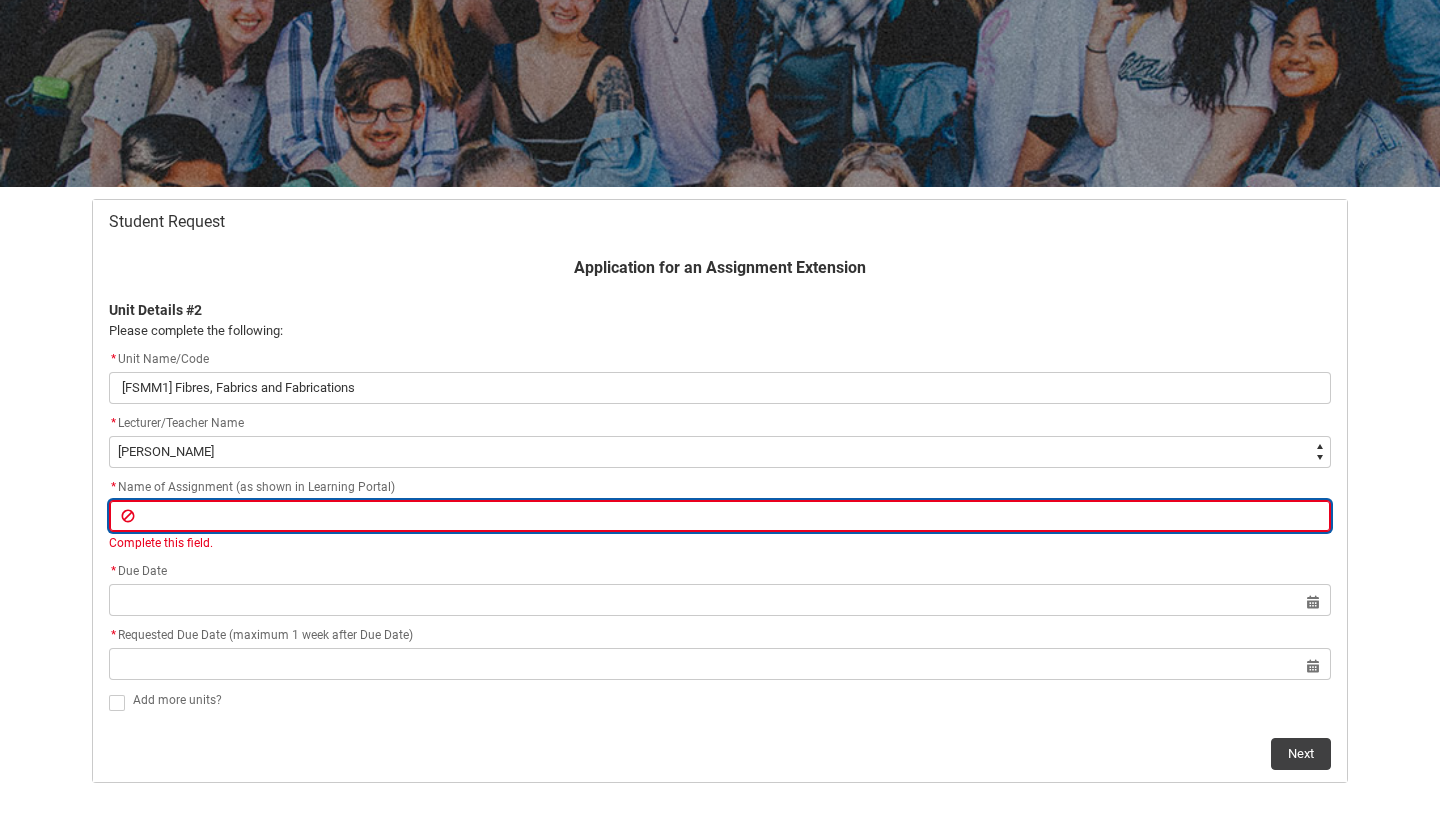 click at bounding box center [720, 516] 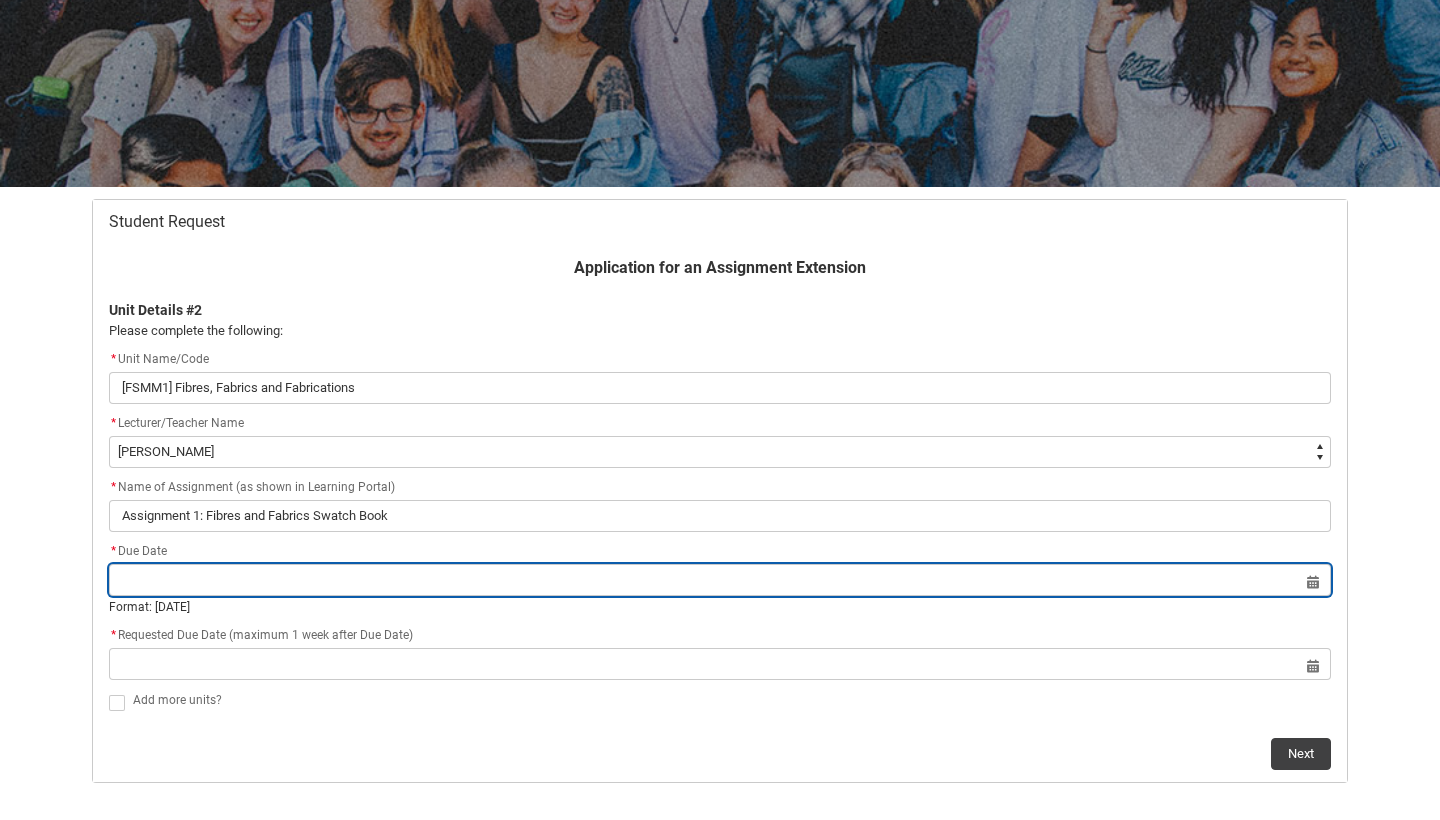 click at bounding box center [720, 580] 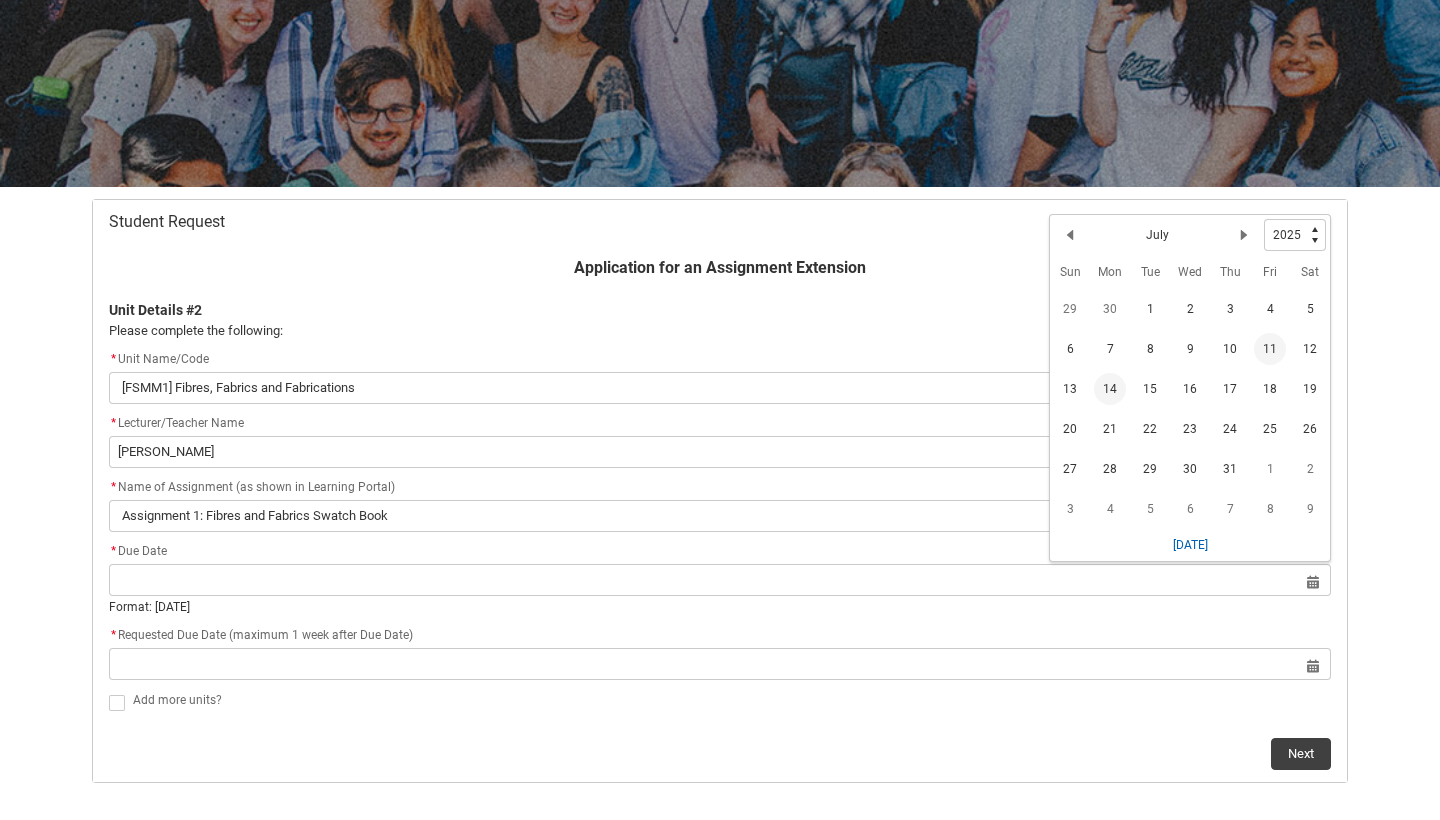 click on "11" 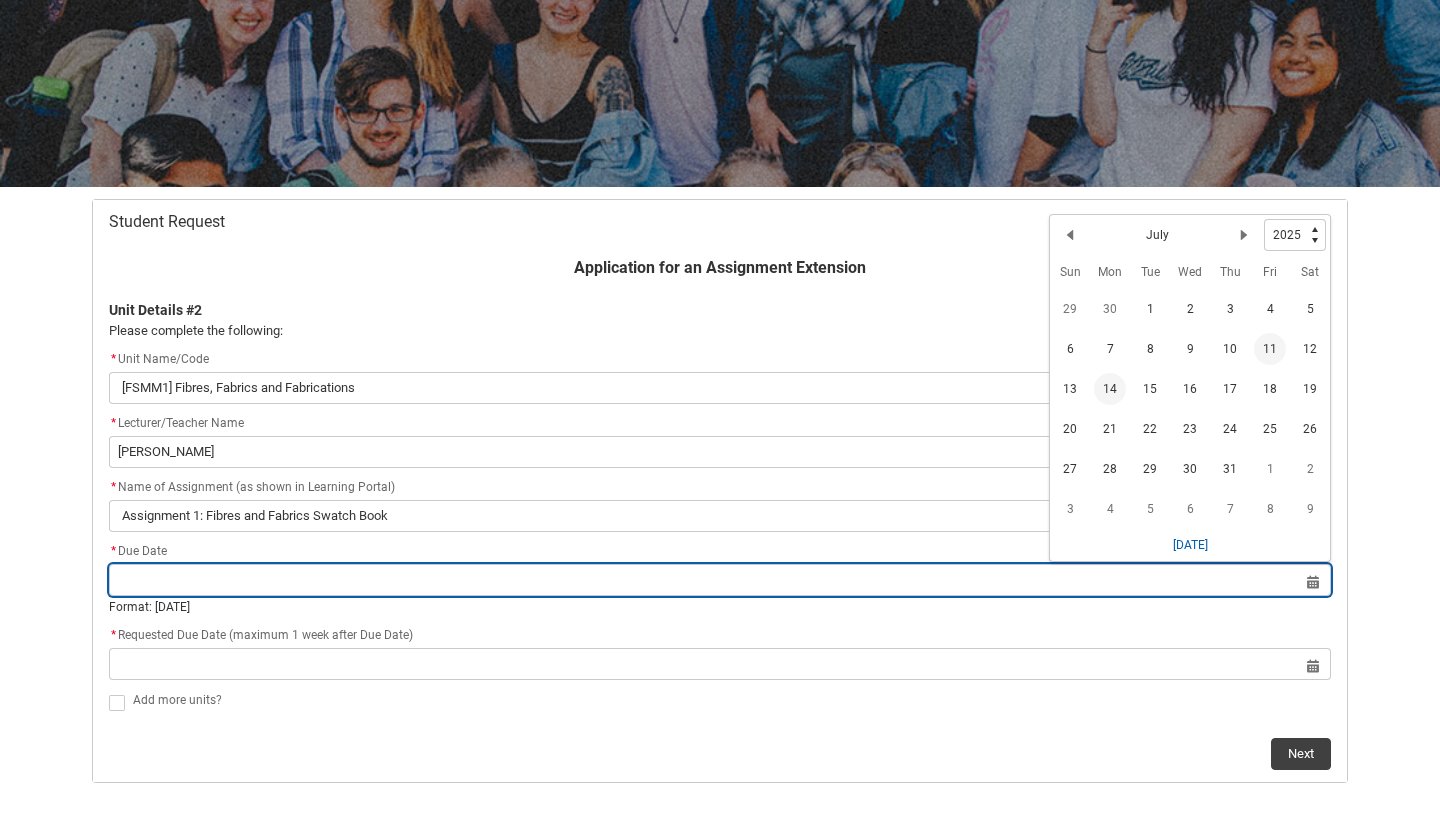 type on "[DATE]" 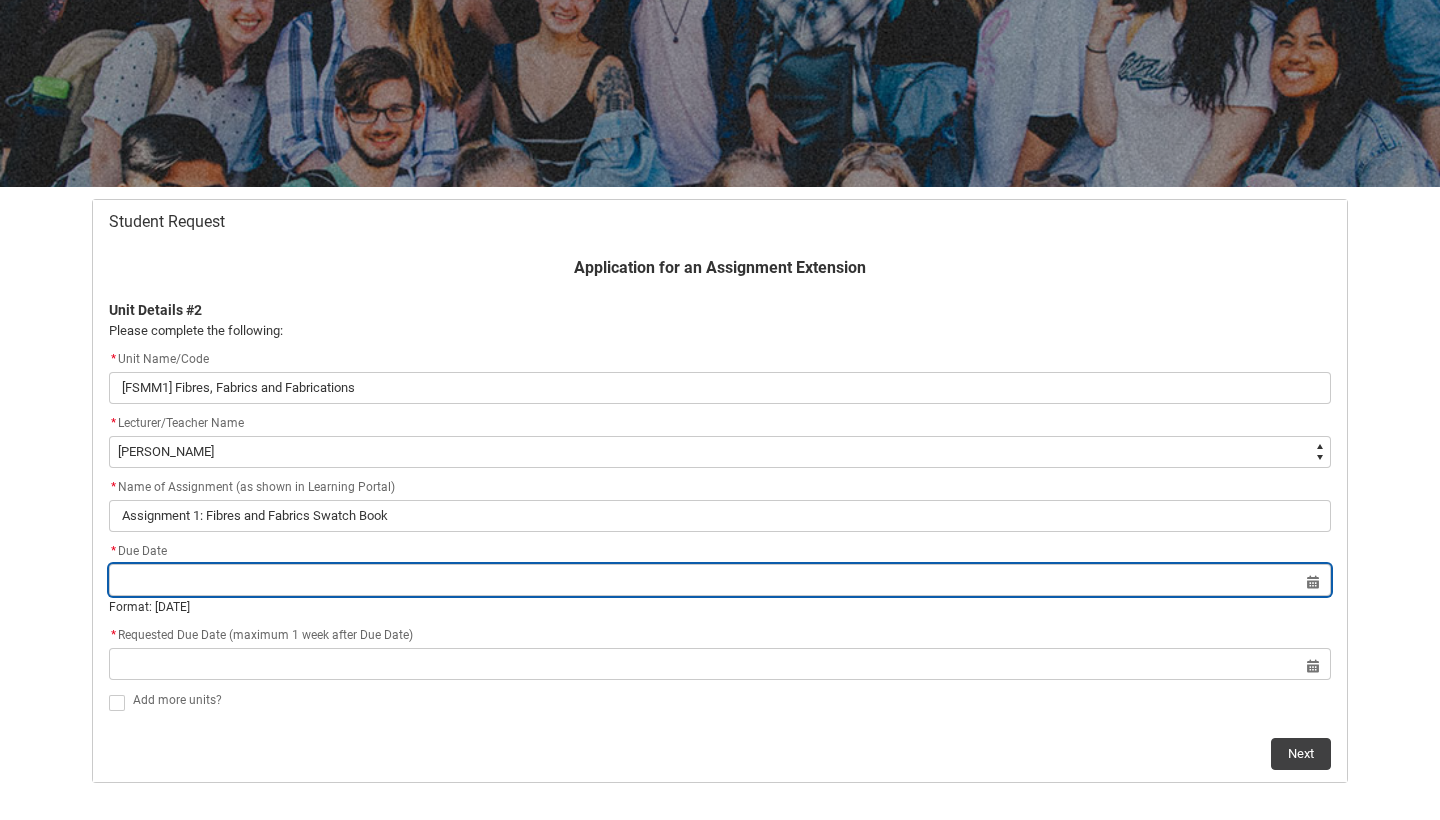 type on "[DATE]" 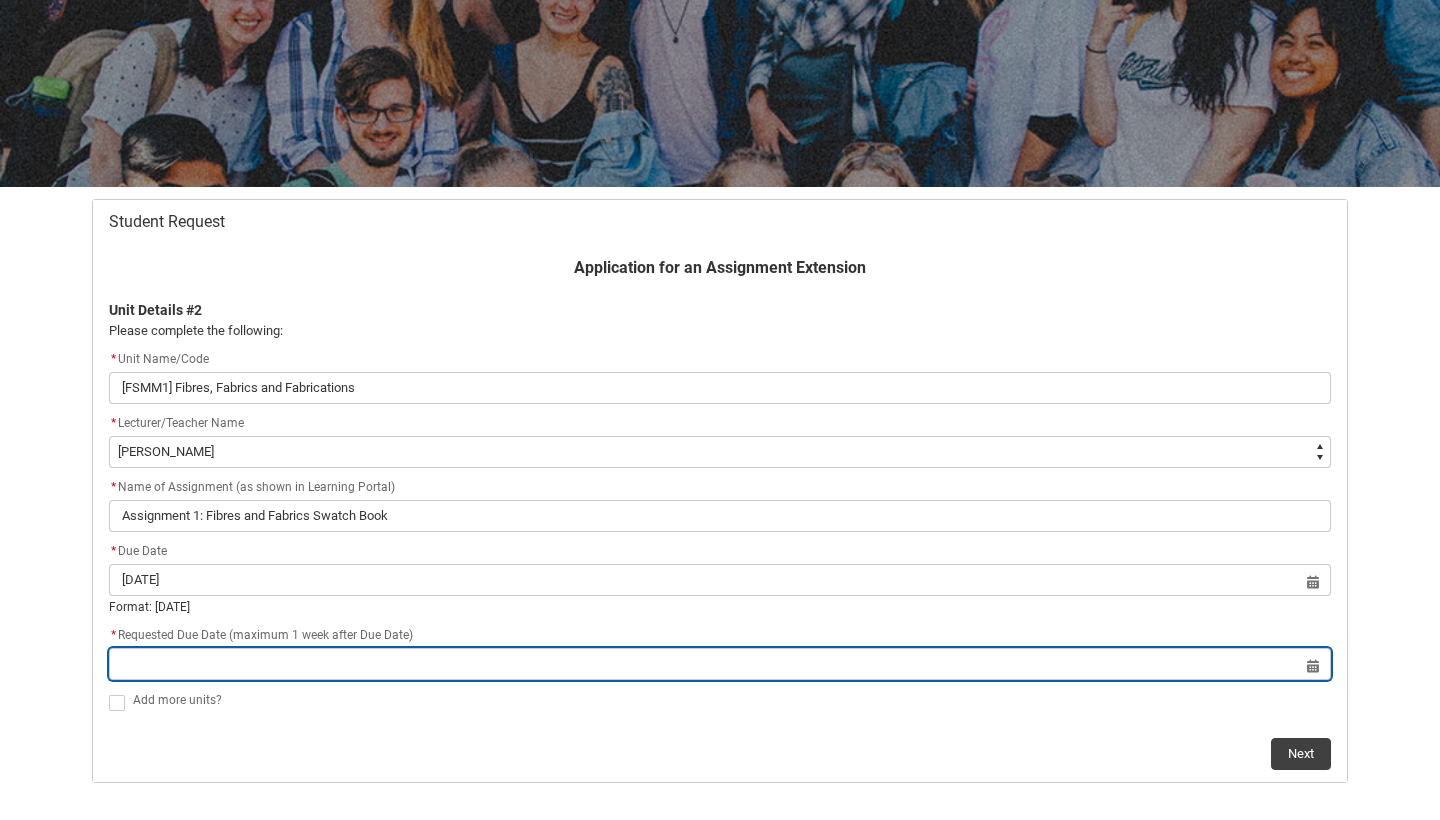 click at bounding box center [720, 664] 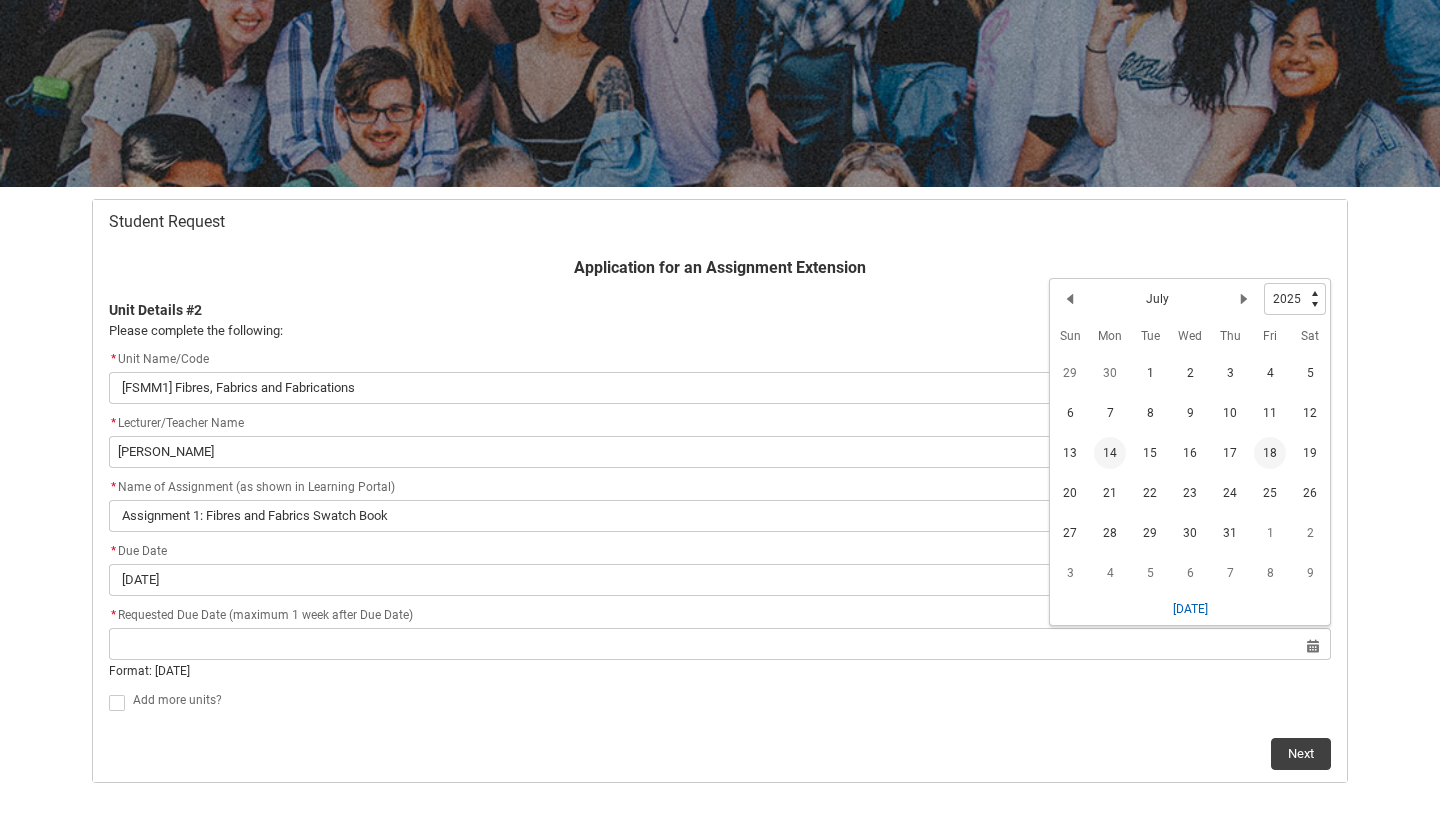 click on "18" 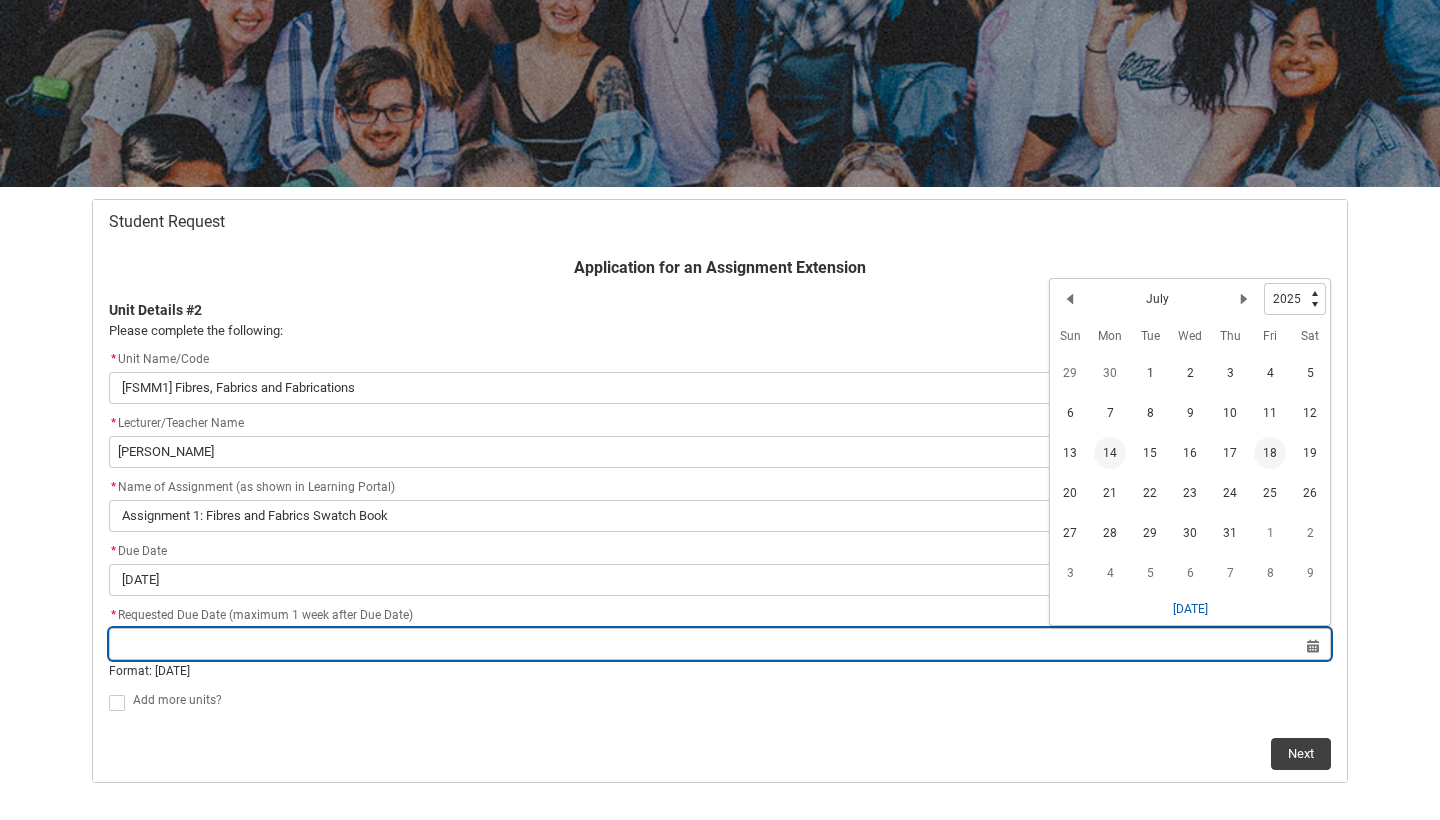 type on "[DATE]" 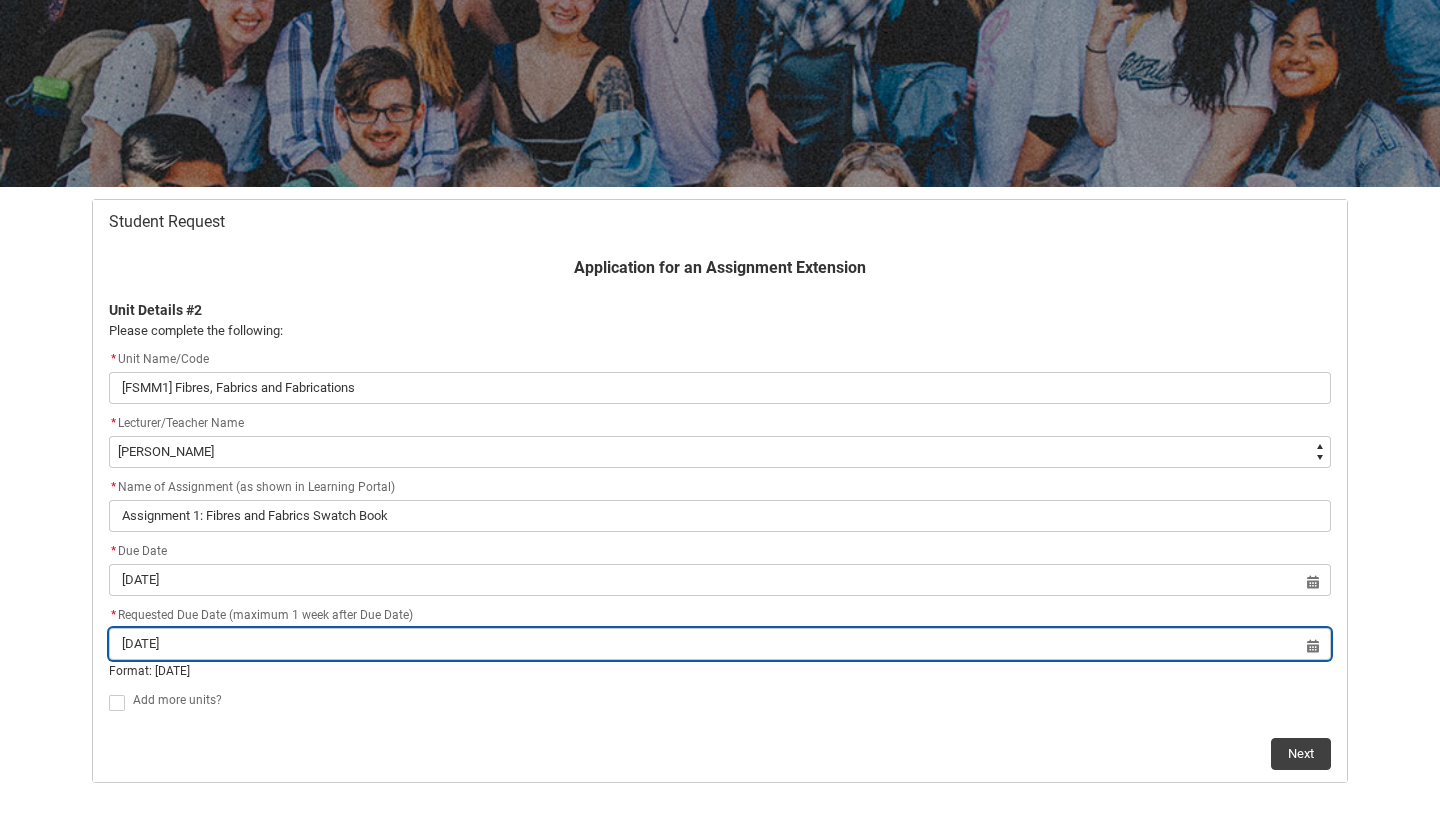 scroll, scrollTop: 273, scrollLeft: 0, axis: vertical 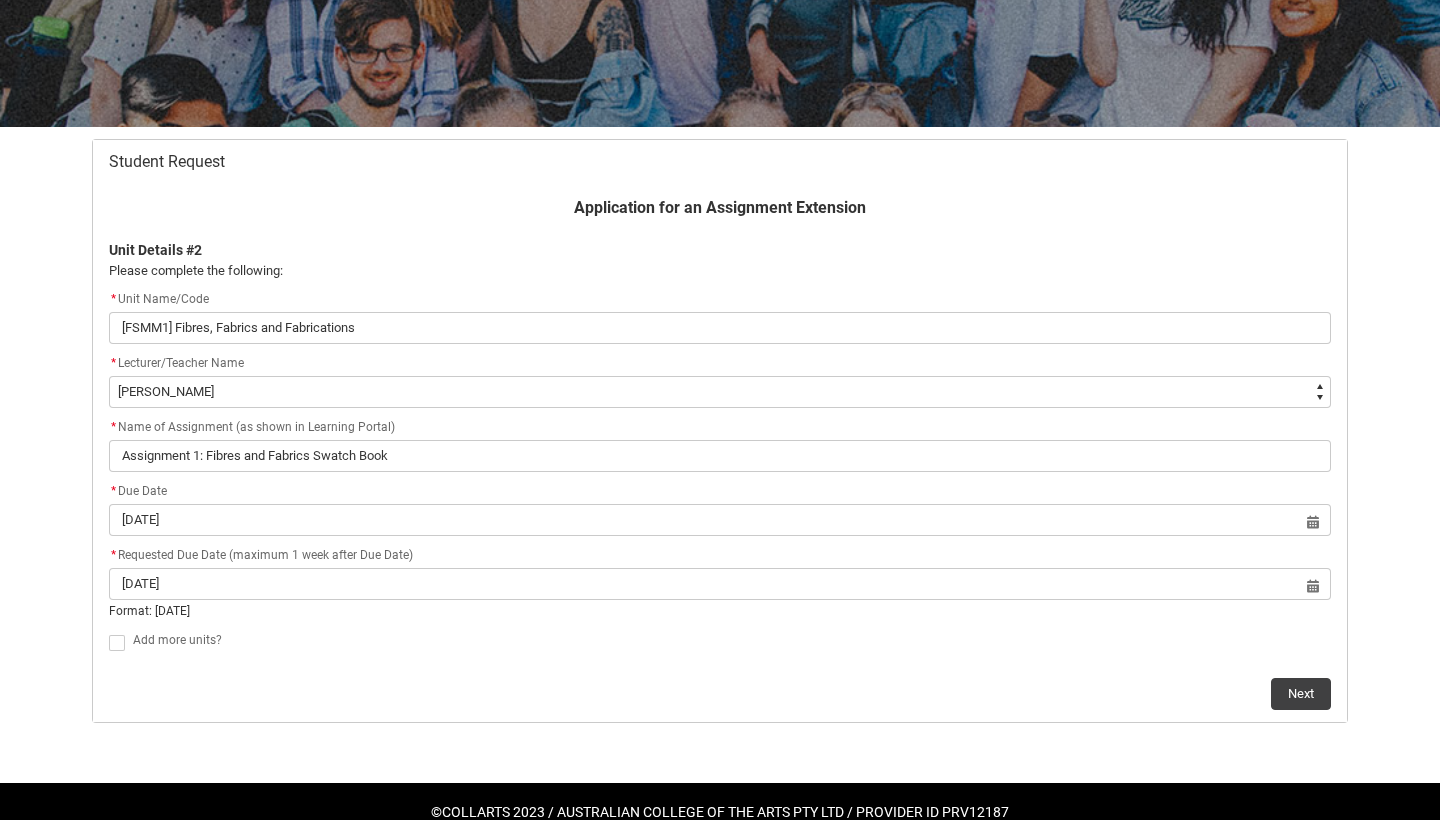 click 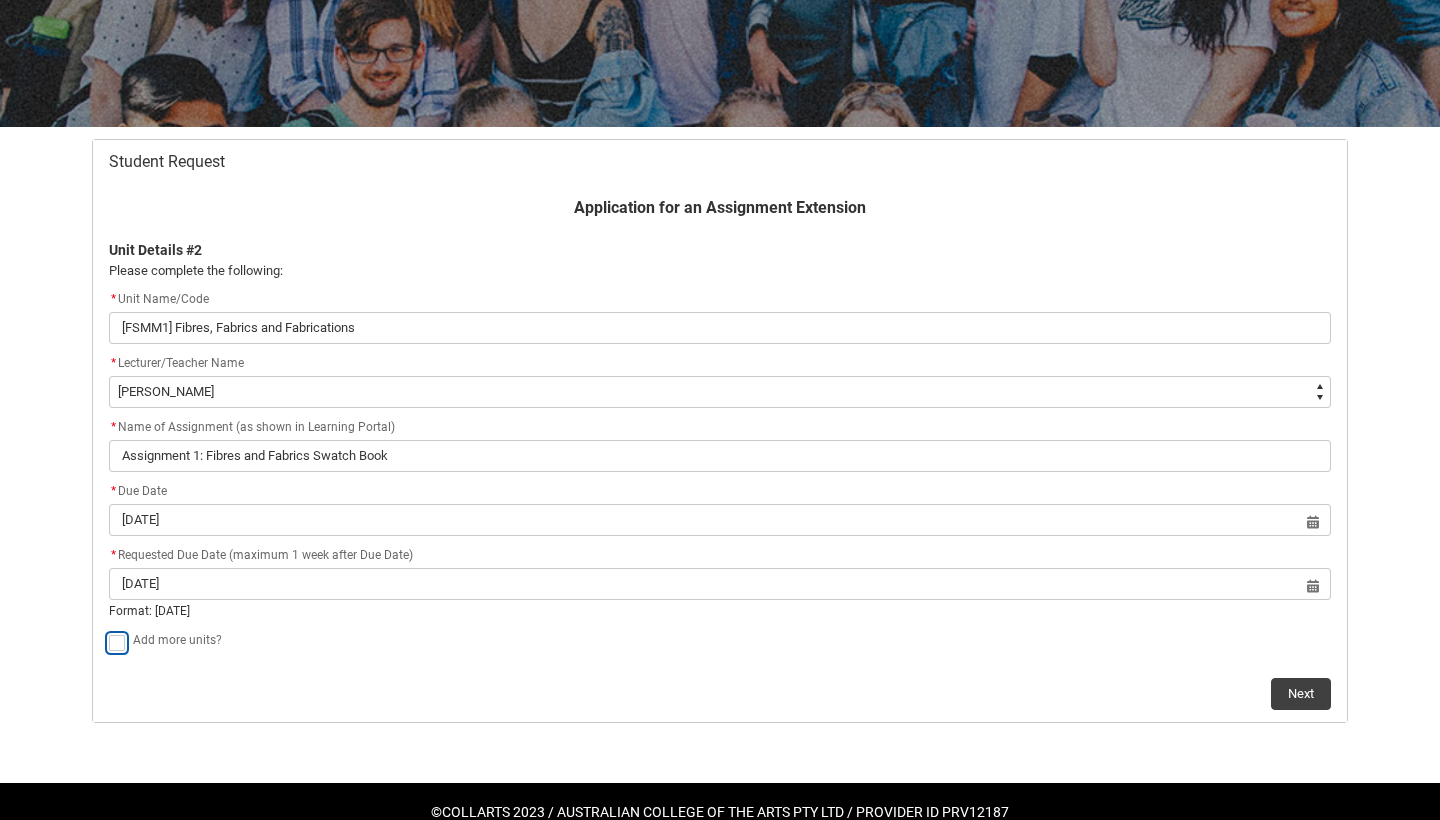type on "true" 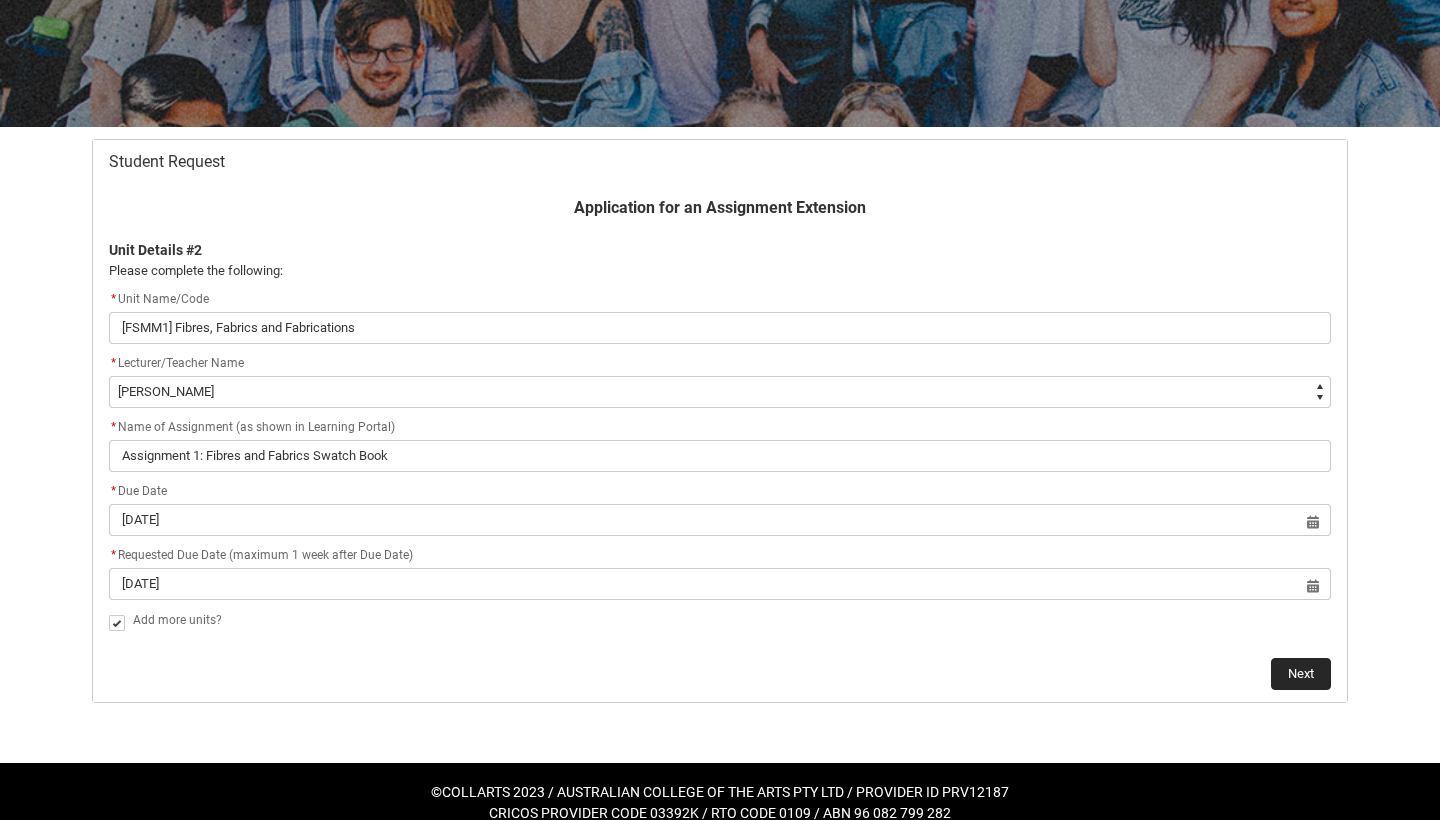 click on "Next" 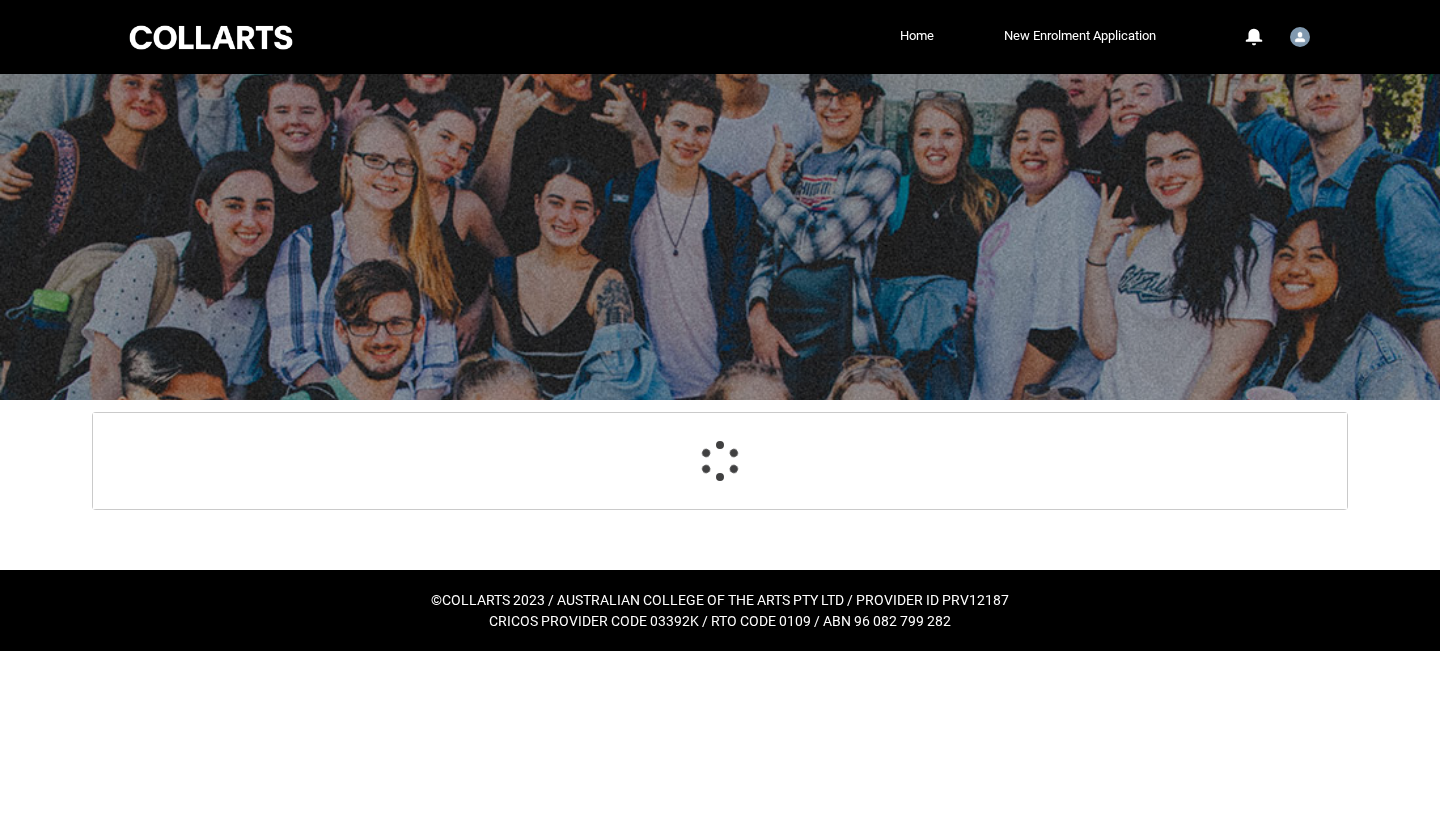 scroll, scrollTop: 213, scrollLeft: 0, axis: vertical 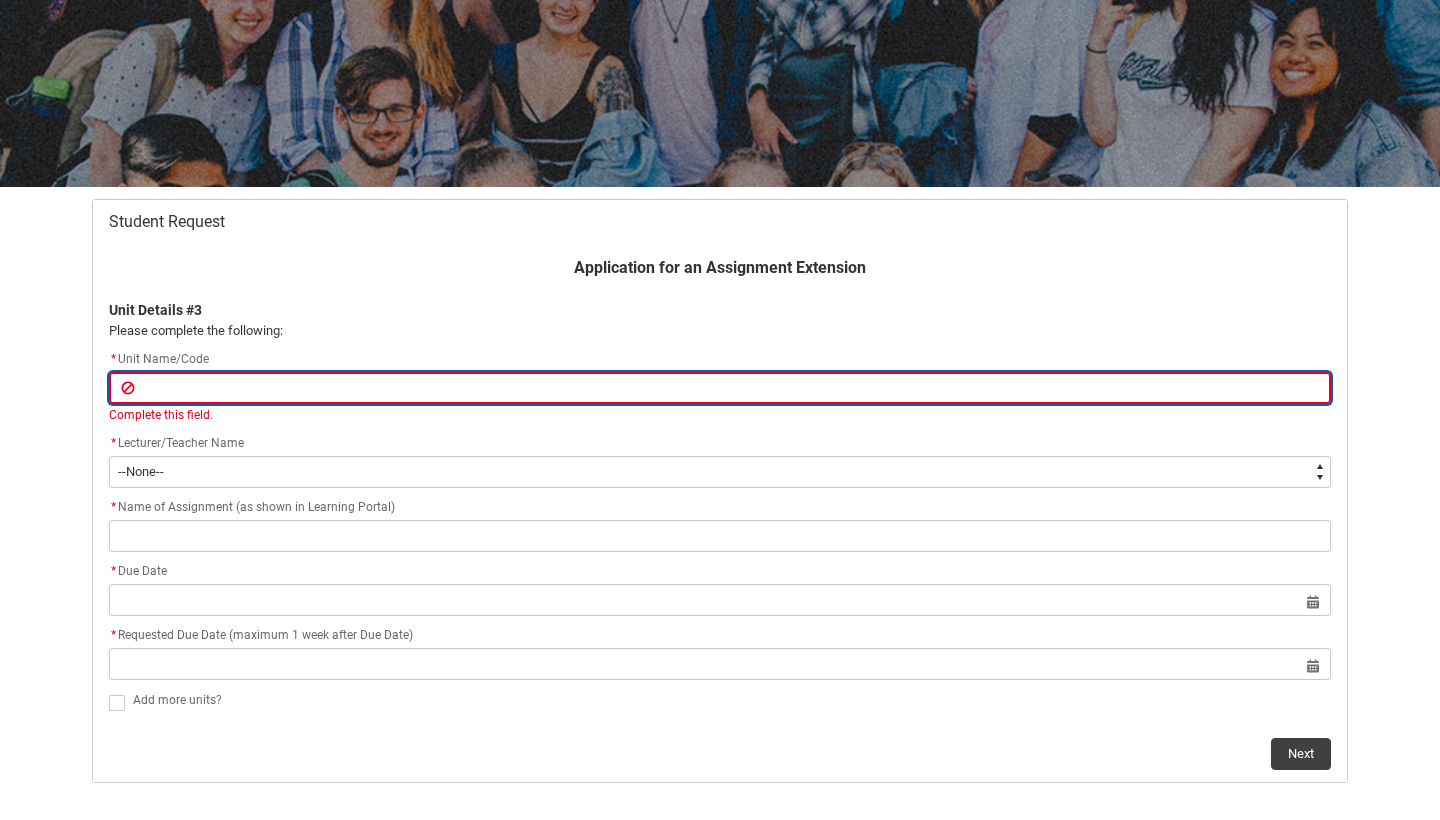 paste on "[CRFCRFS] Creative Foundations" 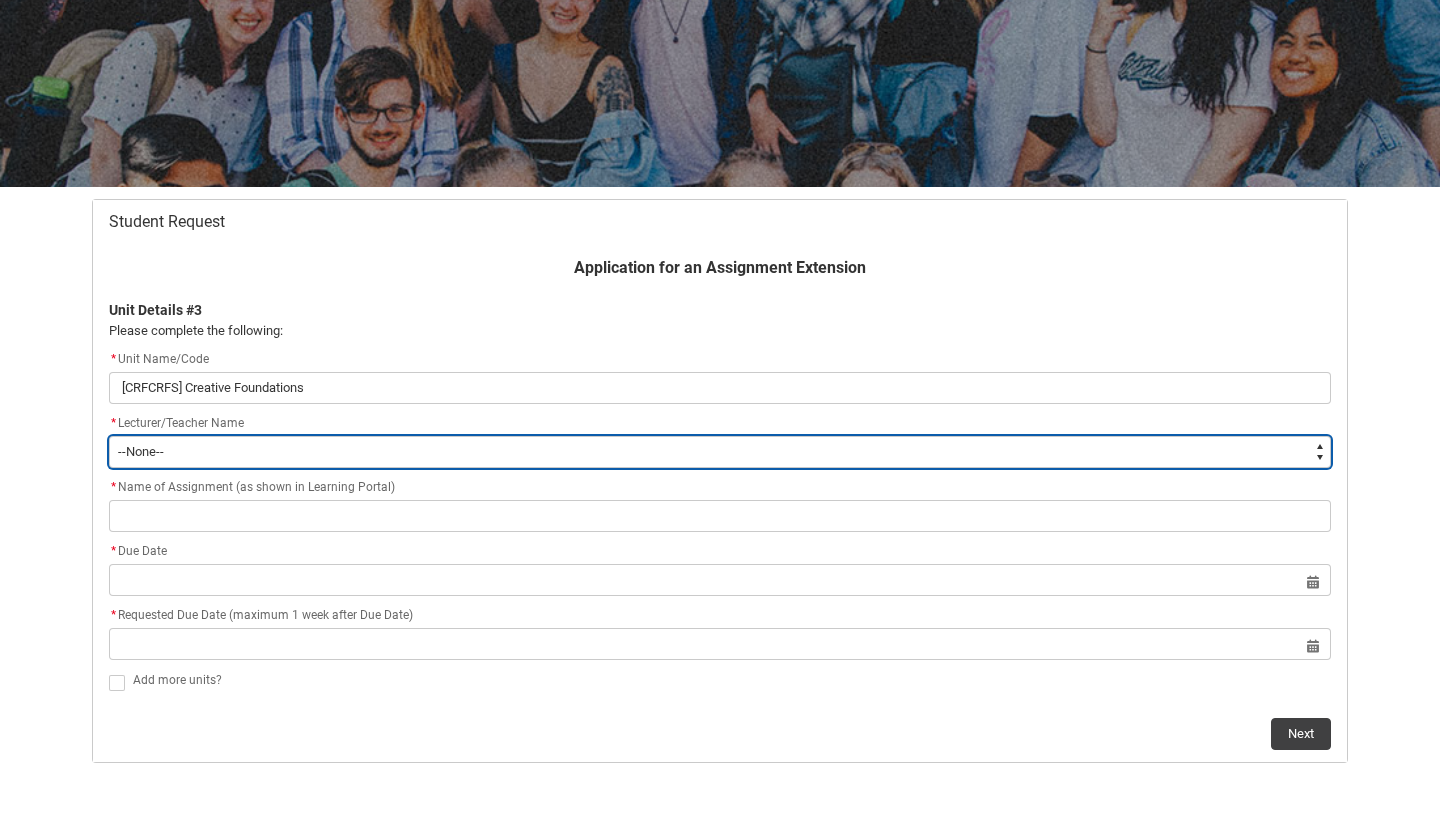 type on "Faculty_NamefromAtoM.0035g00000b9AZPAA2" 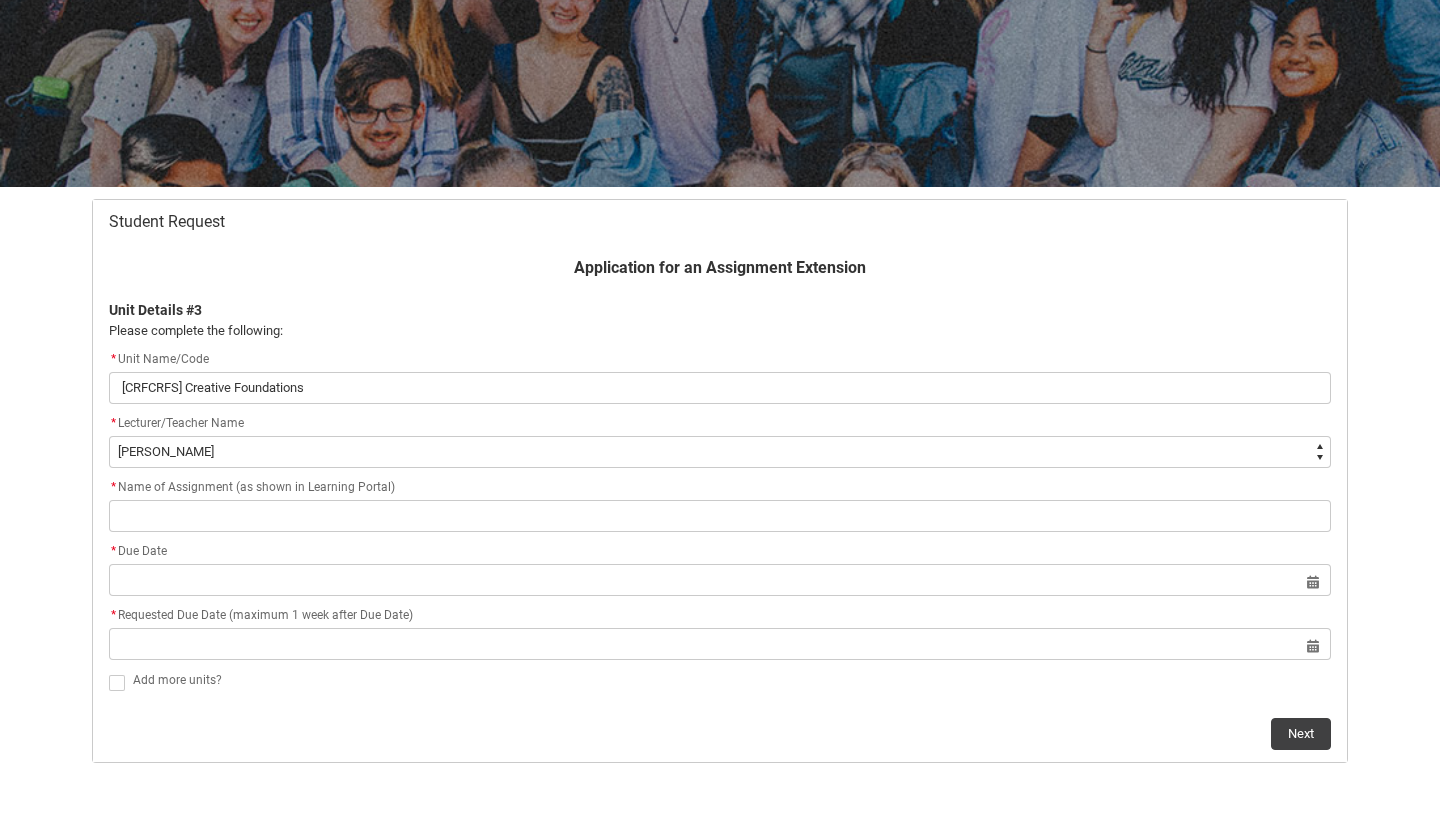 click on "* Name of Assignment (as shown in Learning Portal)" 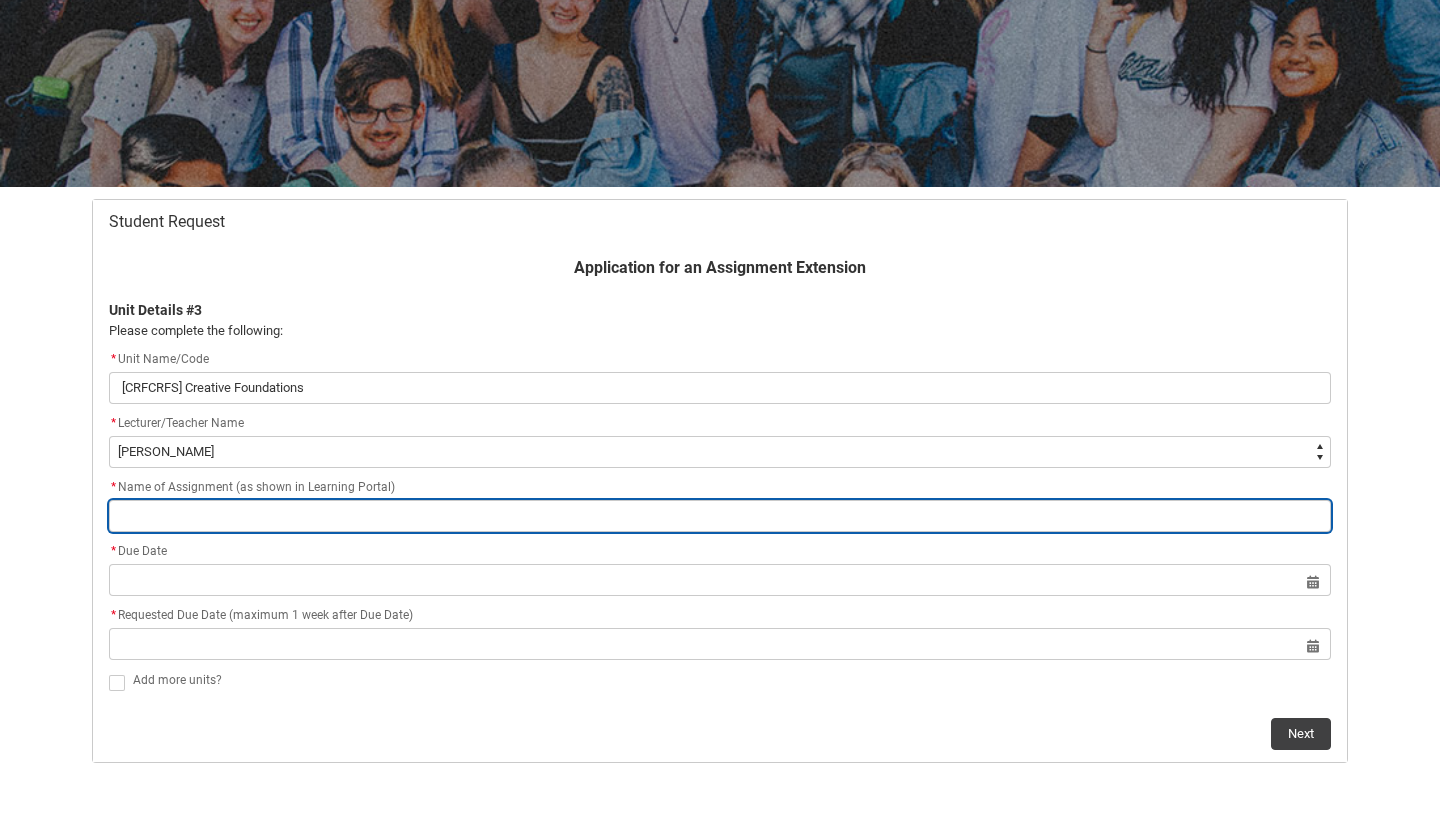 click at bounding box center [720, 516] 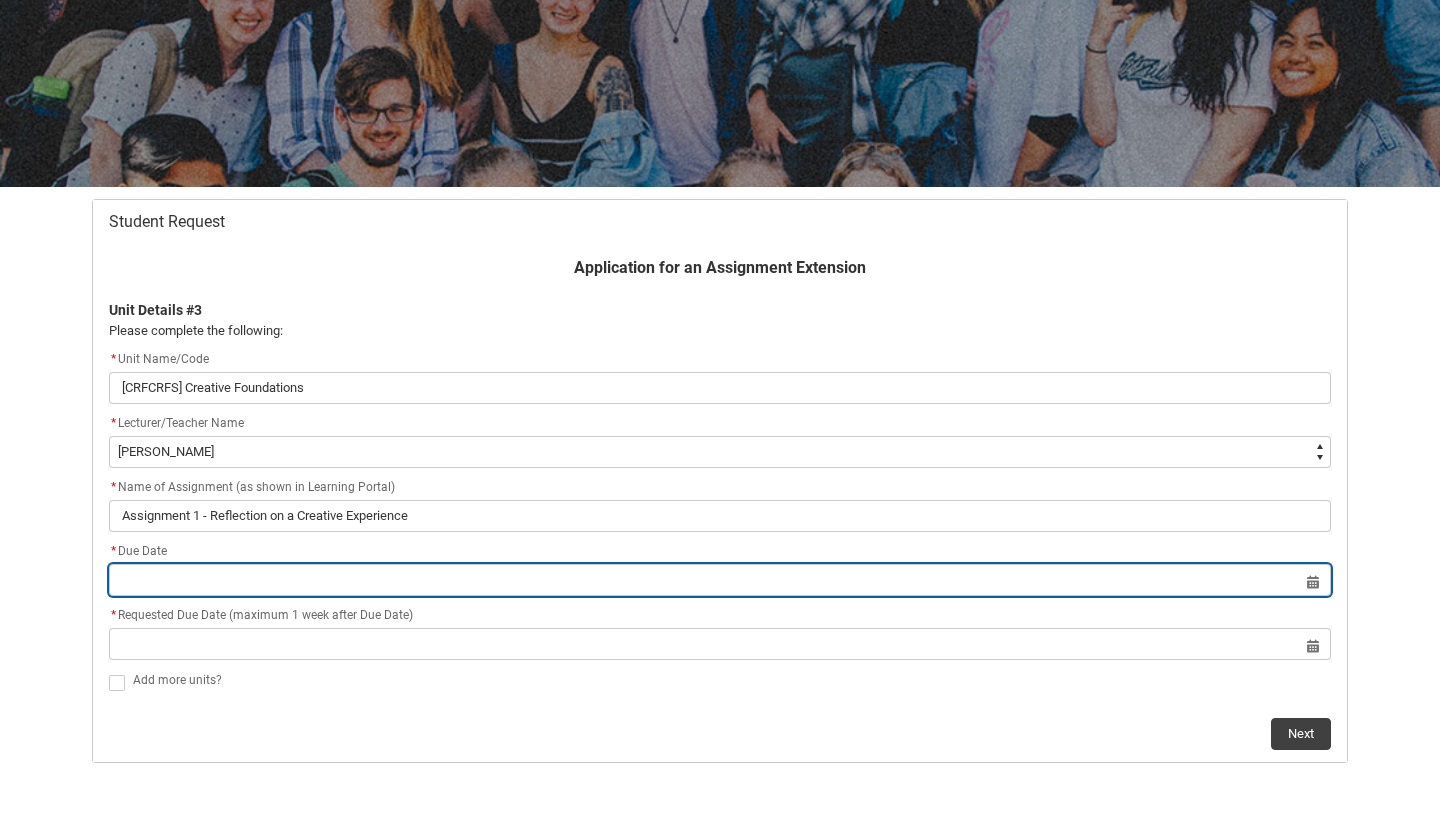 click at bounding box center [720, 580] 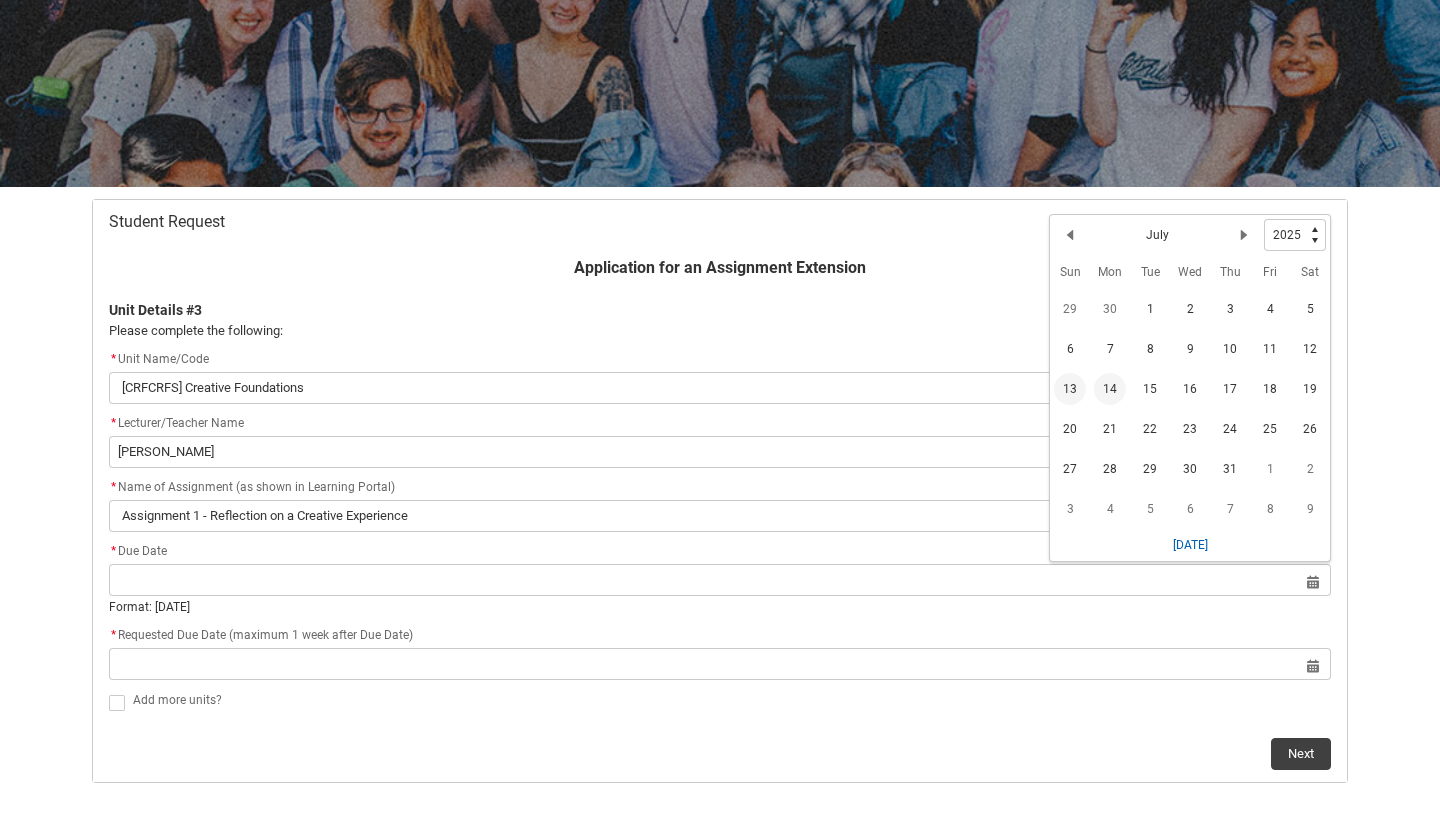 click on "13" 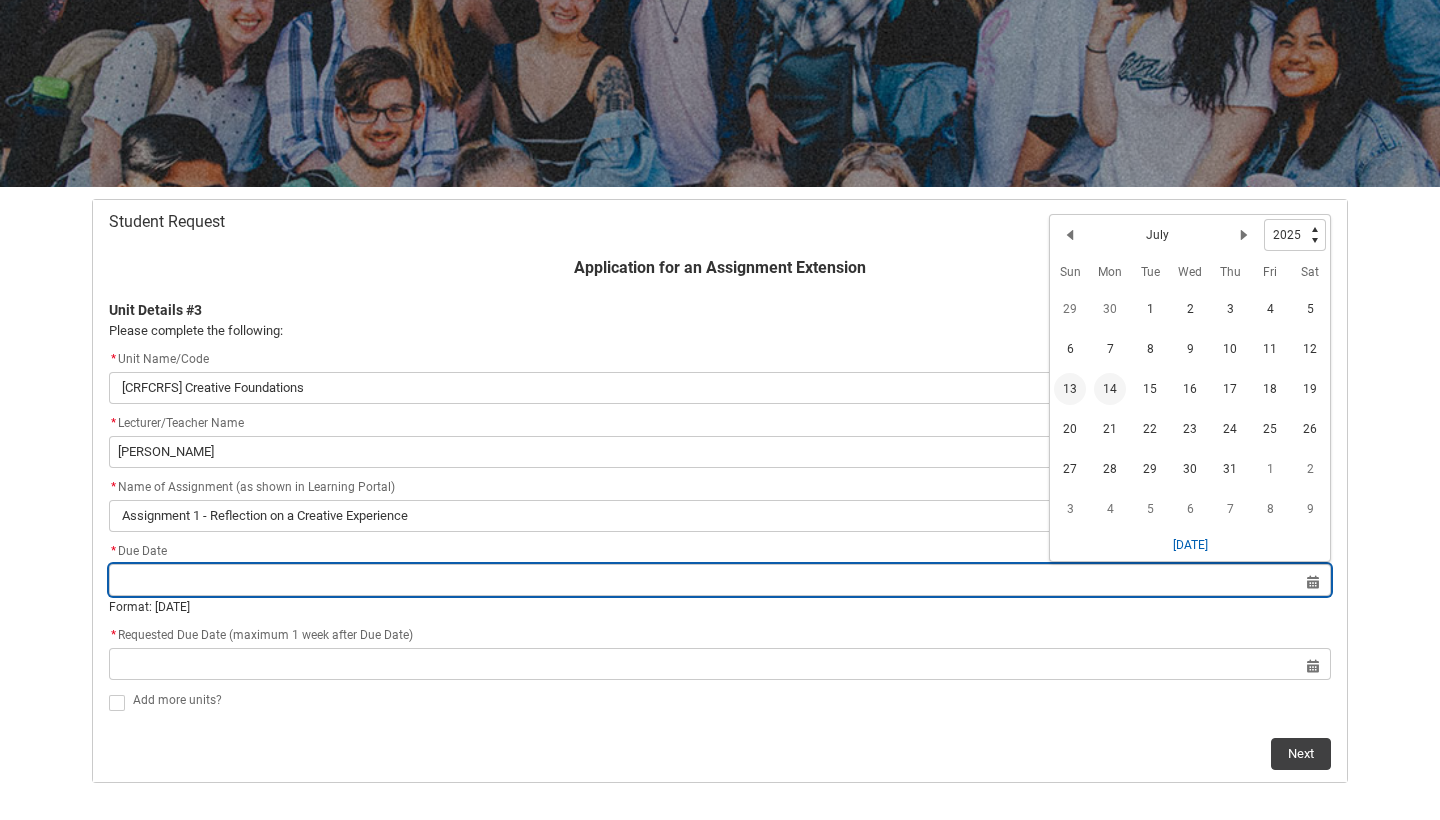 type on "[DATE]" 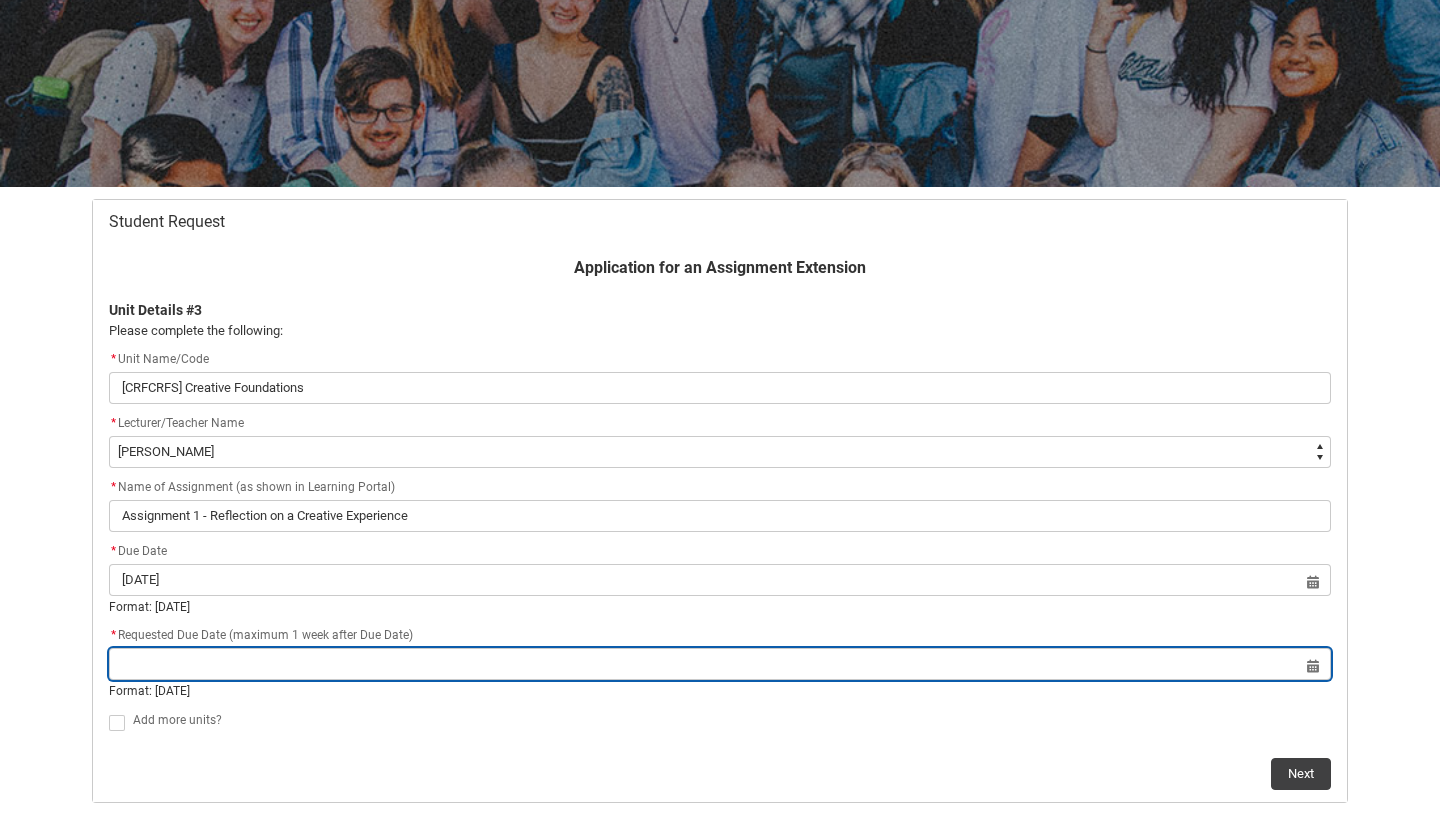 click at bounding box center (720, 664) 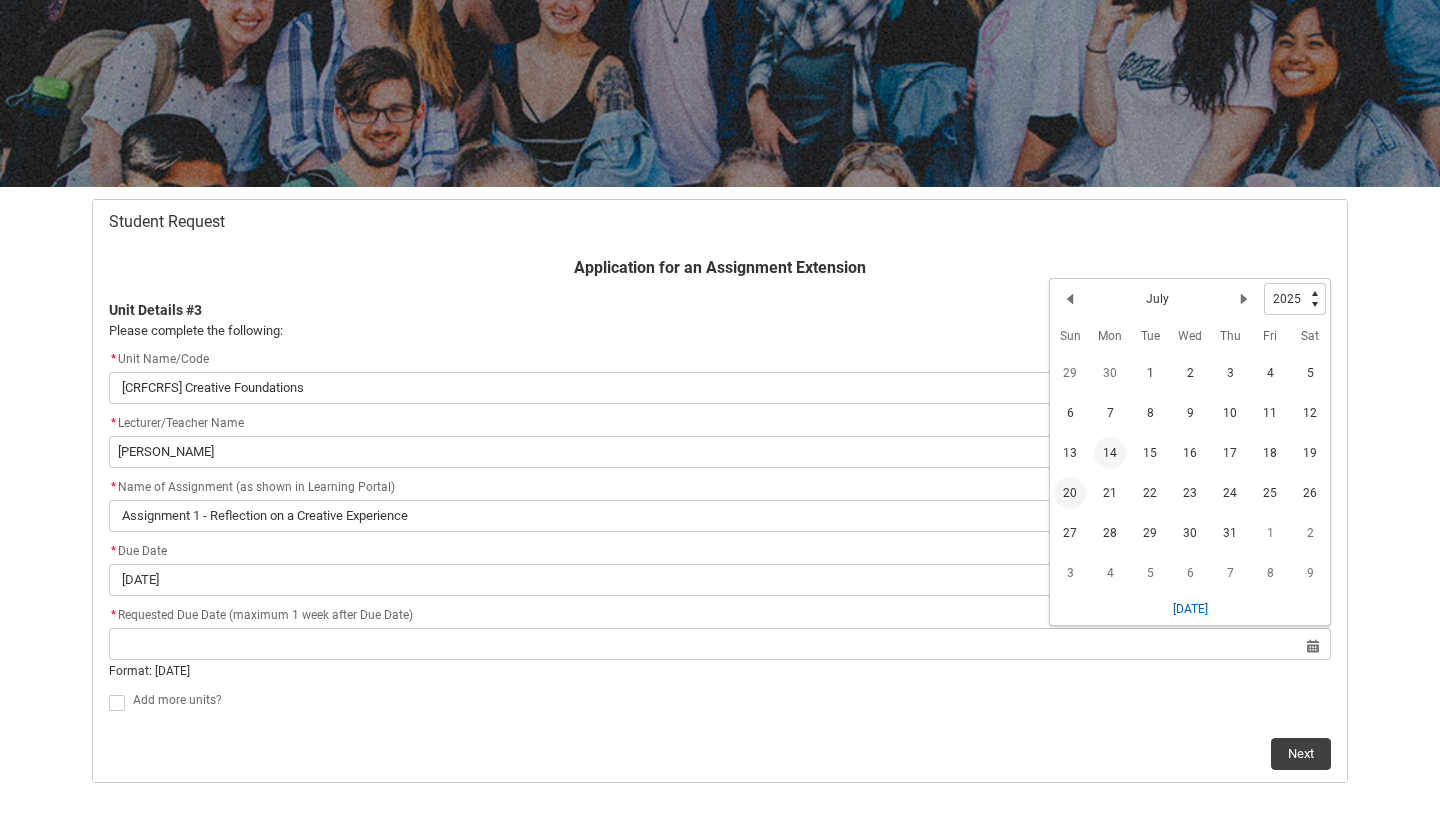 click on "20" 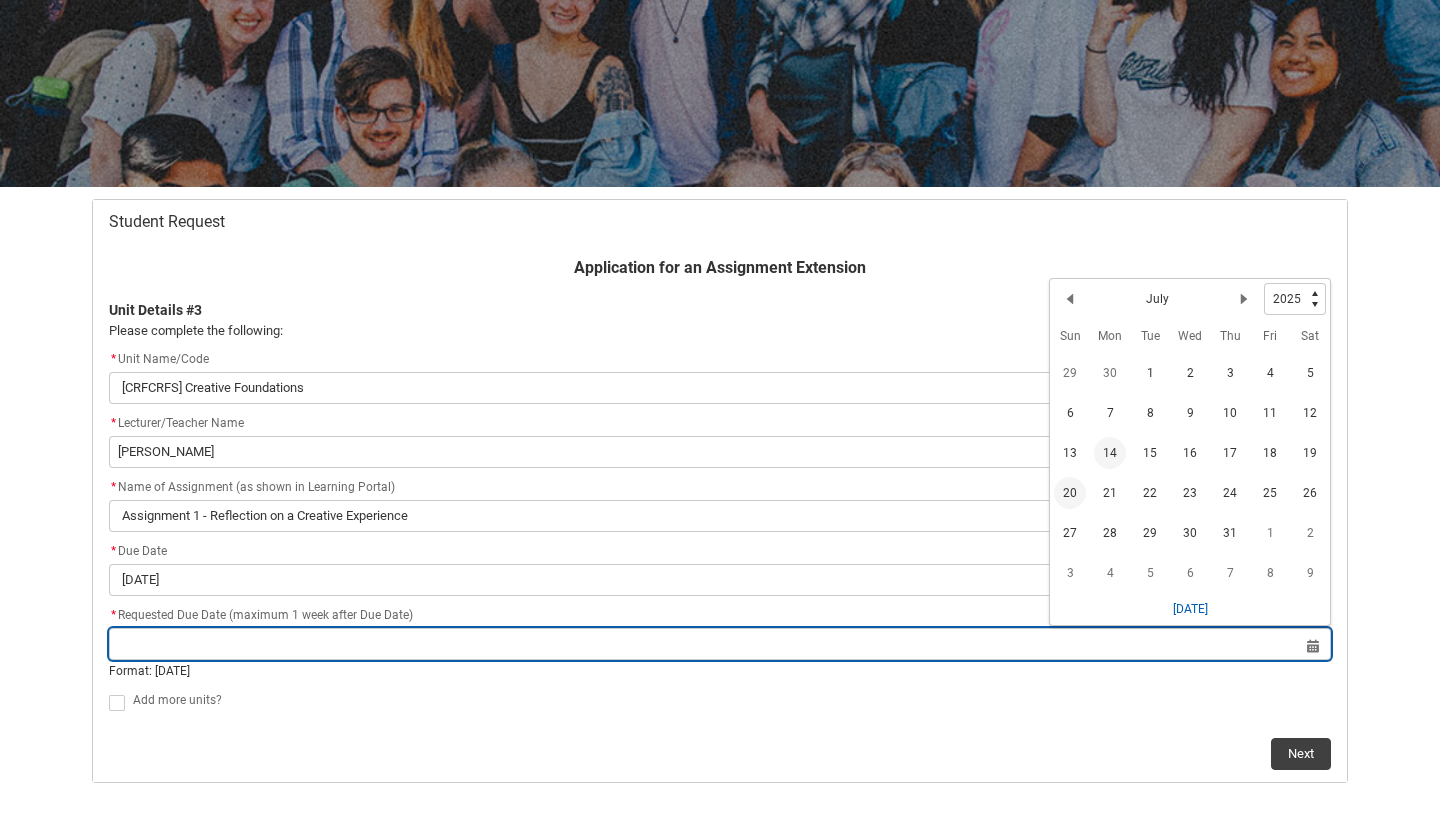 type on "[DATE]" 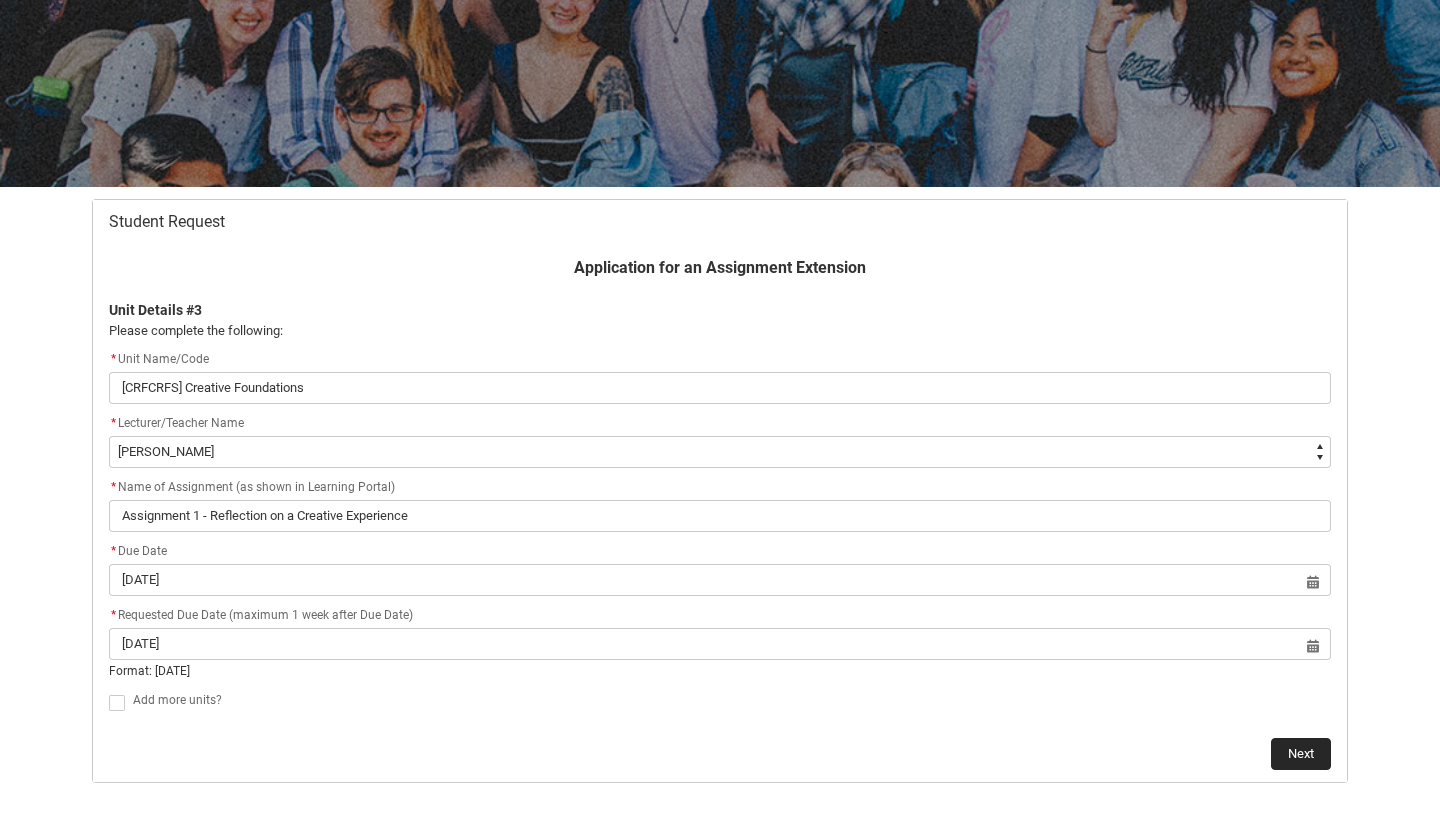 click on "Next" 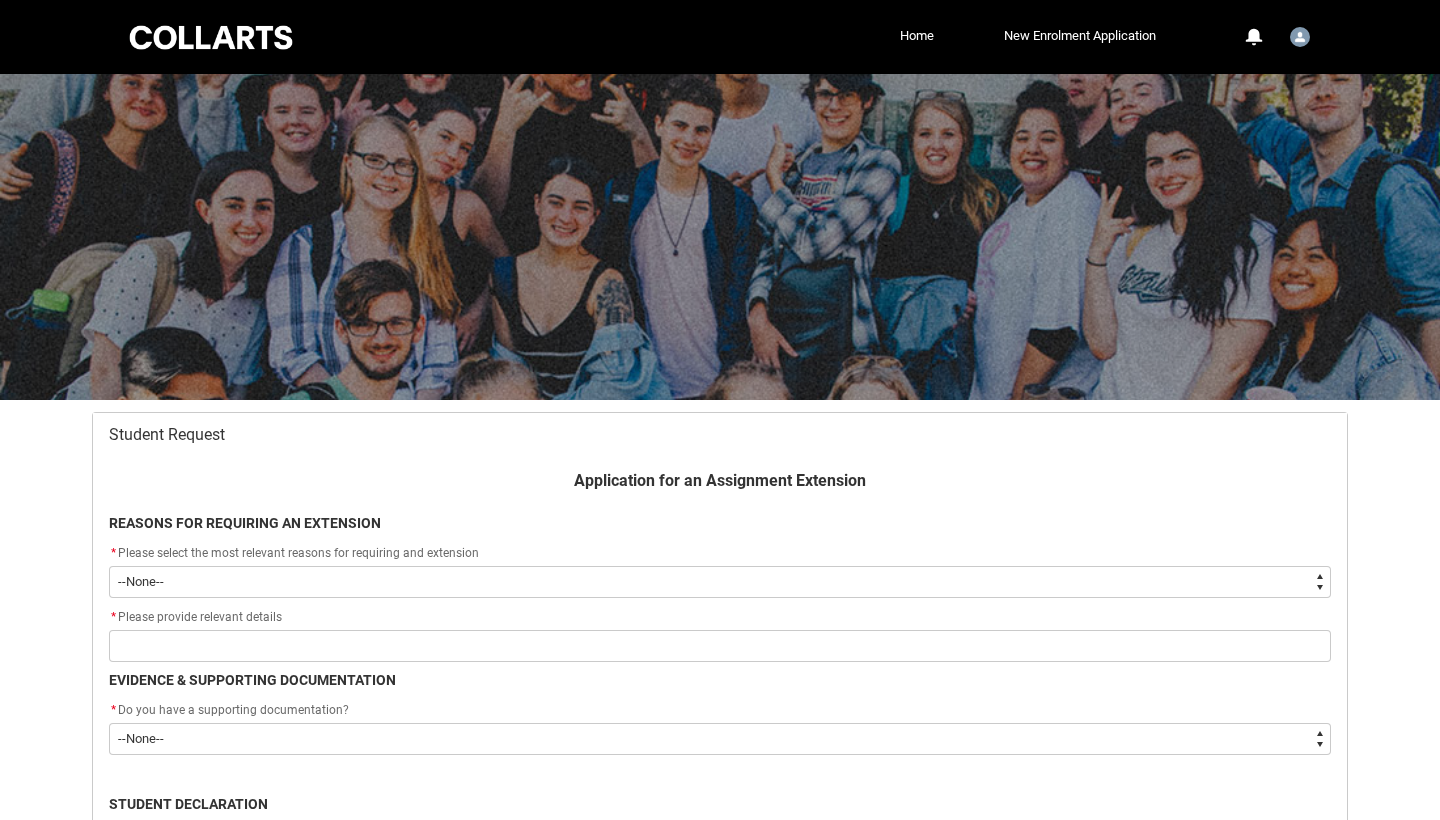 scroll, scrollTop: 213, scrollLeft: 0, axis: vertical 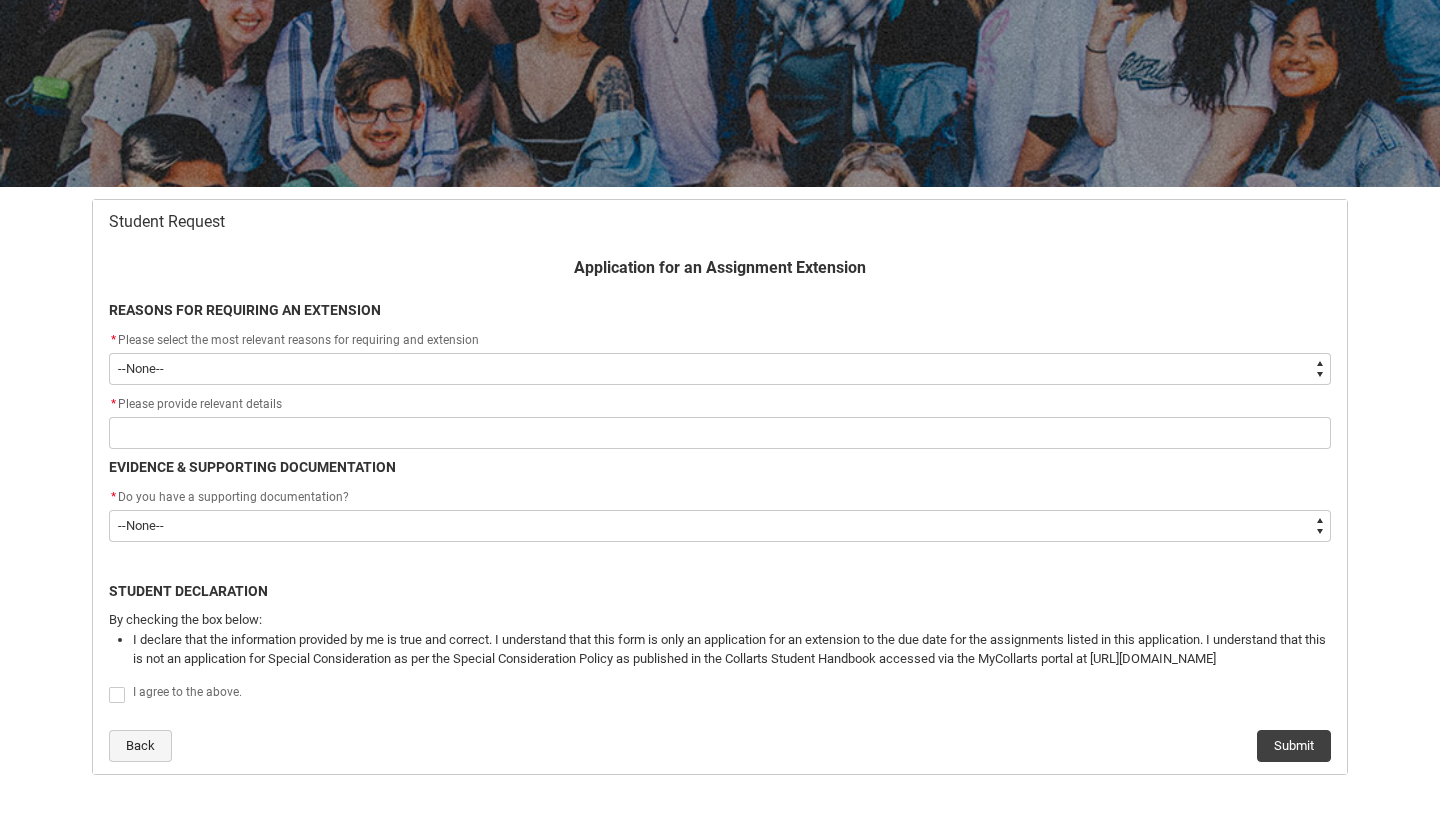 click on "Back" 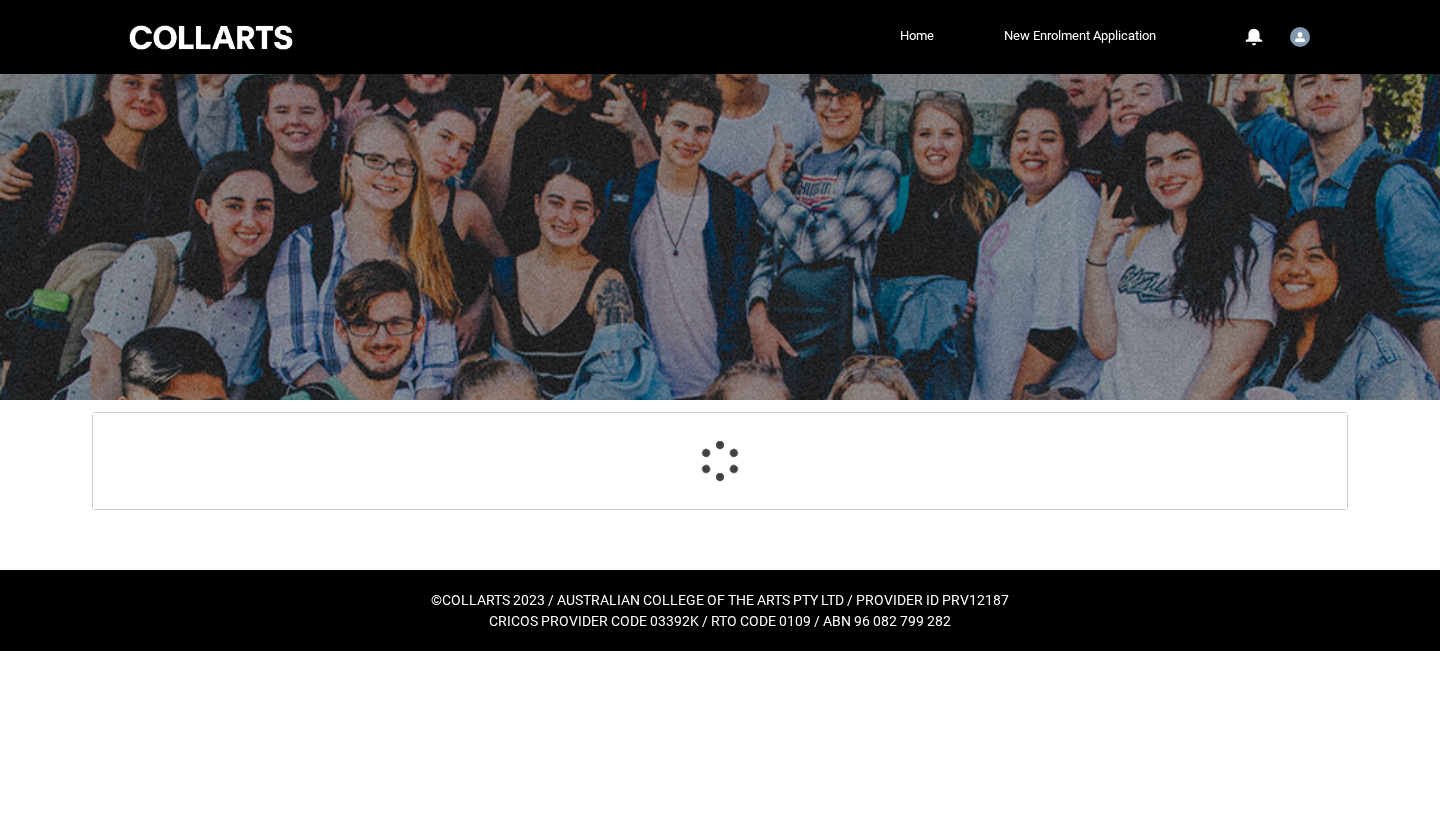 scroll, scrollTop: 0, scrollLeft: 0, axis: both 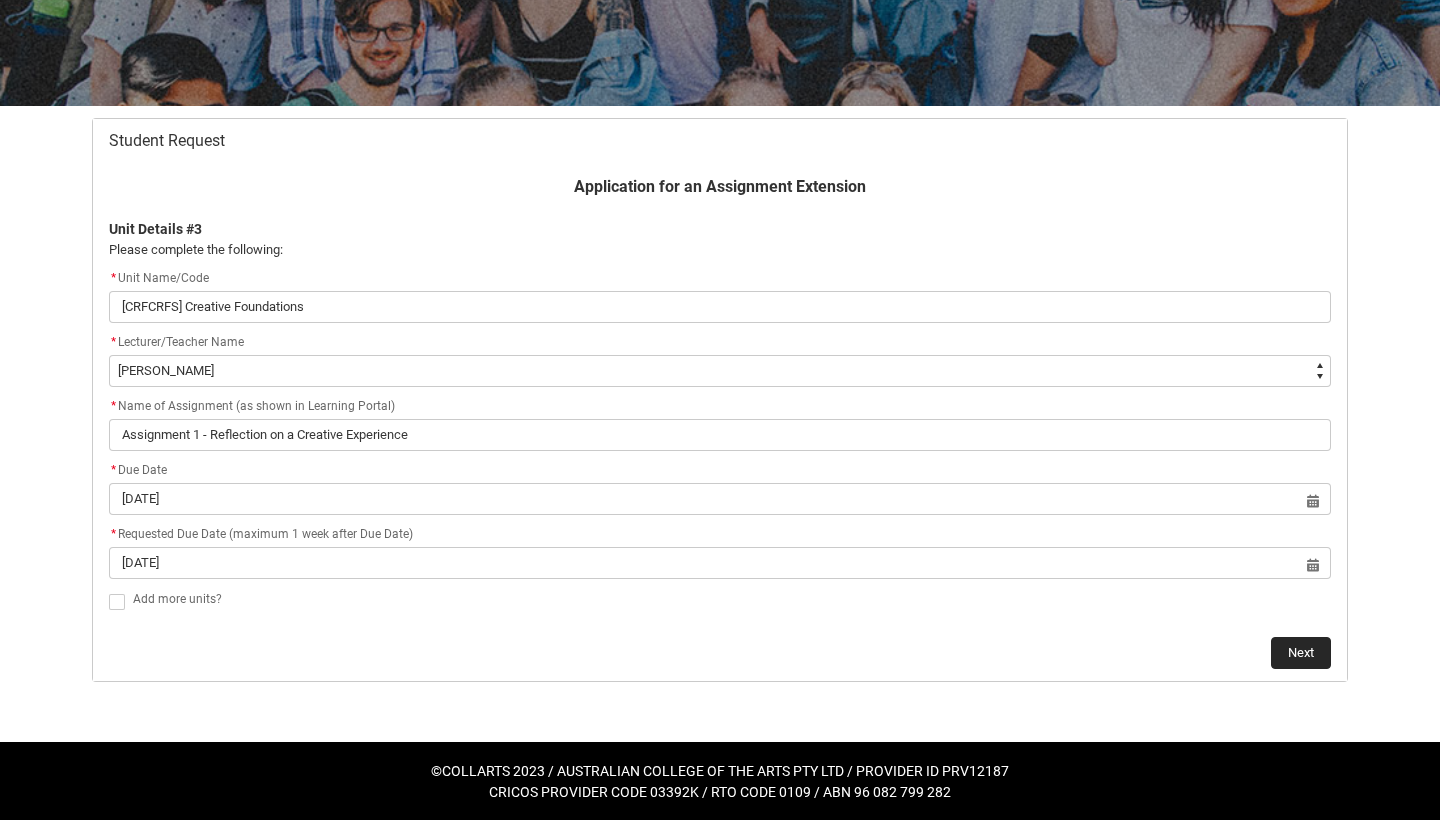 click on "Next" 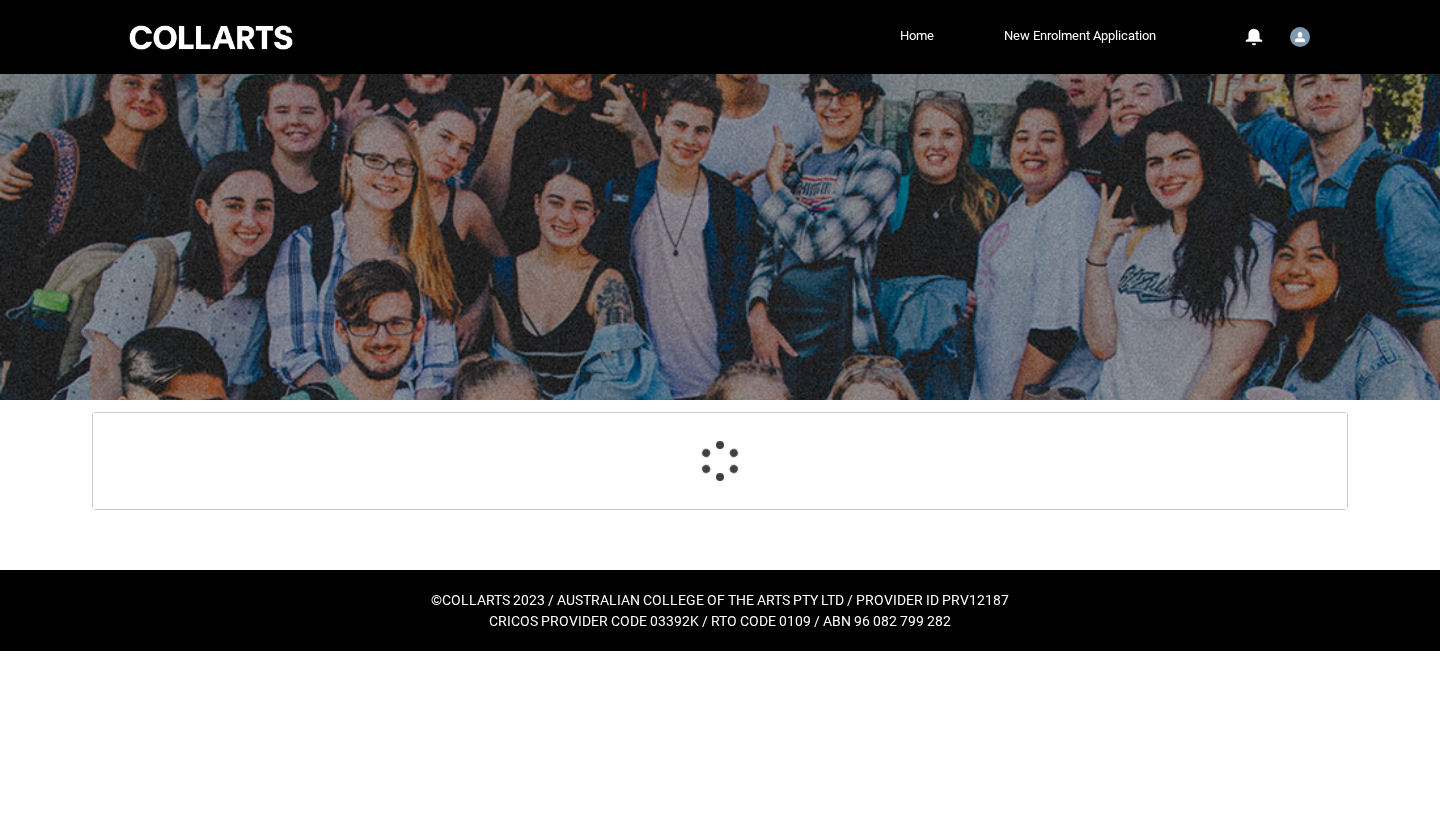 scroll, scrollTop: 0, scrollLeft: 0, axis: both 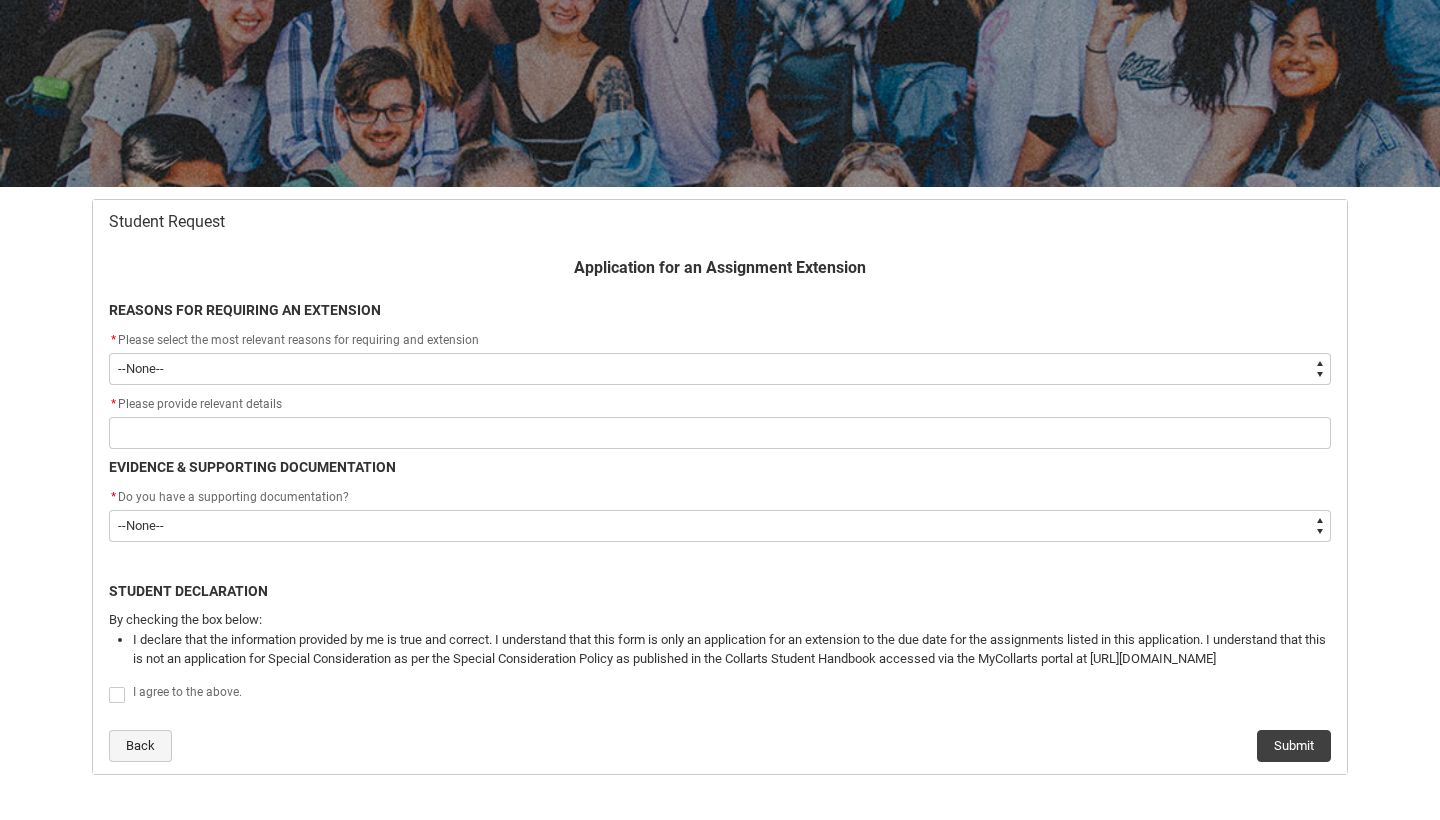 click on "Back" 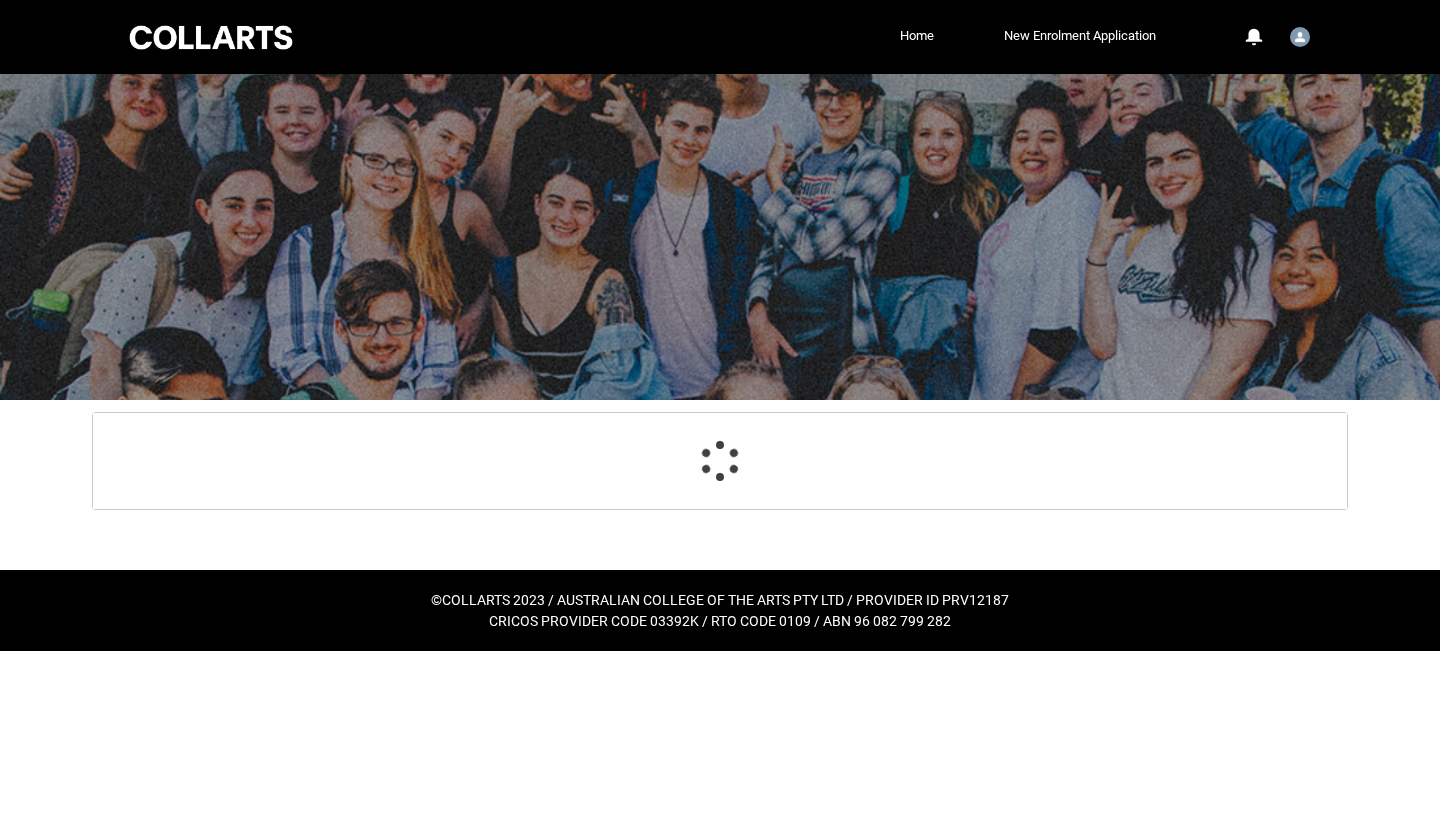 scroll, scrollTop: 213, scrollLeft: 0, axis: vertical 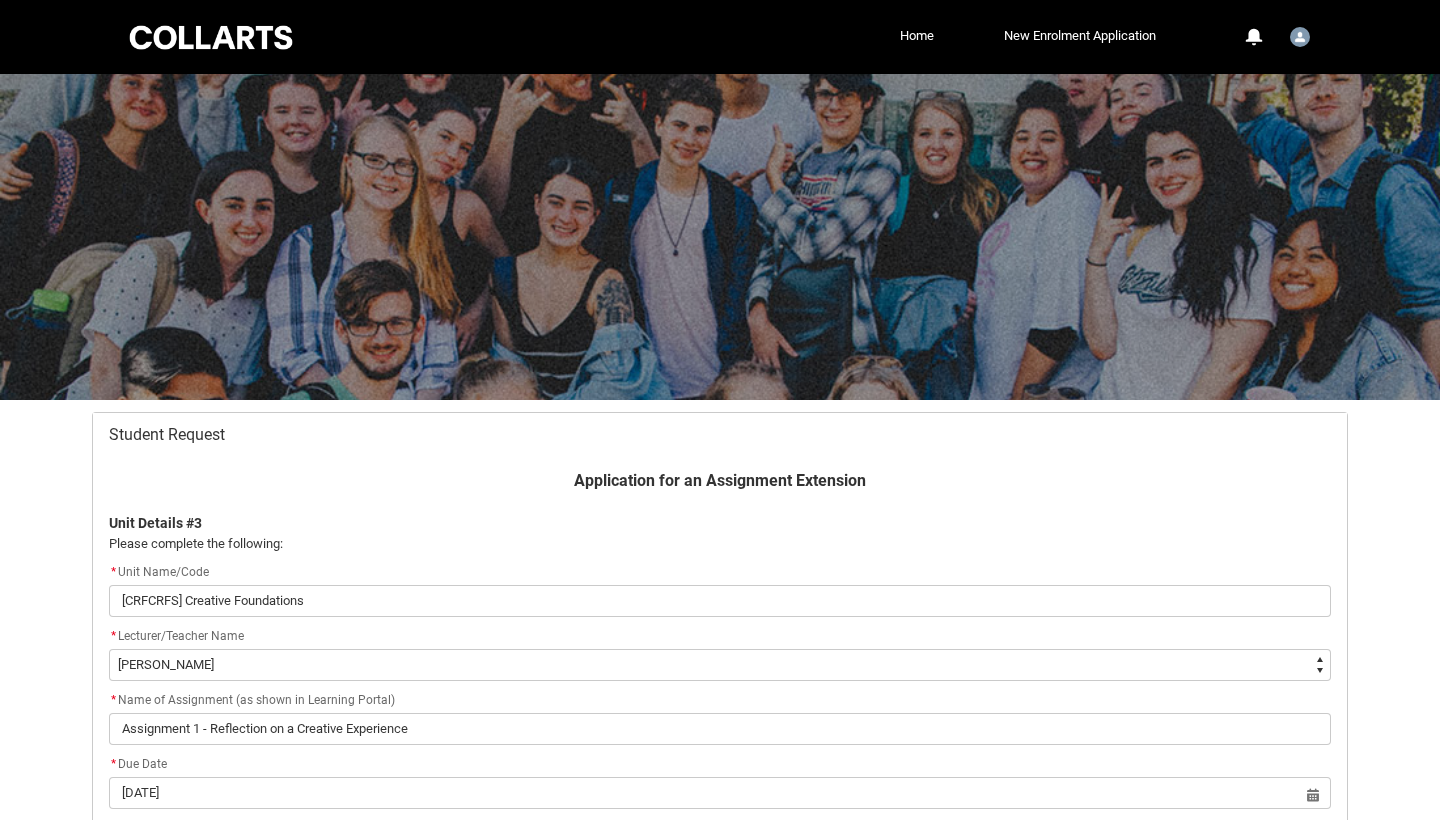 click on "Student Request" at bounding box center (167, 435) 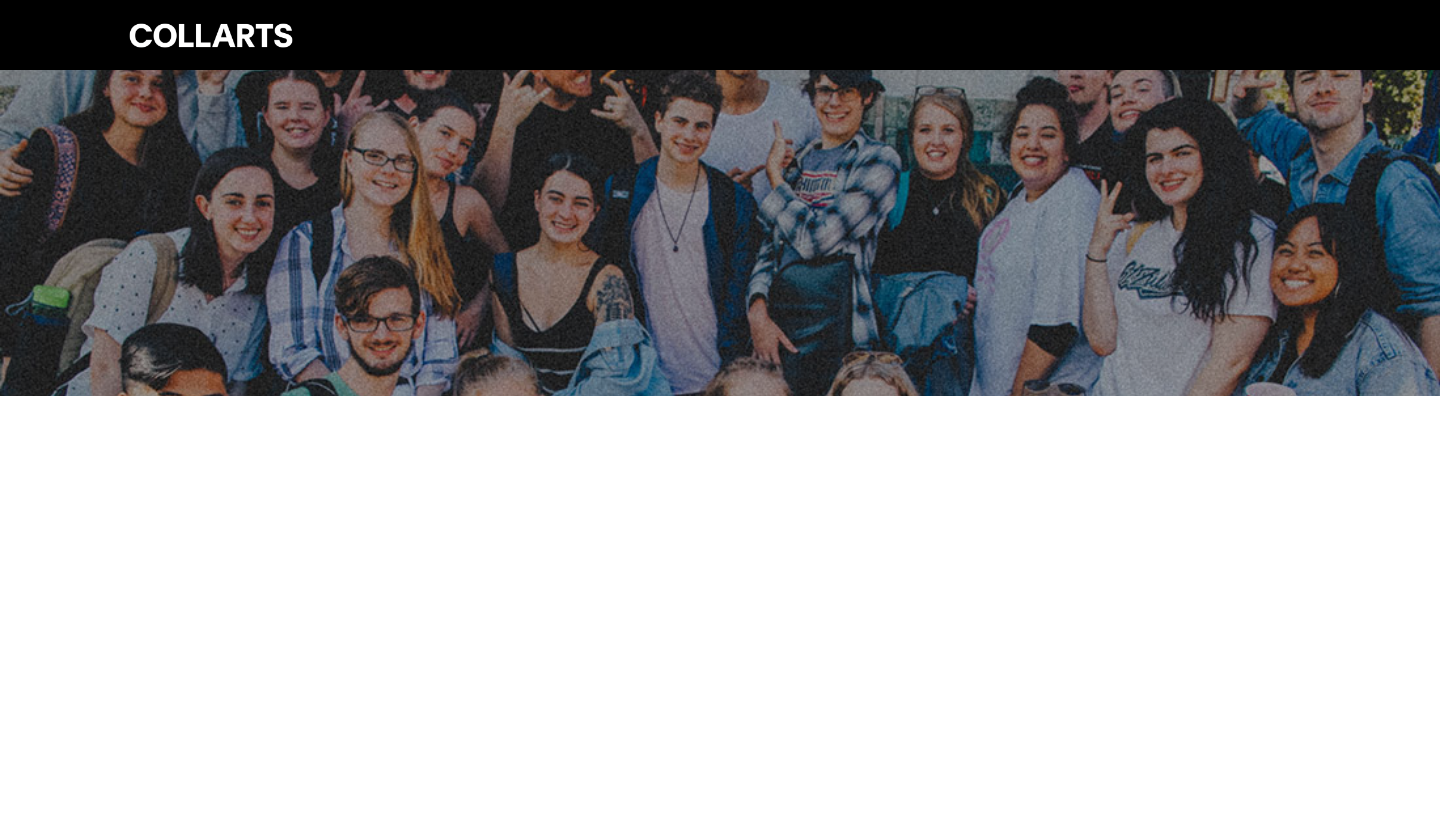 scroll, scrollTop: 0, scrollLeft: 0, axis: both 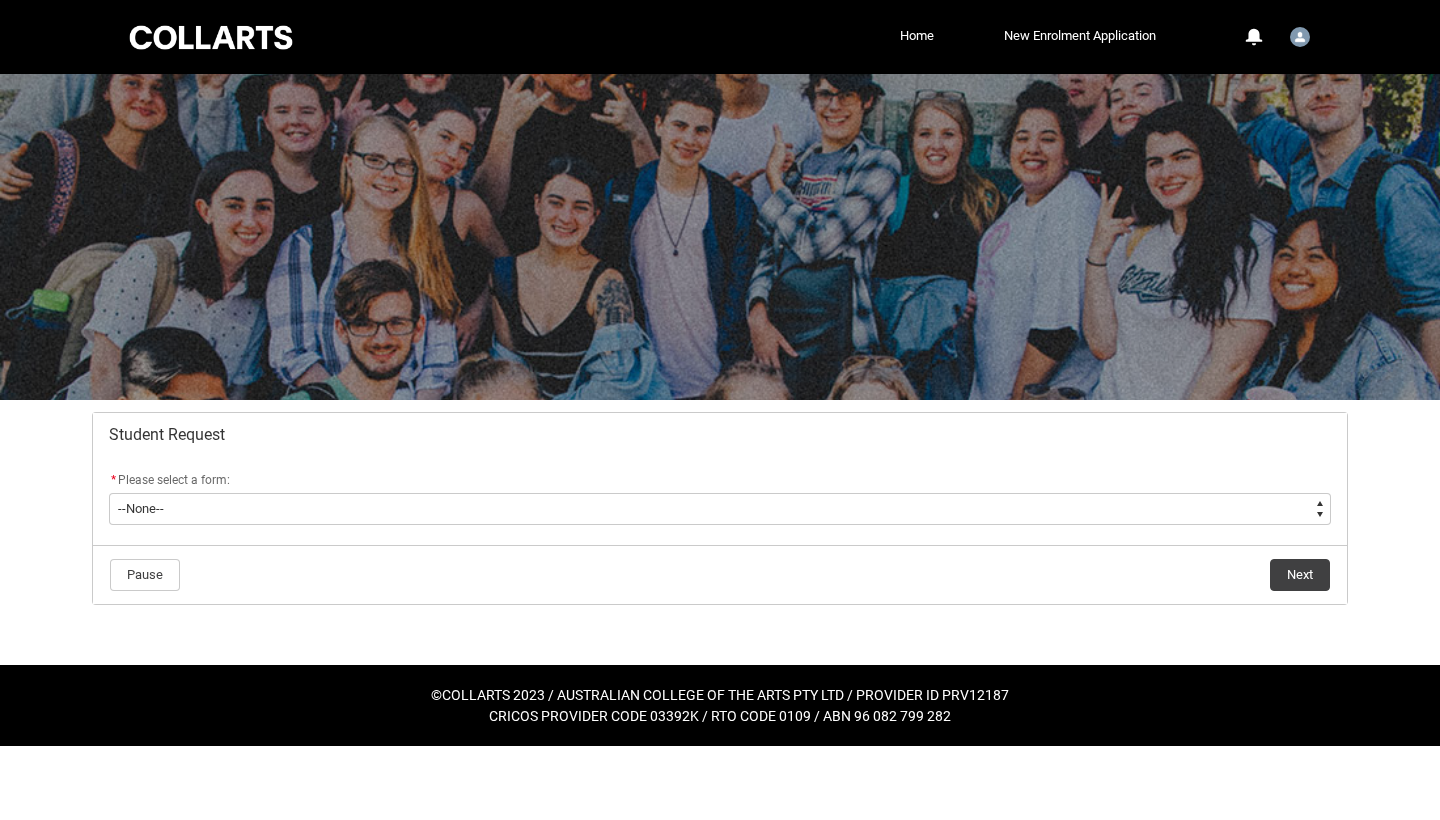 click on "* Please select a form: *   --None-- Academic Transcript Application to Appeal Assignment Extension Course Credit / RPL Course Transfer Deferral / Leave of Absence Enrolment Variation Grievance Reasonable Adjustment Return to Study Application Special Consideration Tuition Fee Refund Withdraw & Cancel Enrolment General Enquiry FEE-HELP Exemption Form Financial Hardship Program" 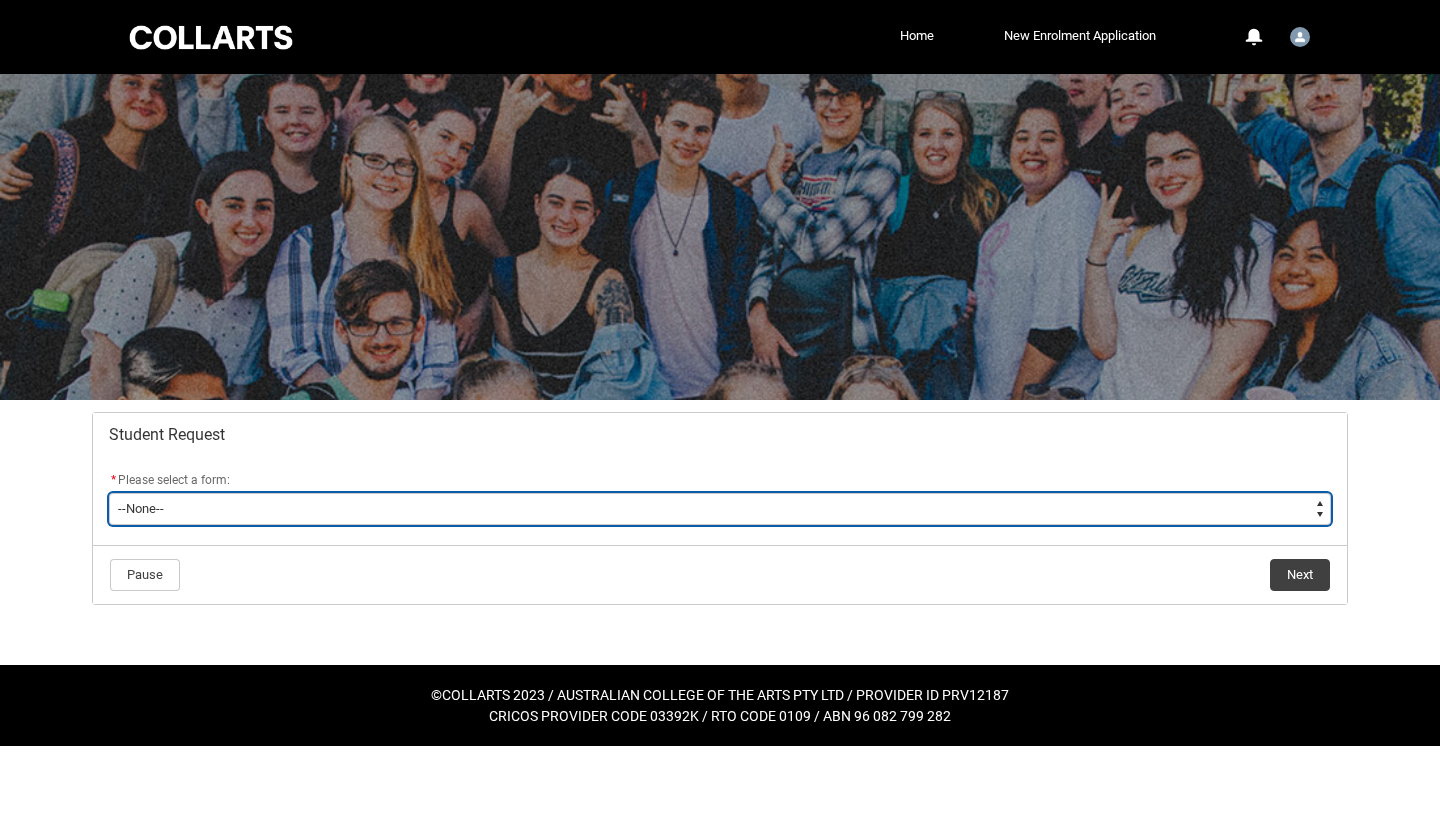 type on "picklist_case_Type.Assignment Extension" 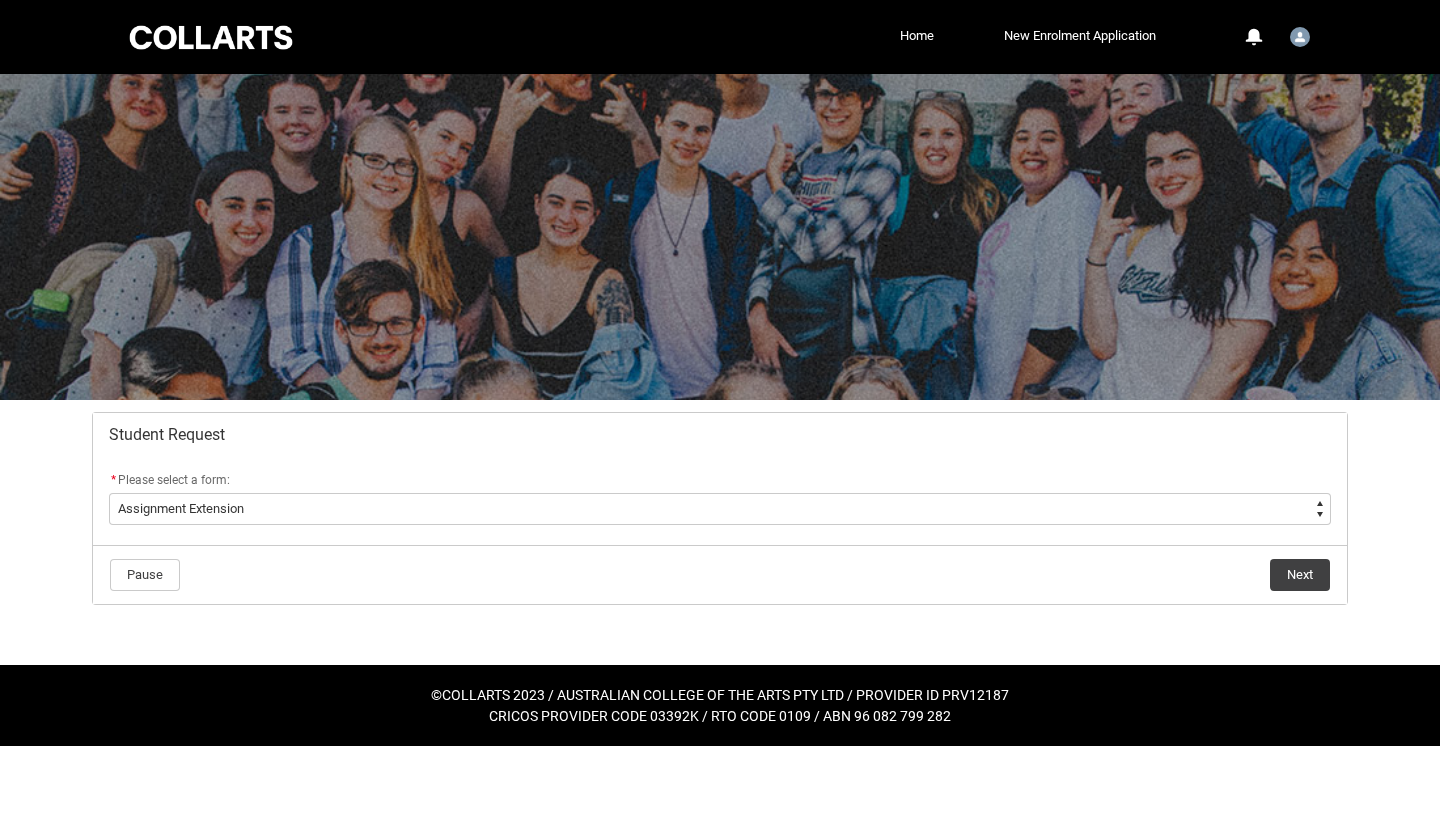 click on "Next" 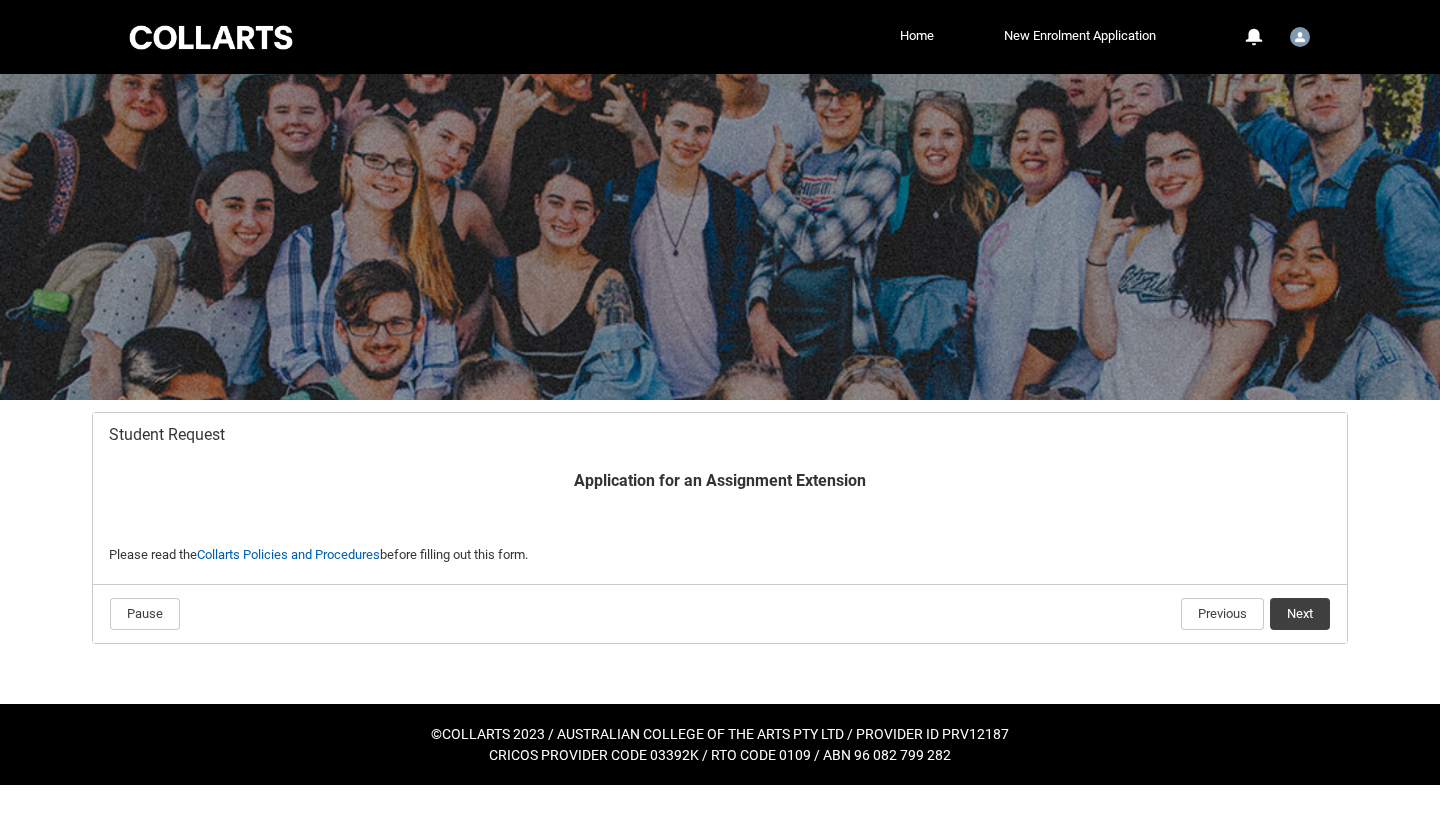 click on "Next" 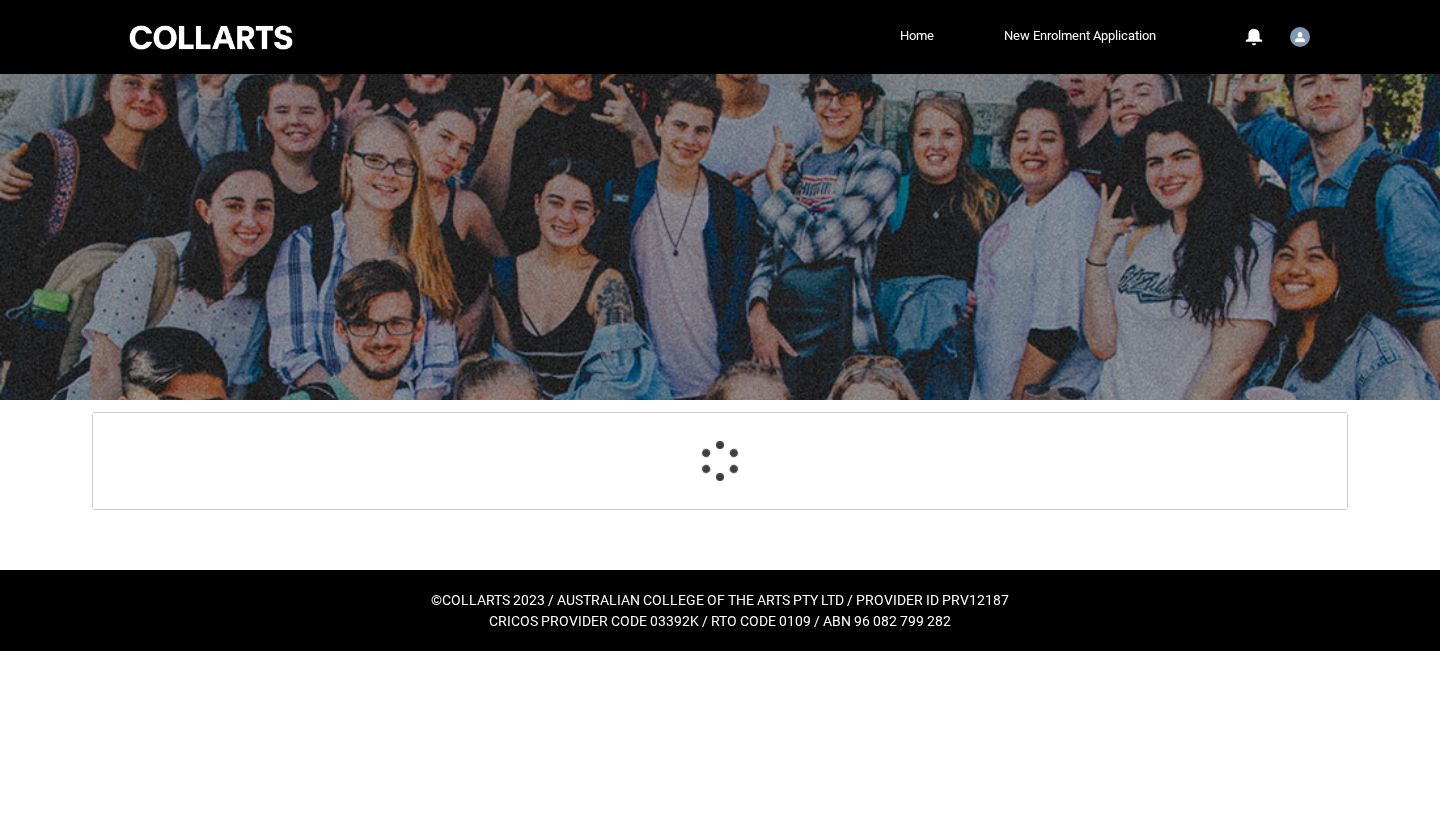 scroll, scrollTop: 187, scrollLeft: 0, axis: vertical 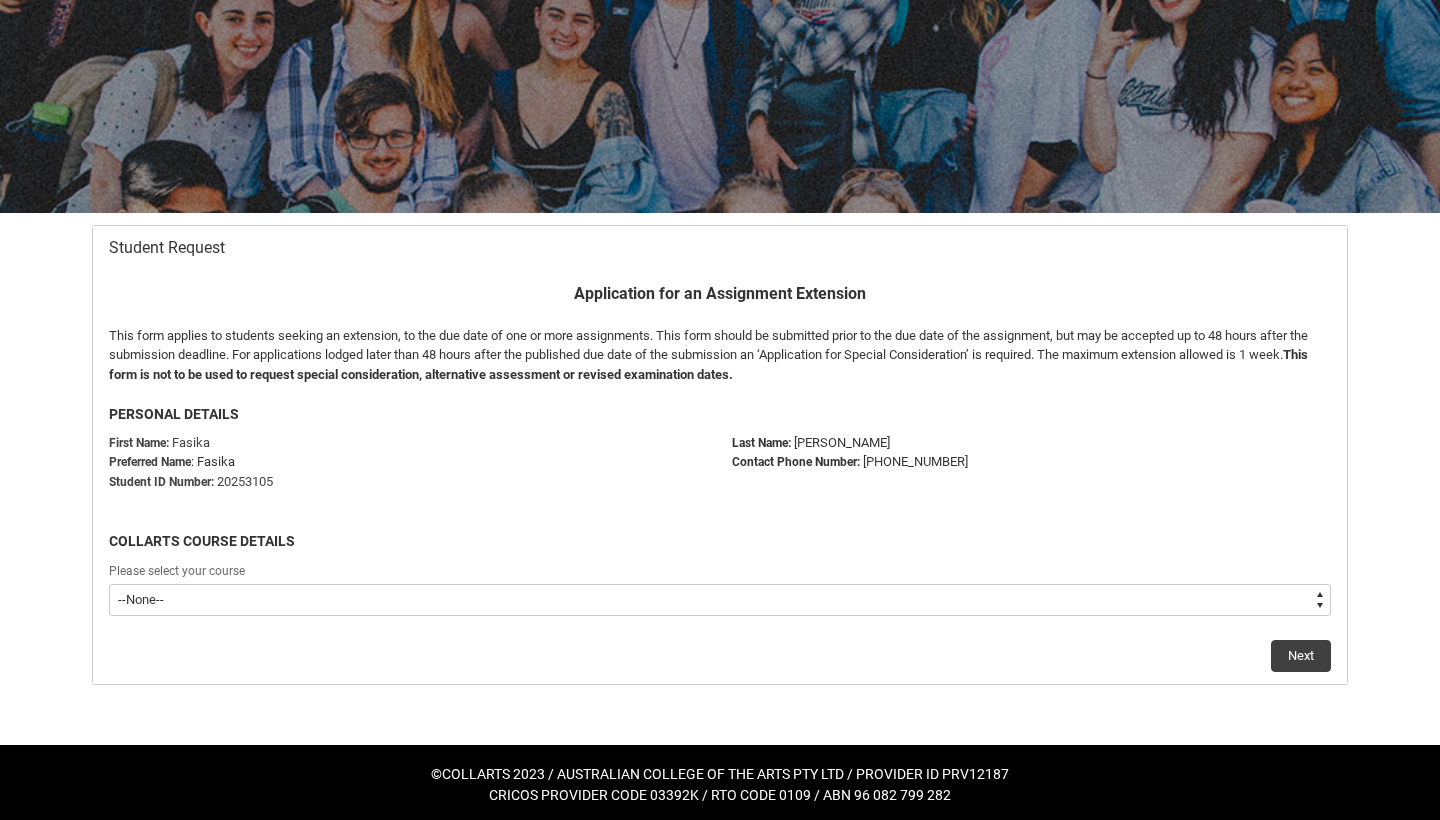type on "recordPicklist_ProgramEnrollment.a0jOZ000004o7OzYAI" 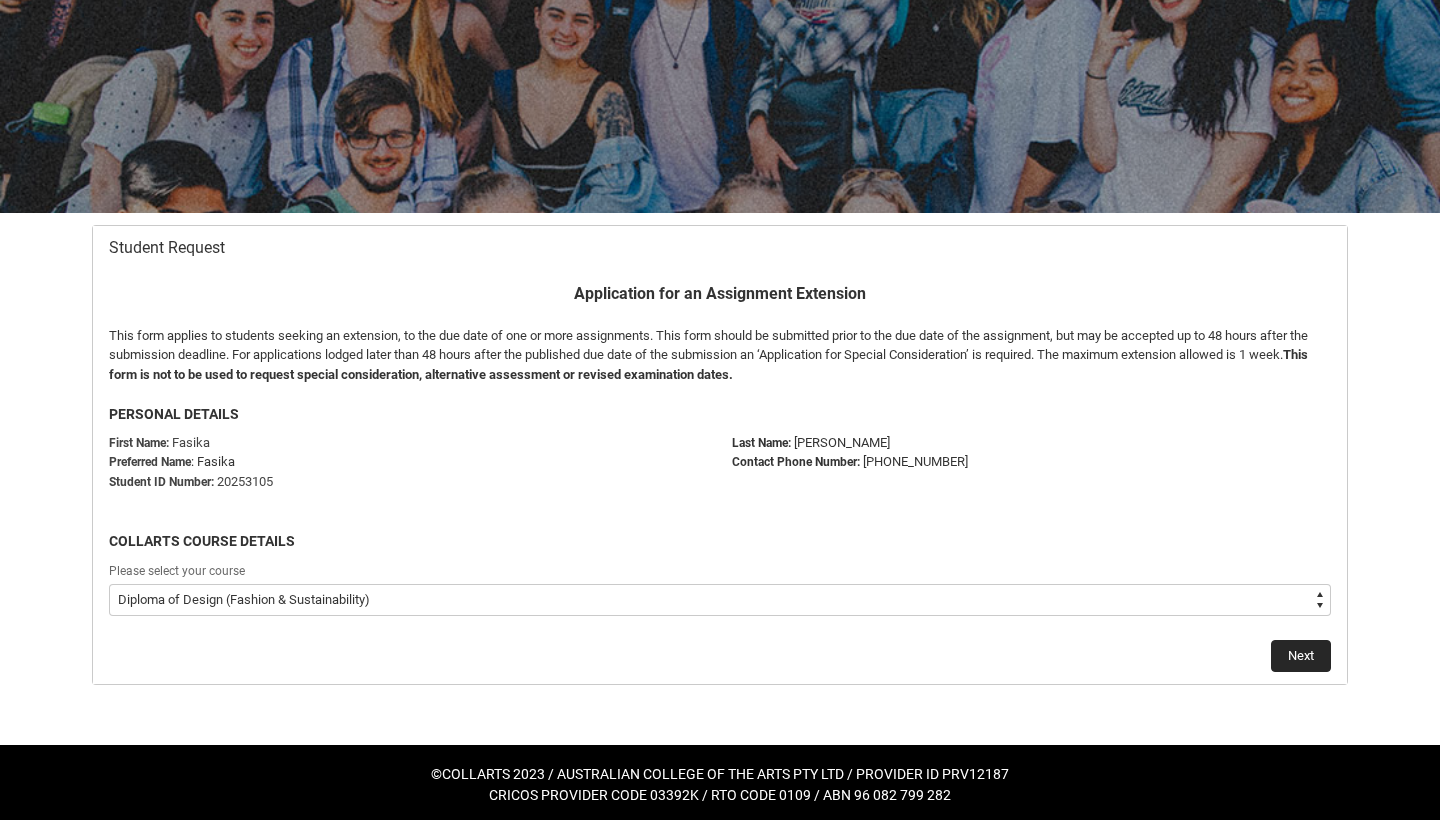 click on "Next" 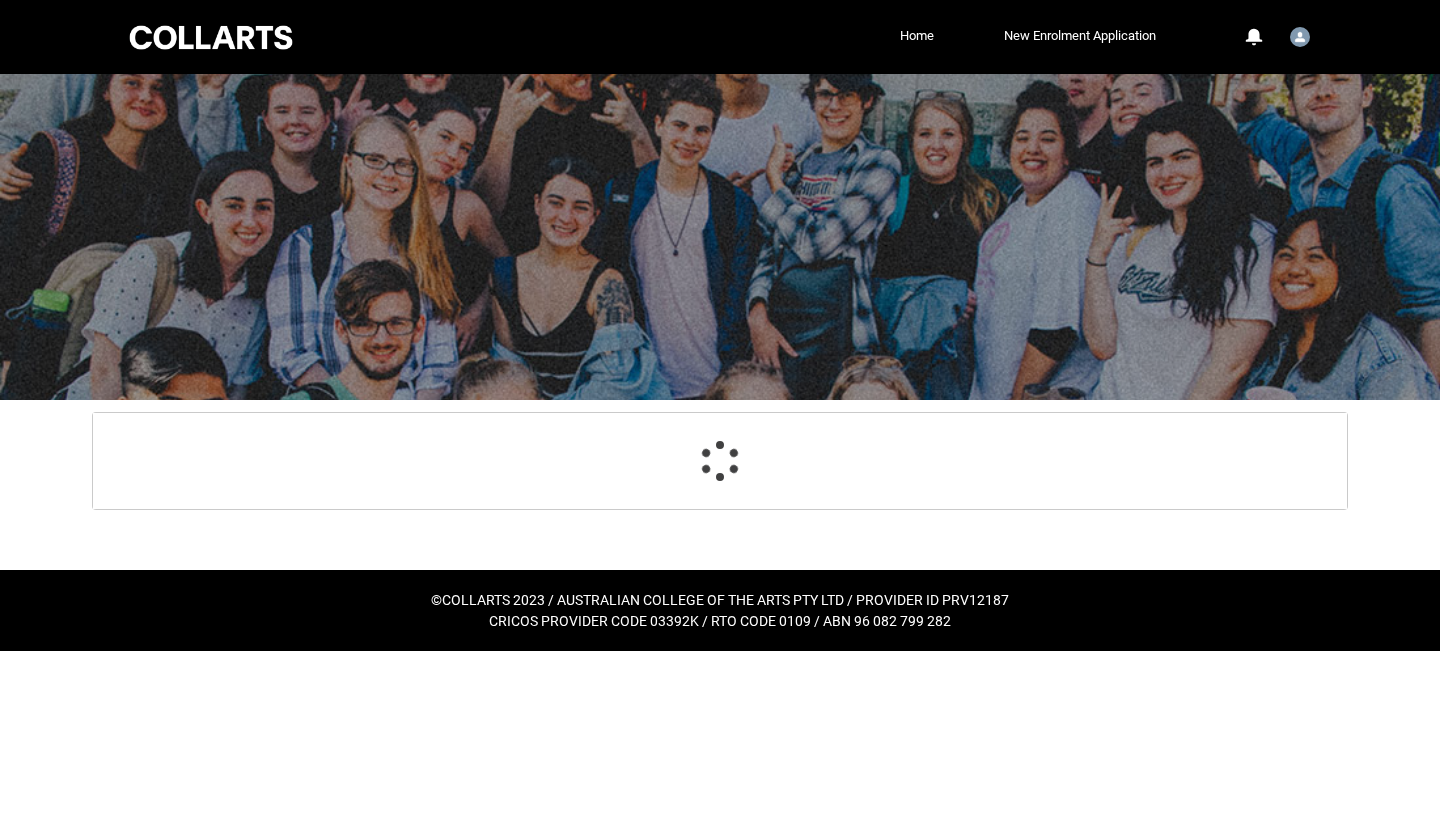 scroll, scrollTop: 213, scrollLeft: 0, axis: vertical 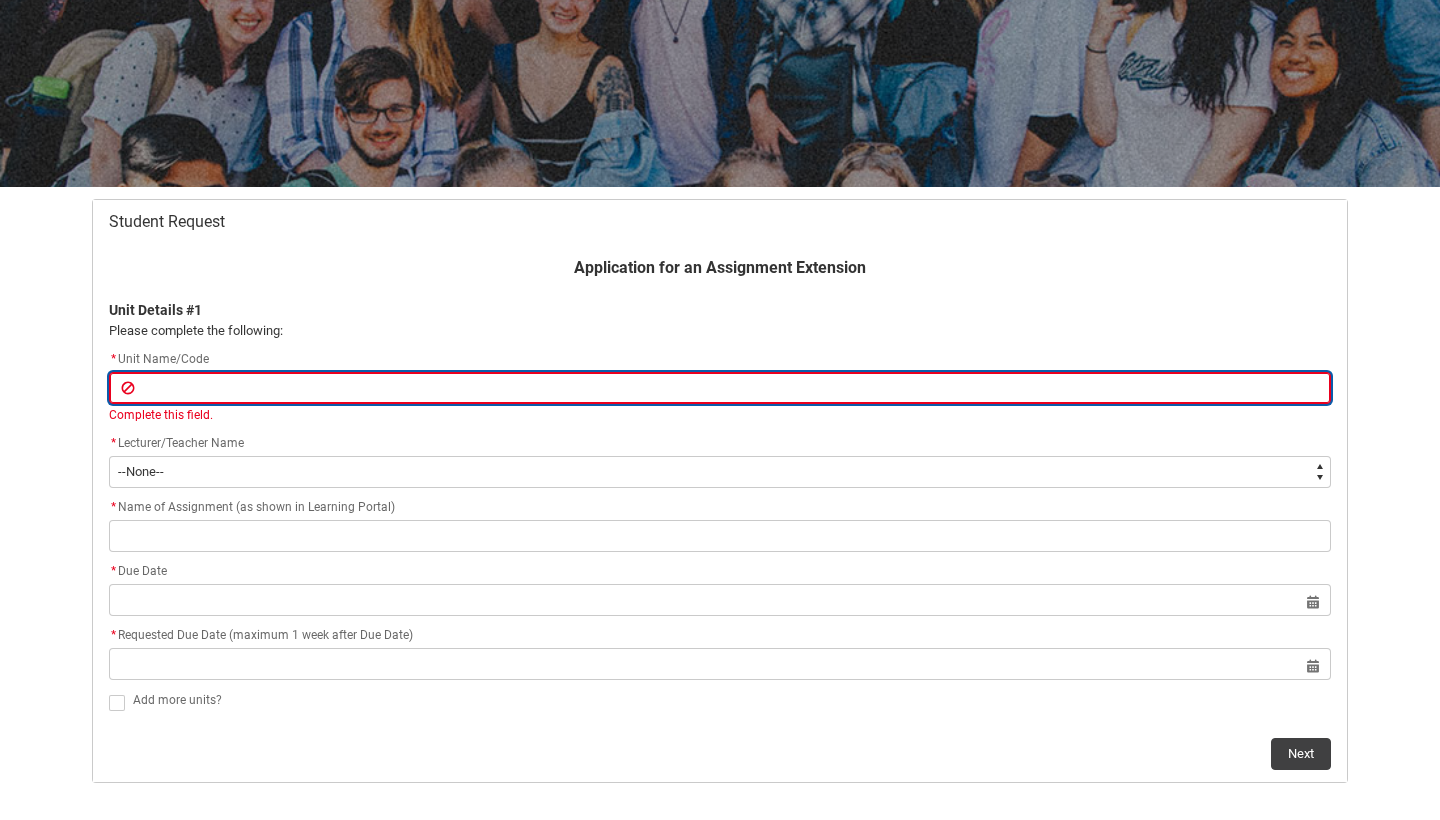 paste on "[FSDP1] Fashion Design: Function" 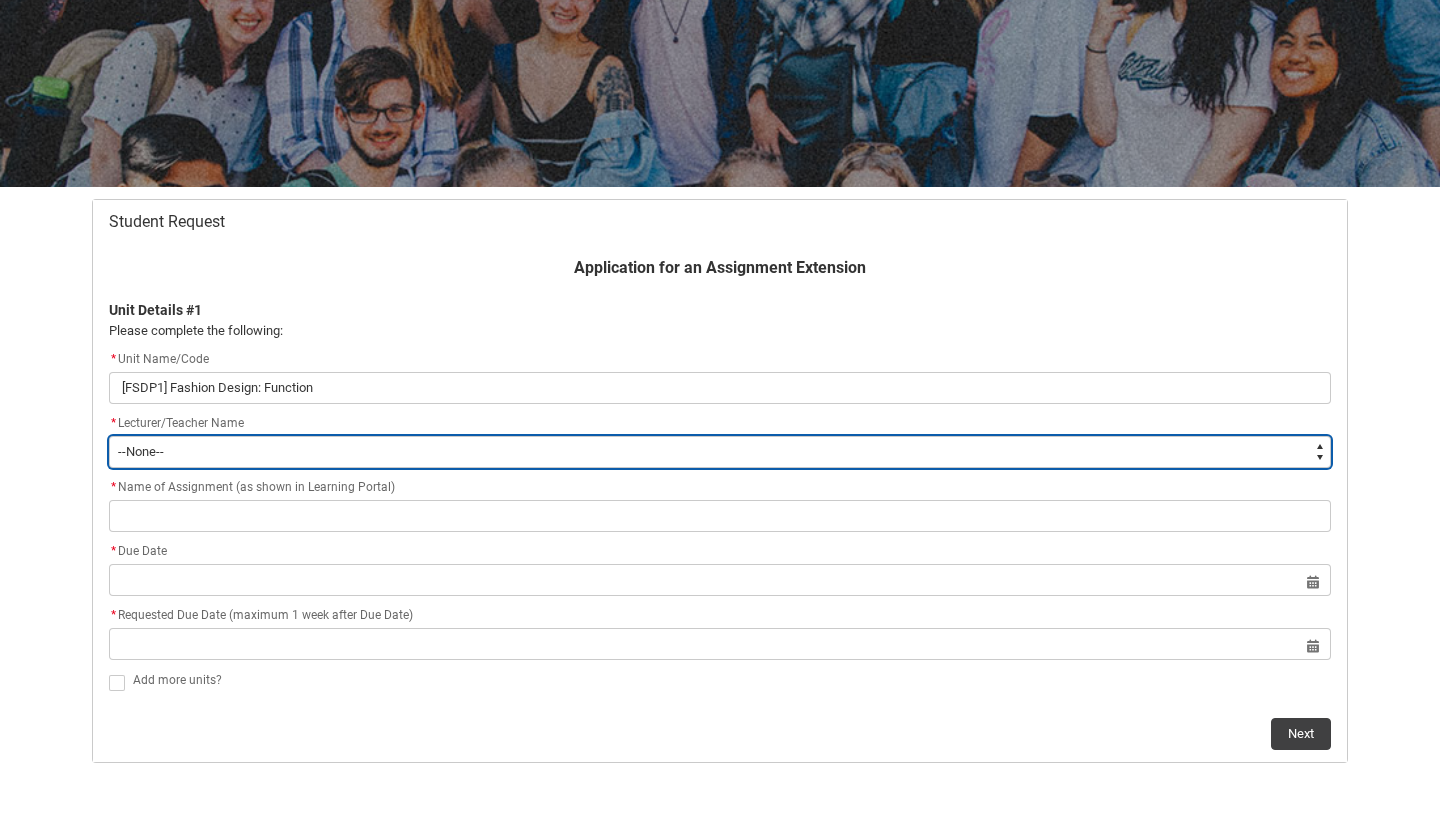 type on "Faculty_NamefromNtoZ.003I7000001h5ueIAA" 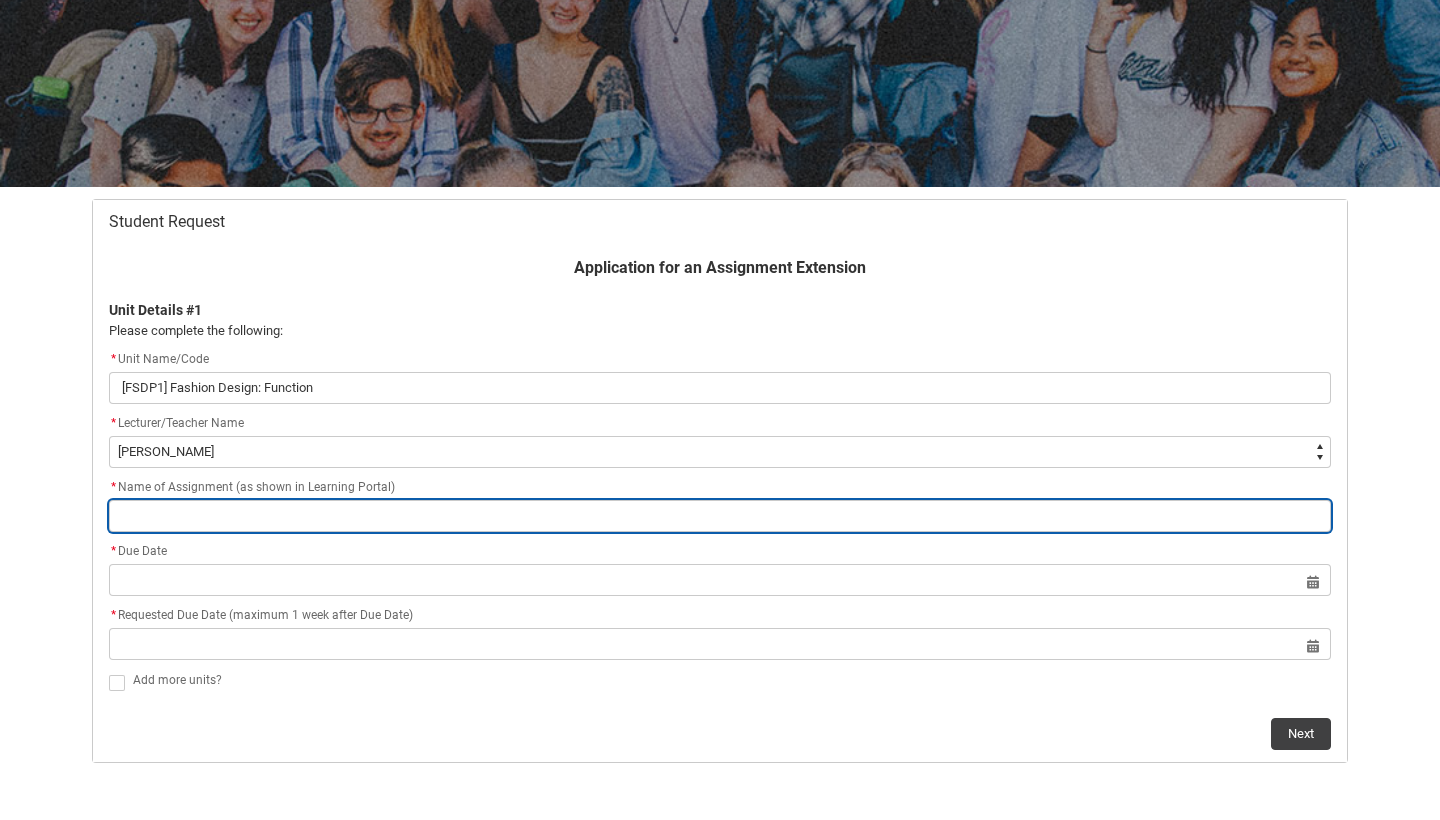 click at bounding box center (720, 516) 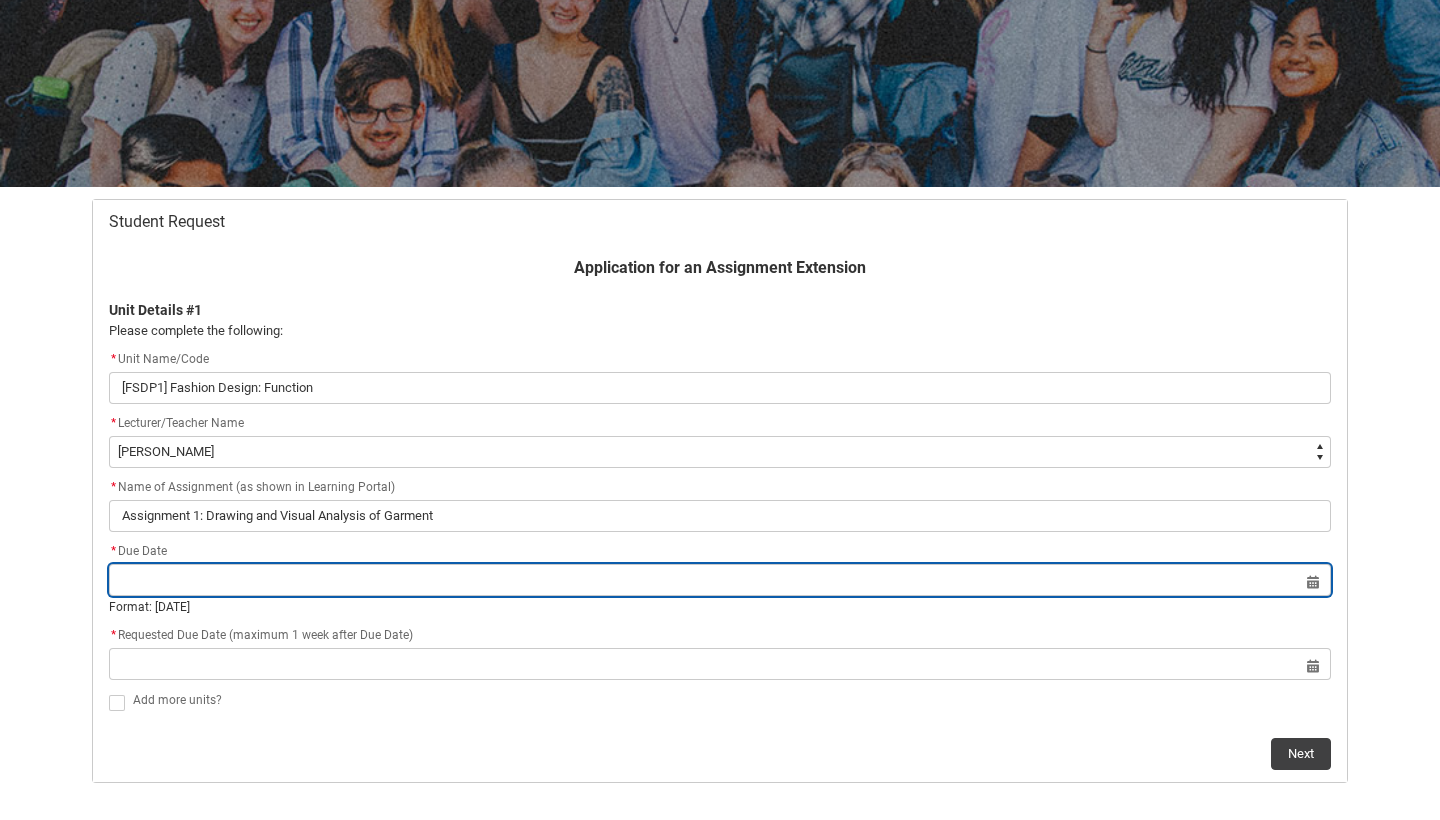click at bounding box center (720, 580) 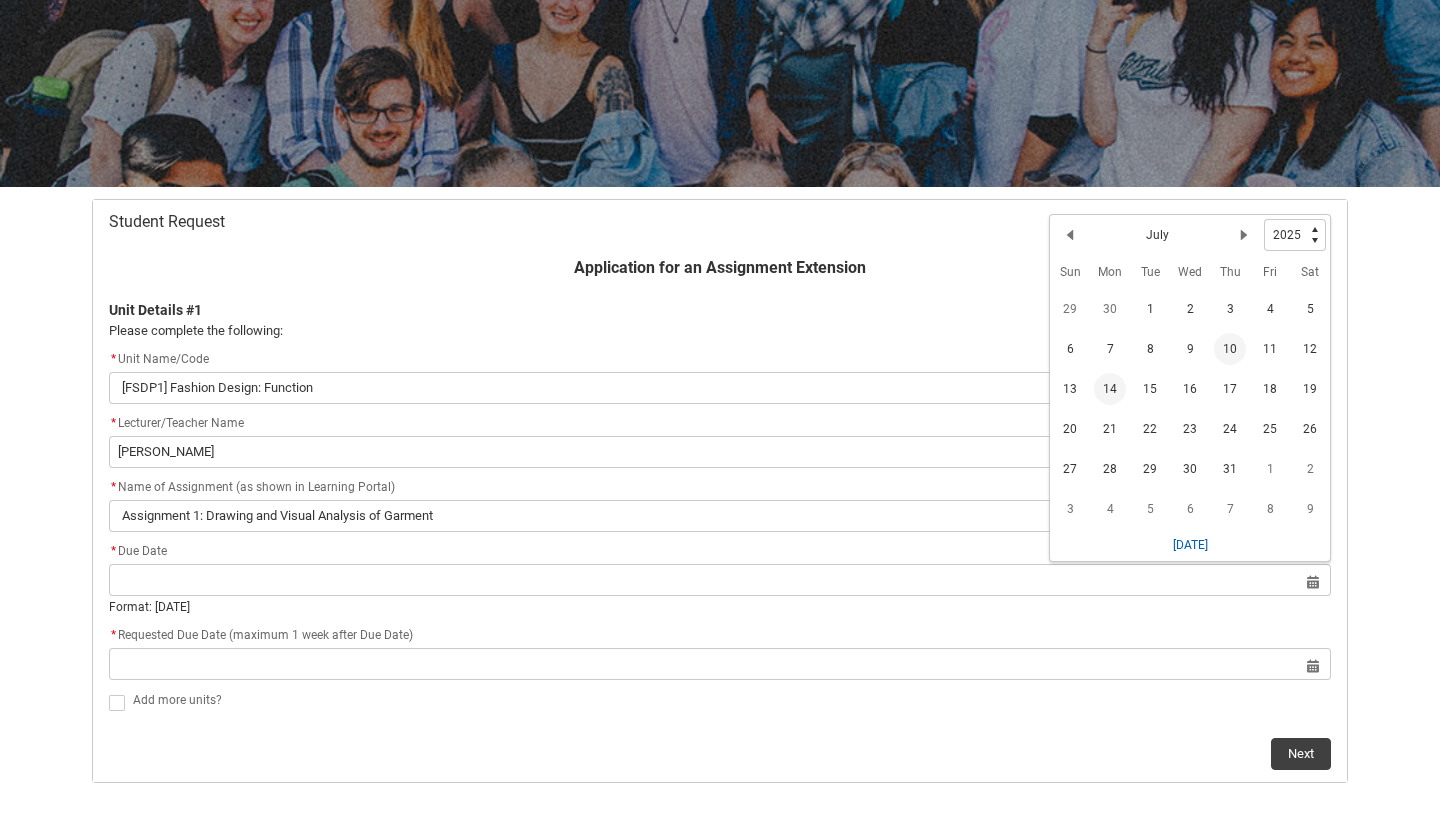 click on "10" 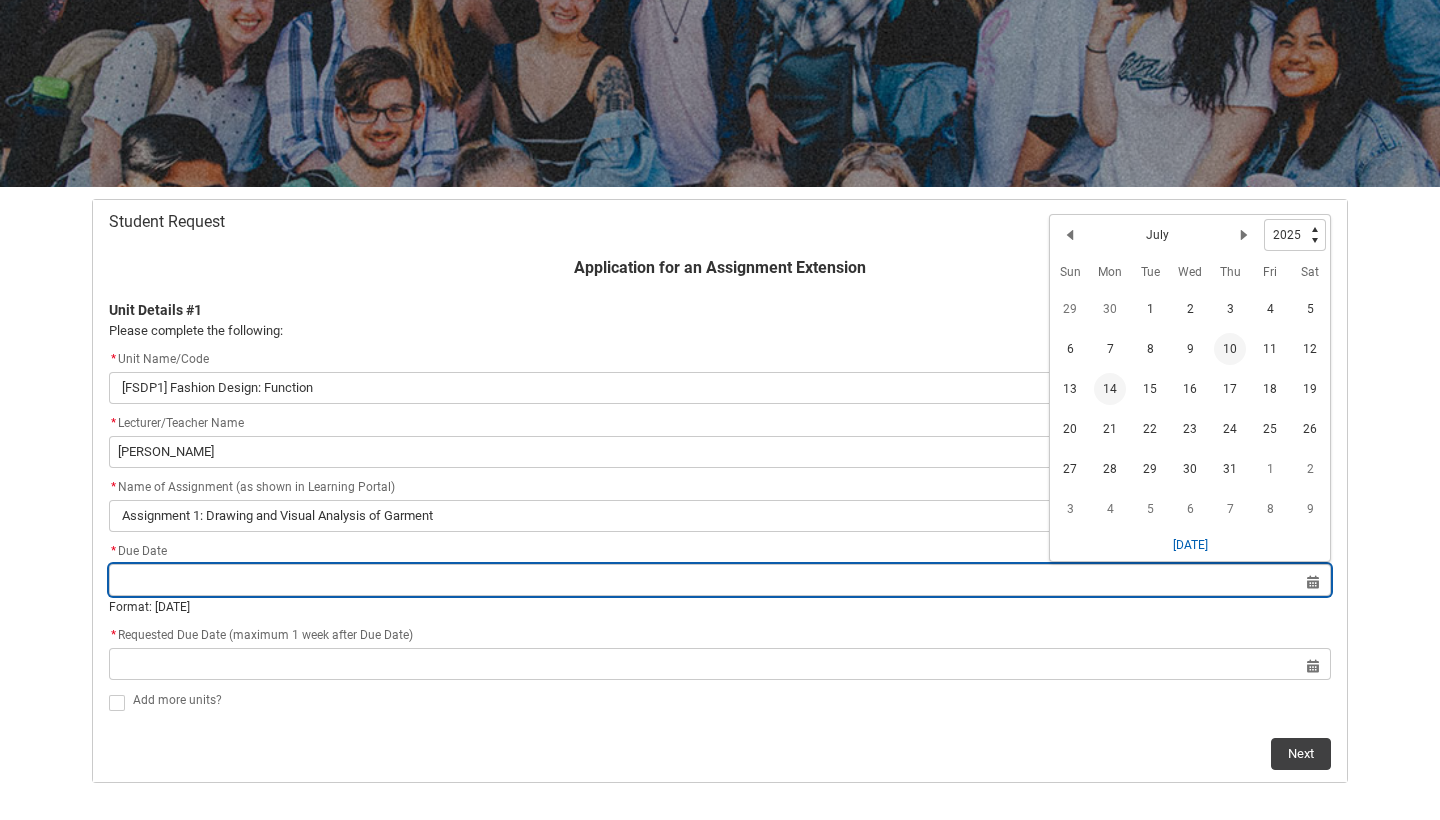 type on "[DATE]" 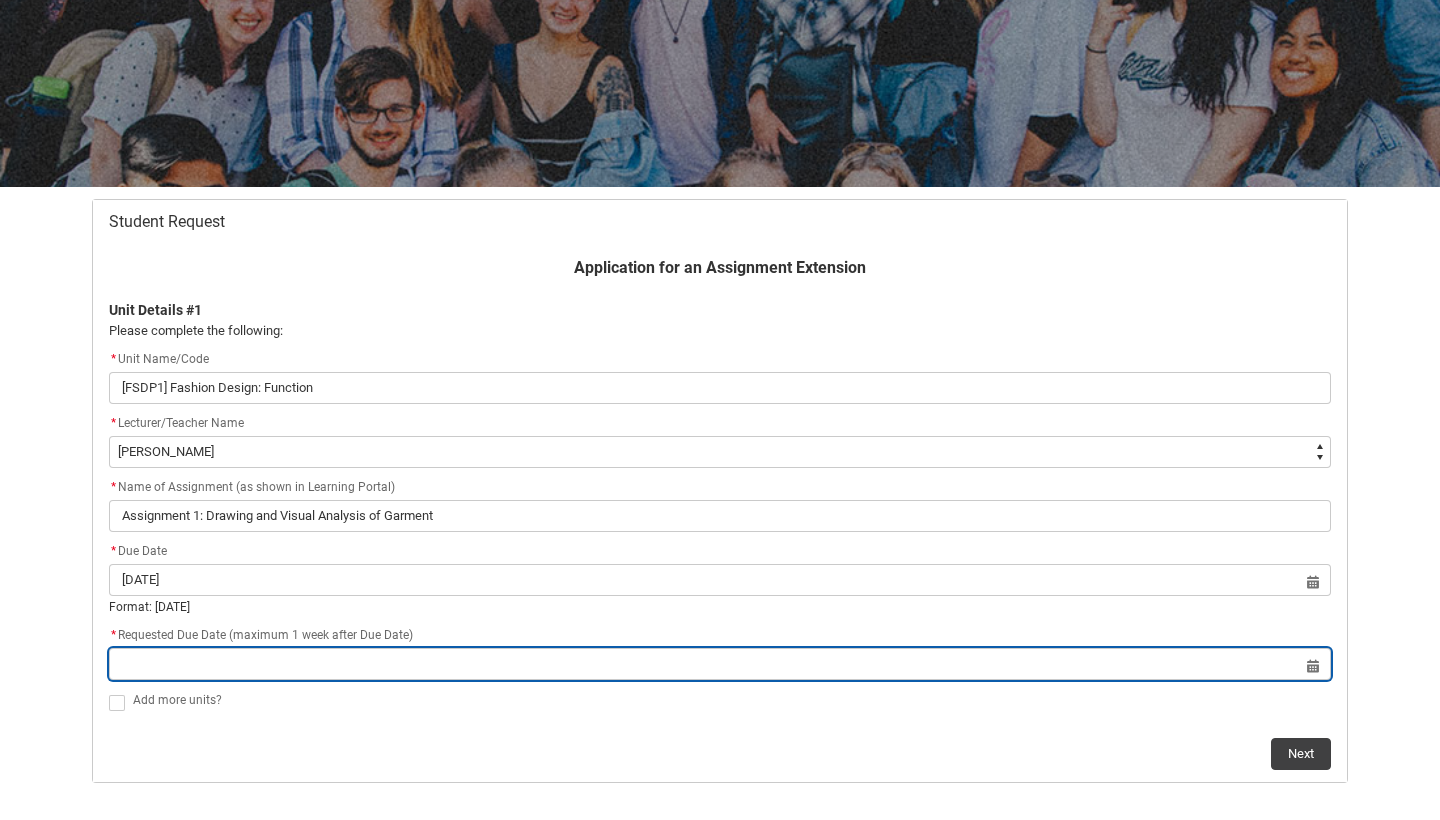 click at bounding box center [720, 664] 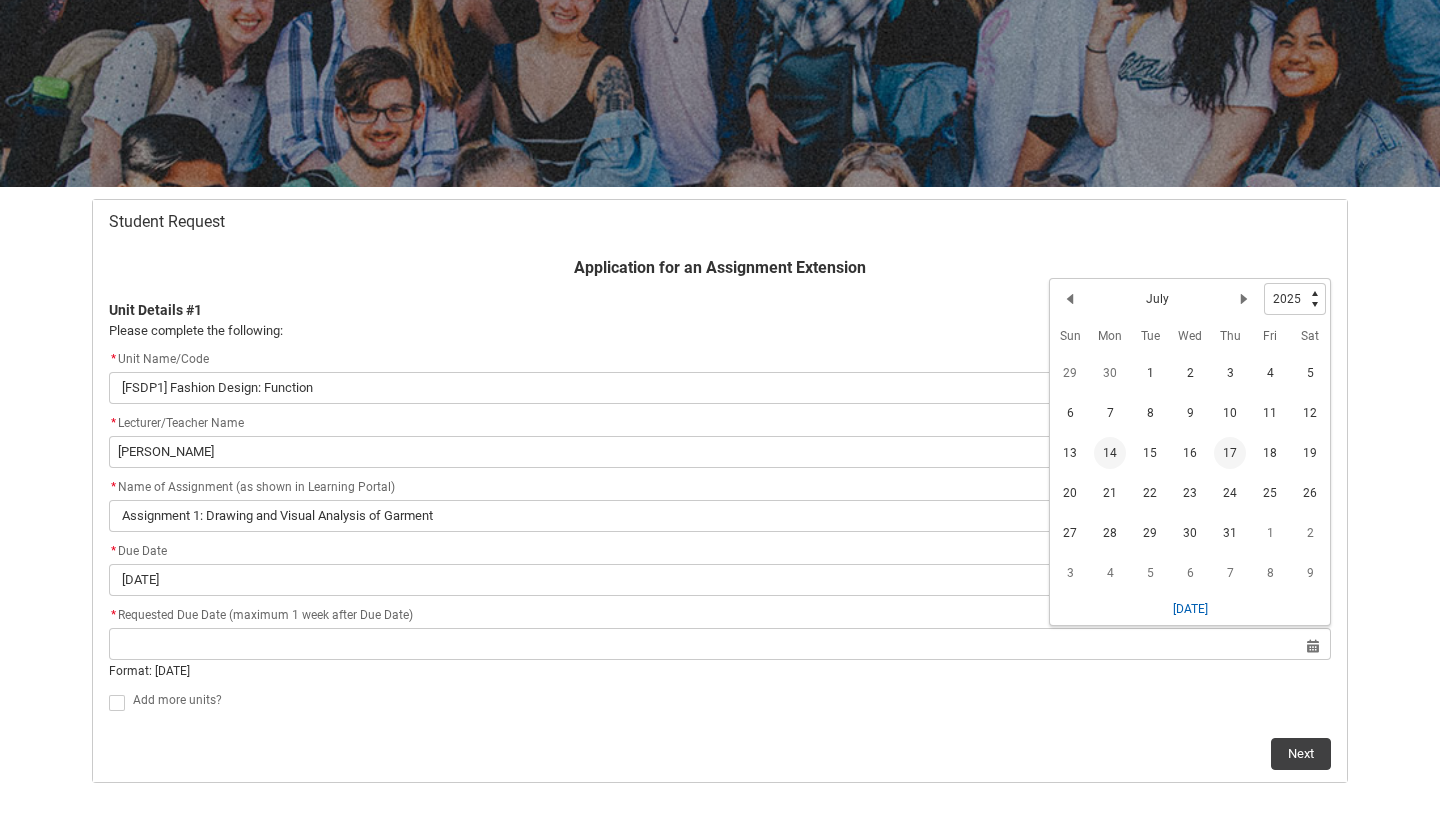 click on "17" 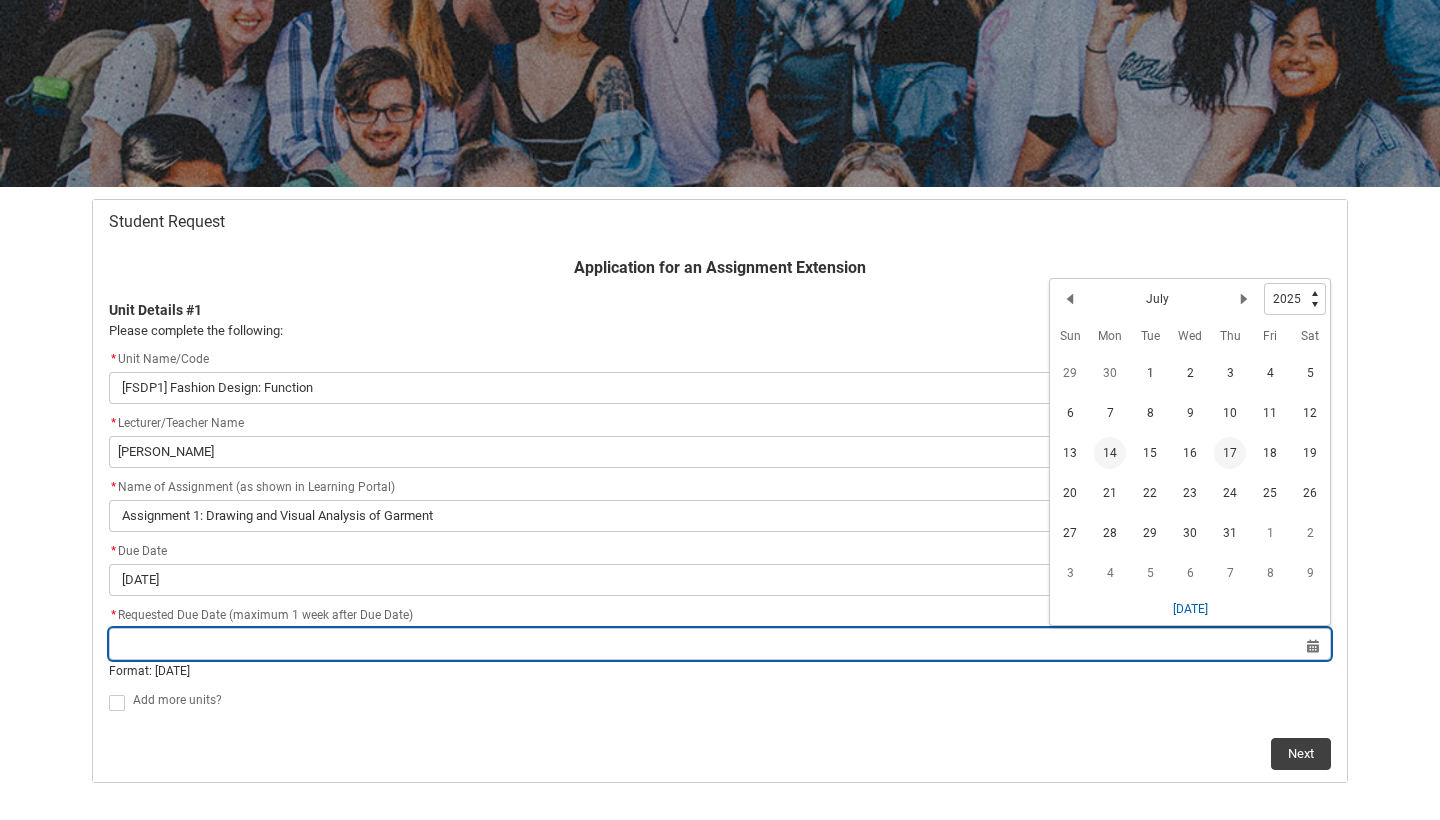 type on "2025-07-17" 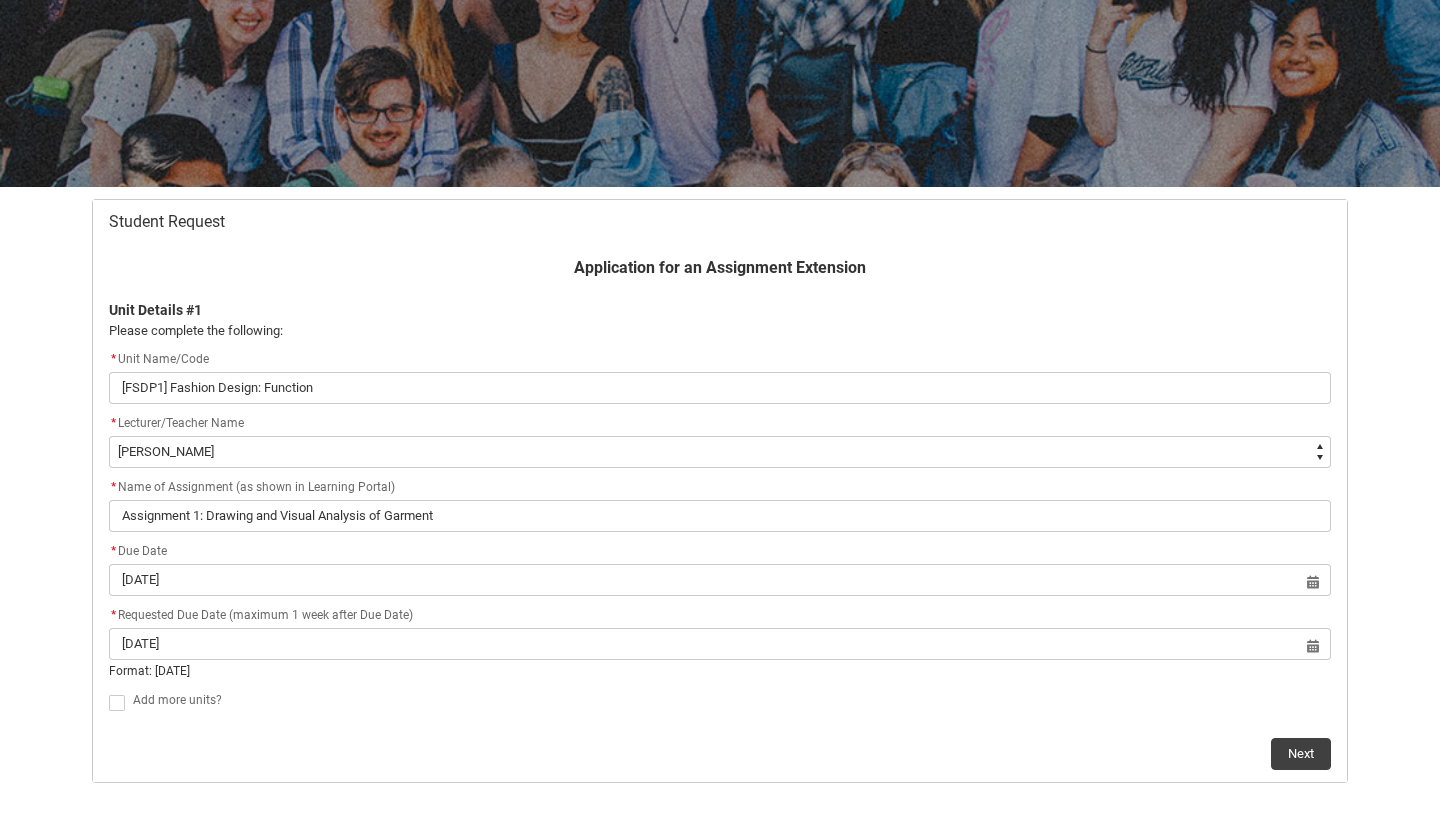 click 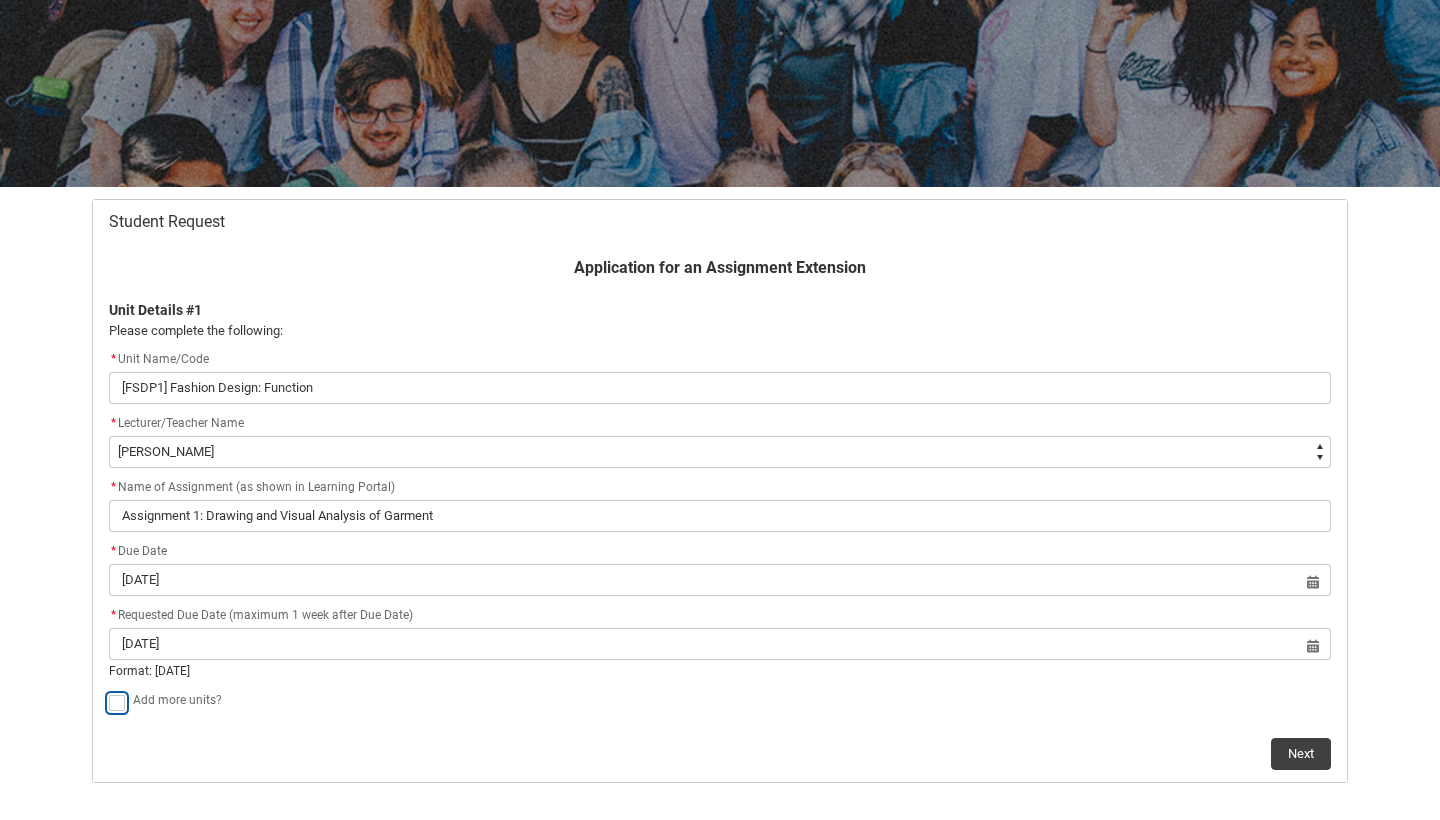 type on "true" 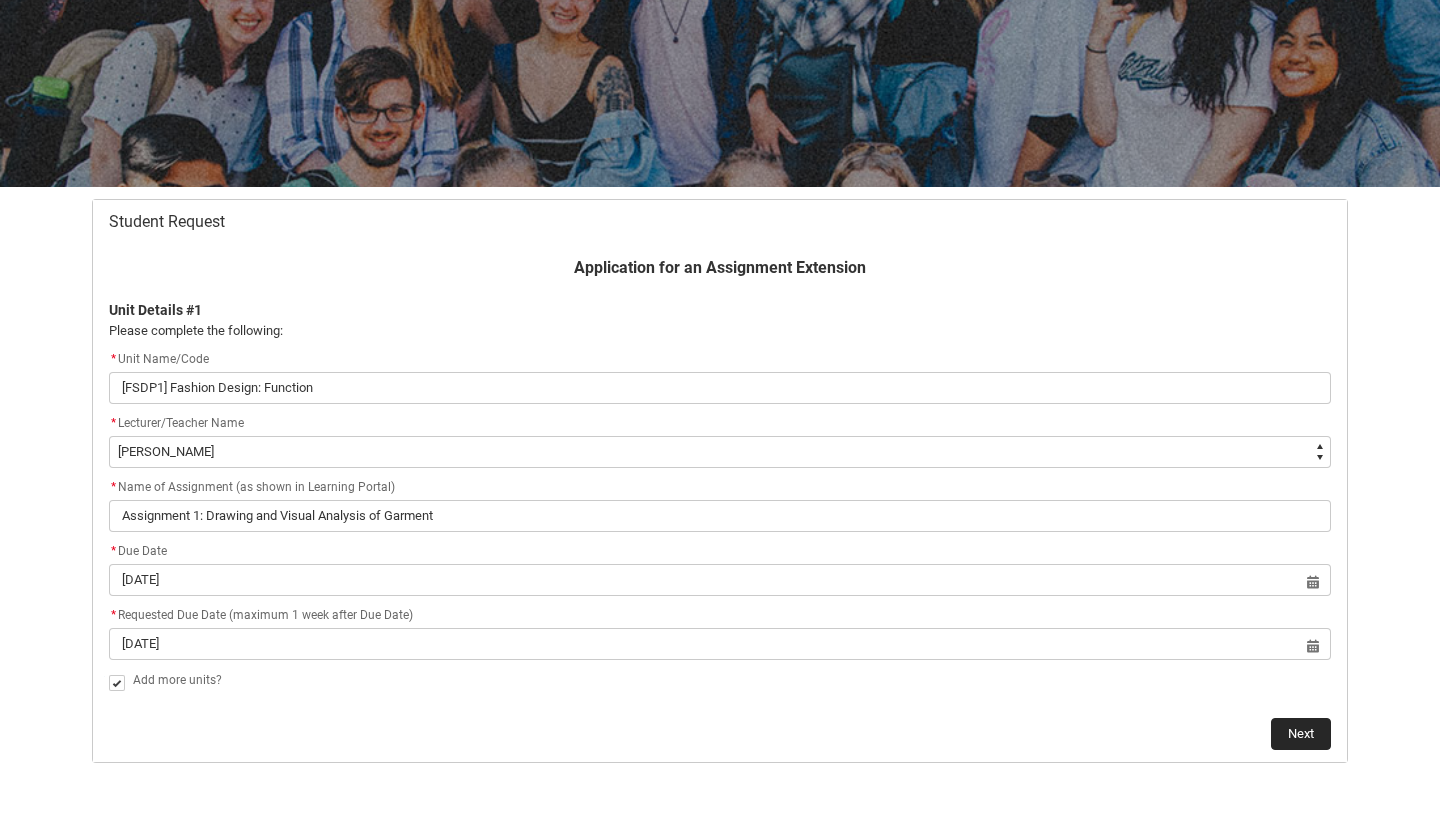 click on "Next" 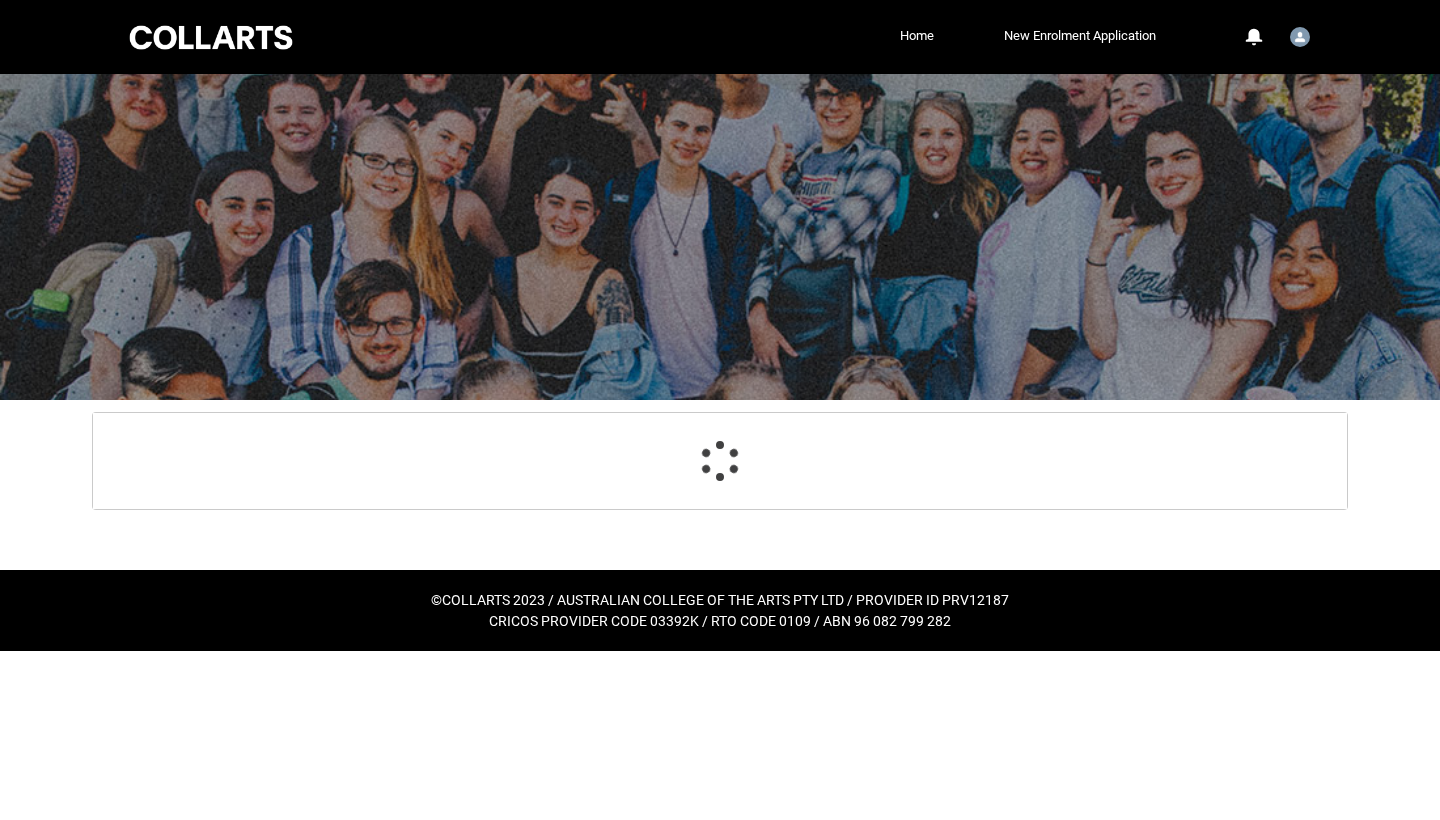 scroll, scrollTop: 213, scrollLeft: 0, axis: vertical 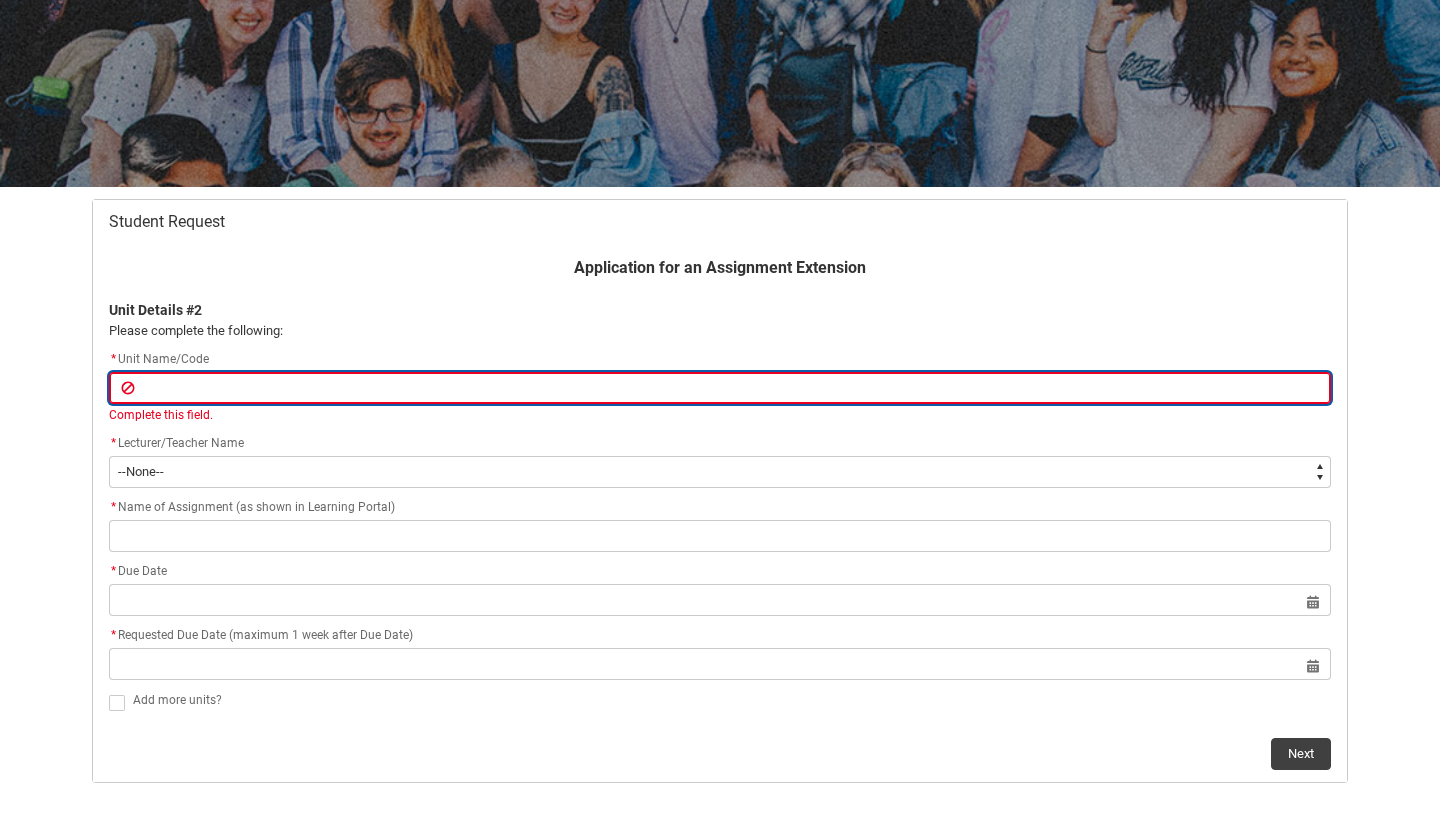 paste on "[FSMM1] Fibres, Fabrics and Fabrications" 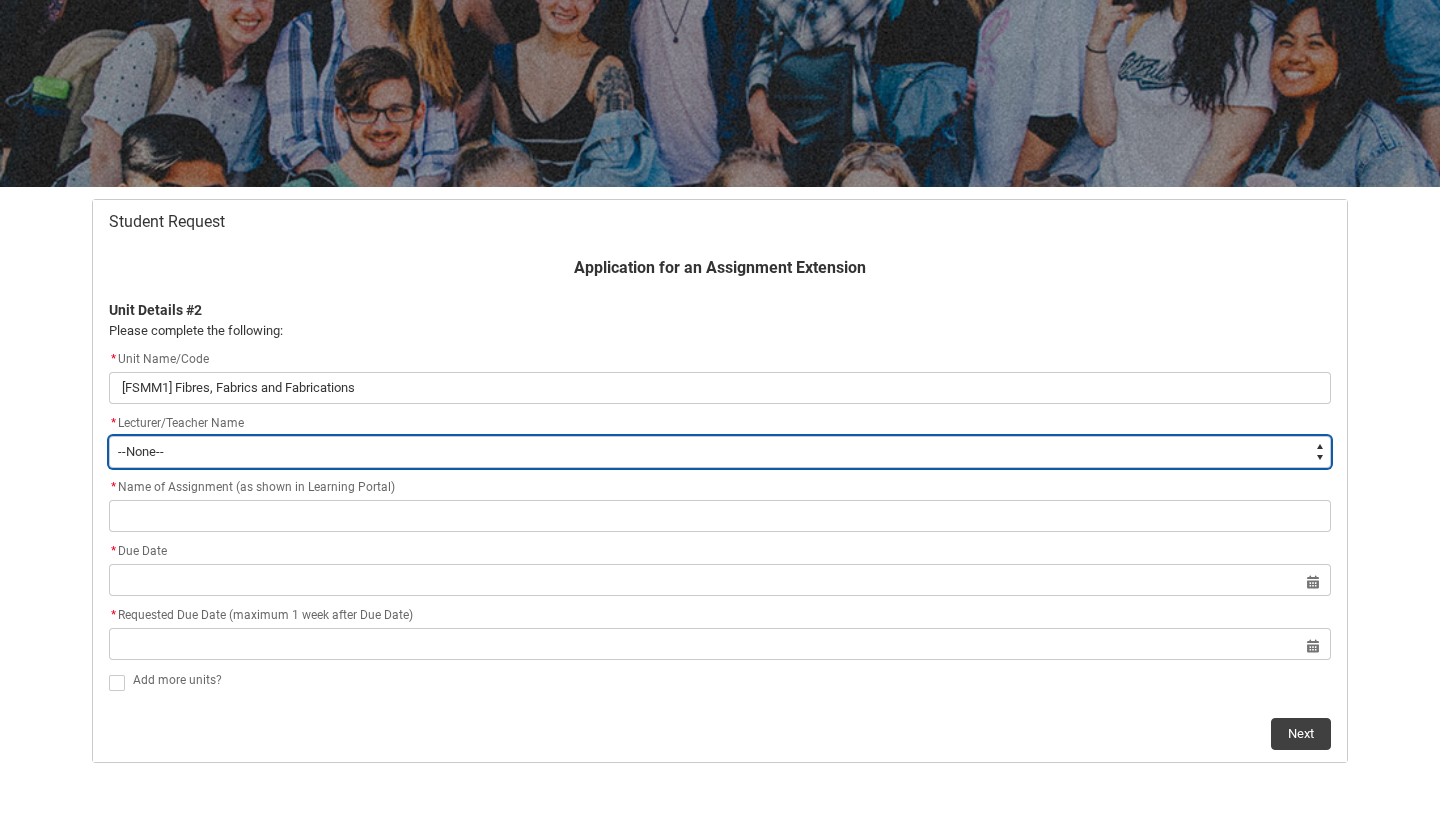 type on "Faculty_NamefromAtoM.0035g00000b9AZtAAM" 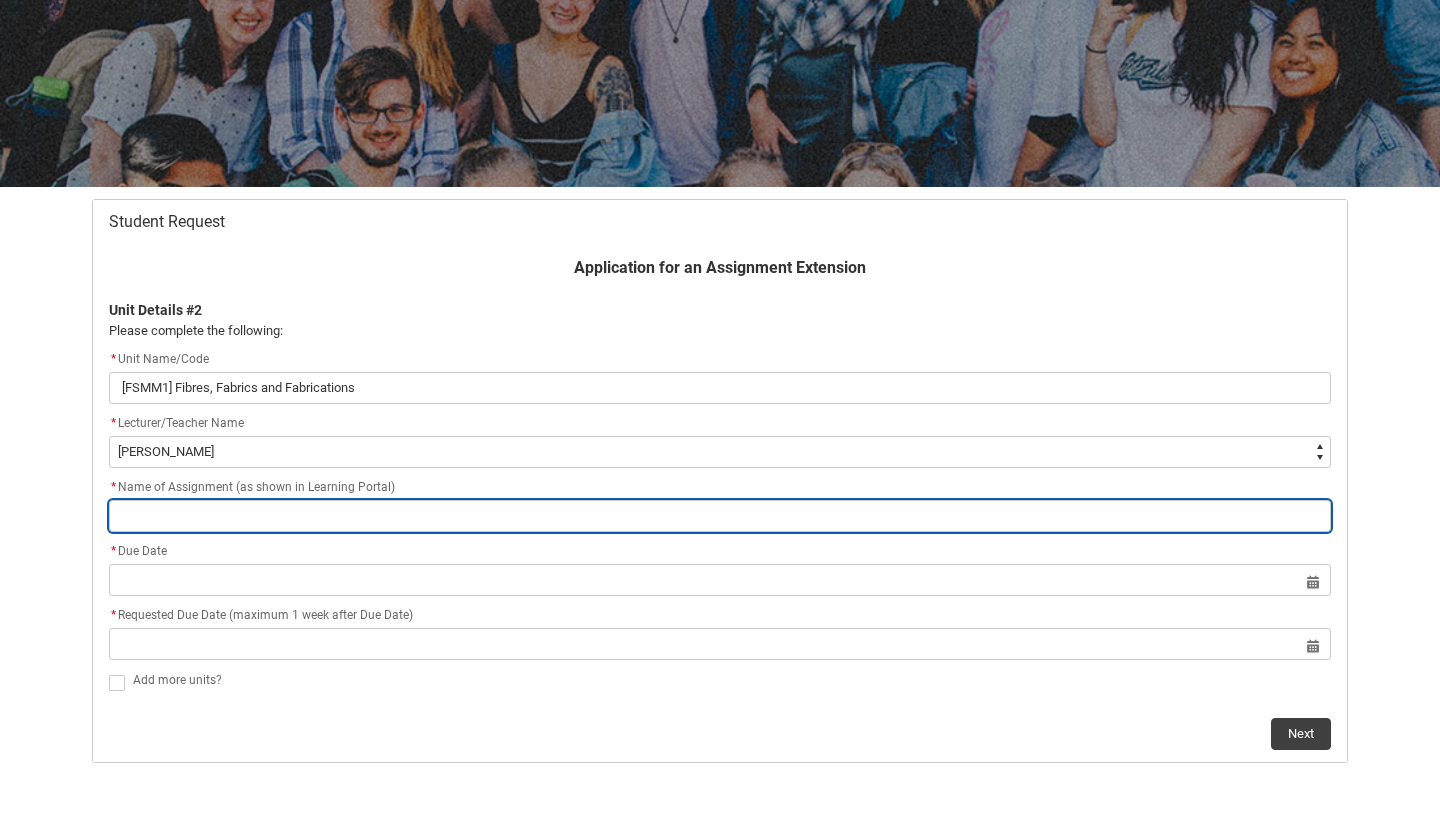 click at bounding box center (720, 516) 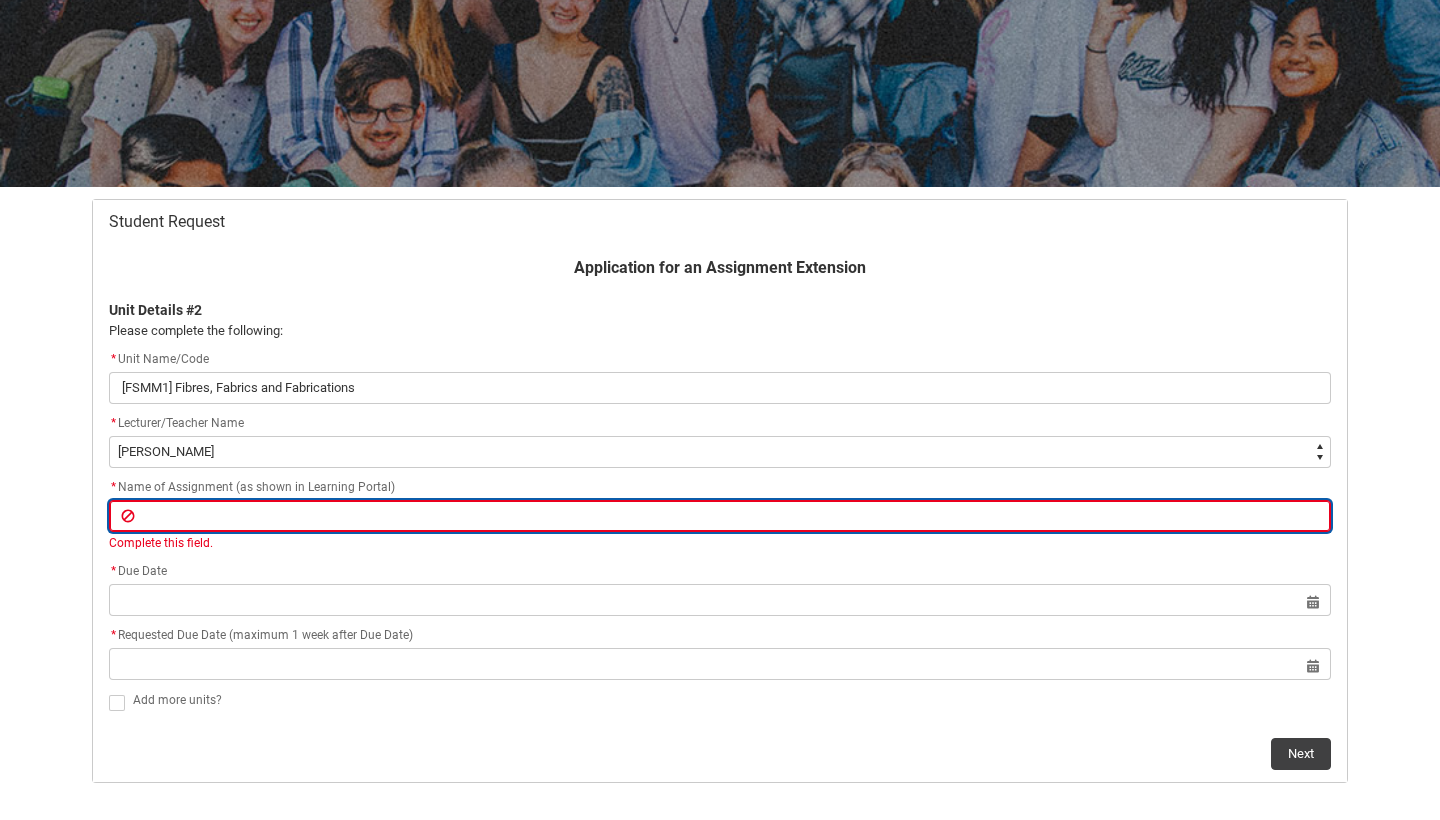 click at bounding box center [720, 516] 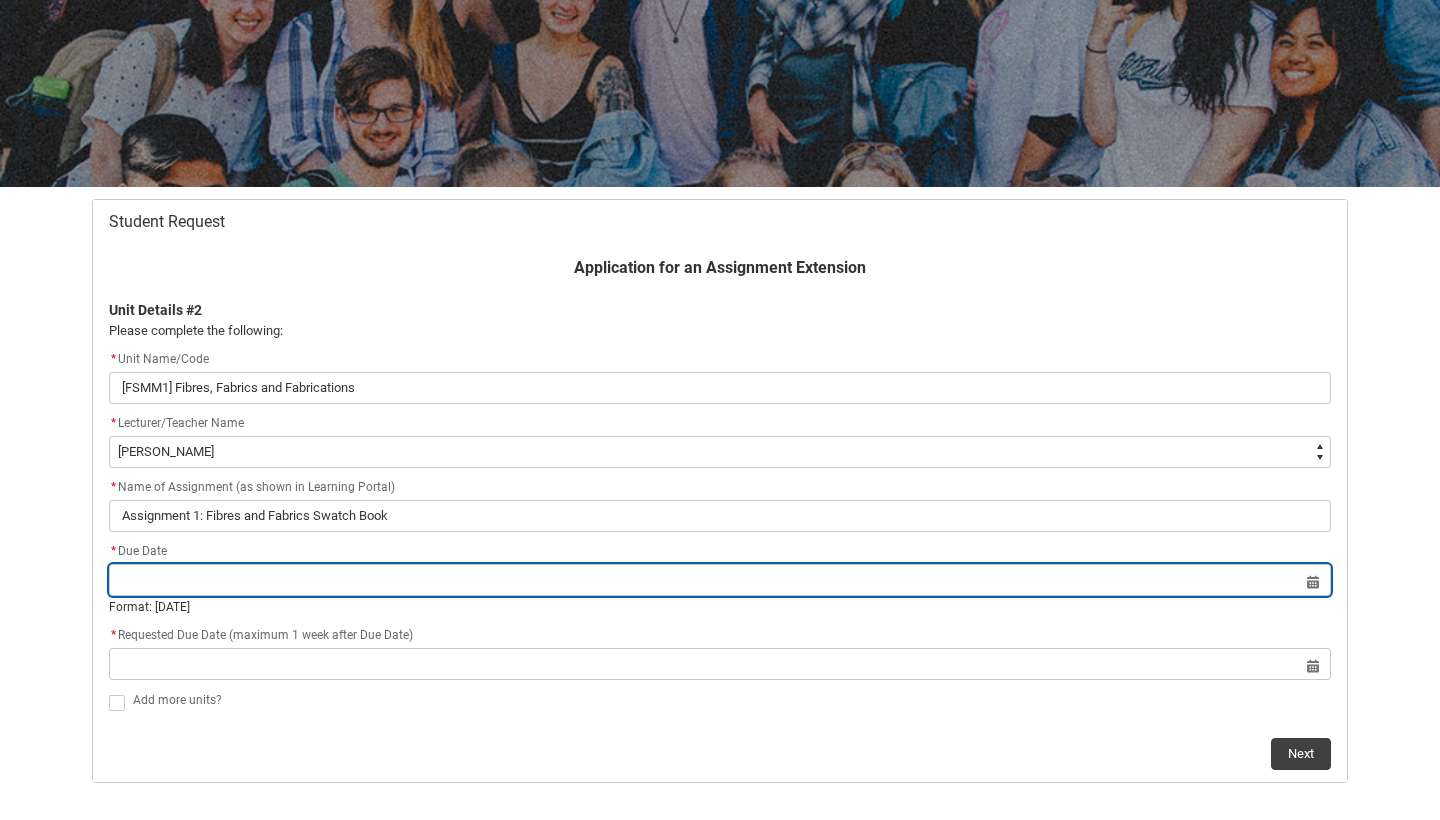 click on "Select a date for   Format: 31 Dec 2024" 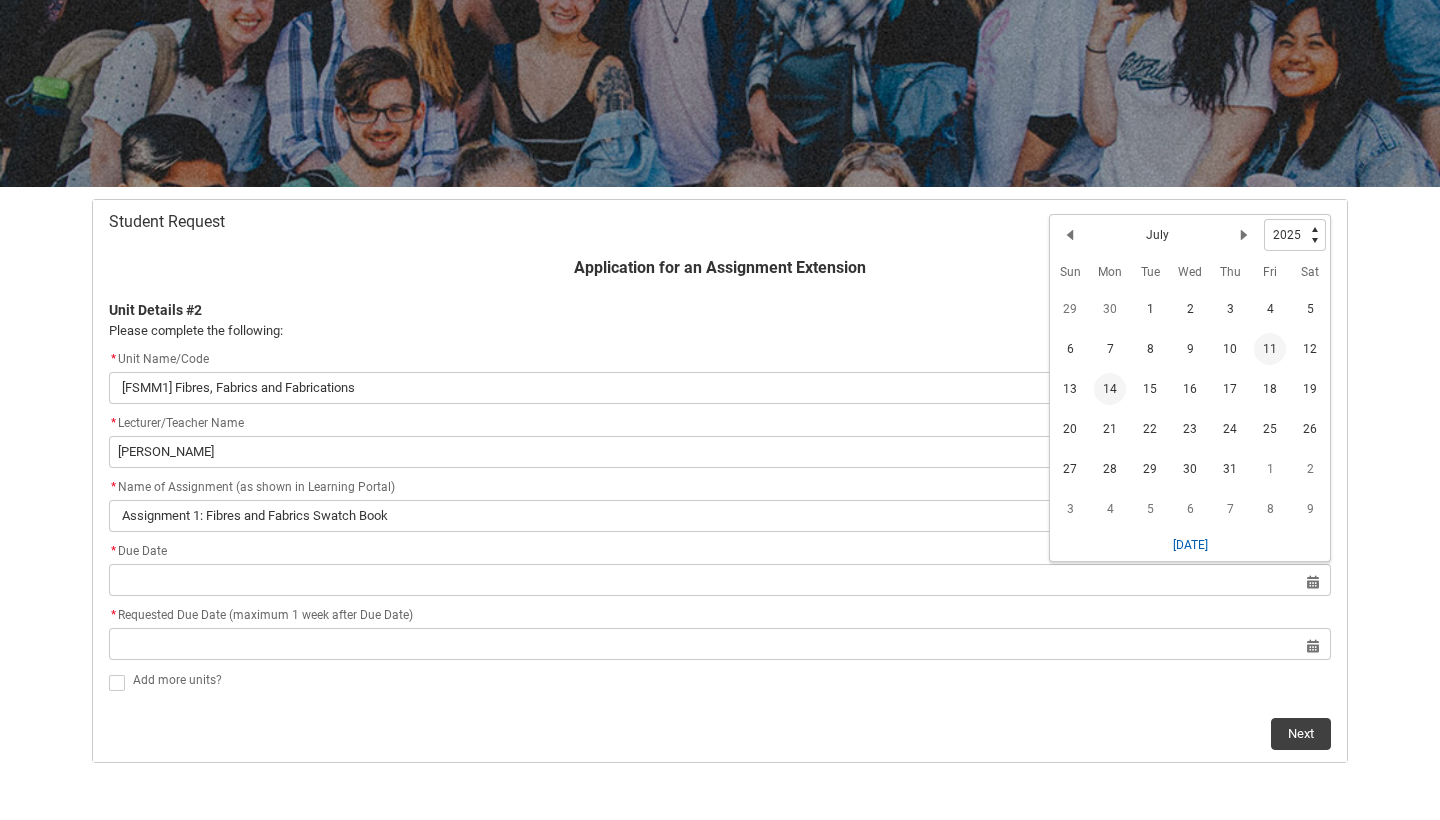 click on "11" 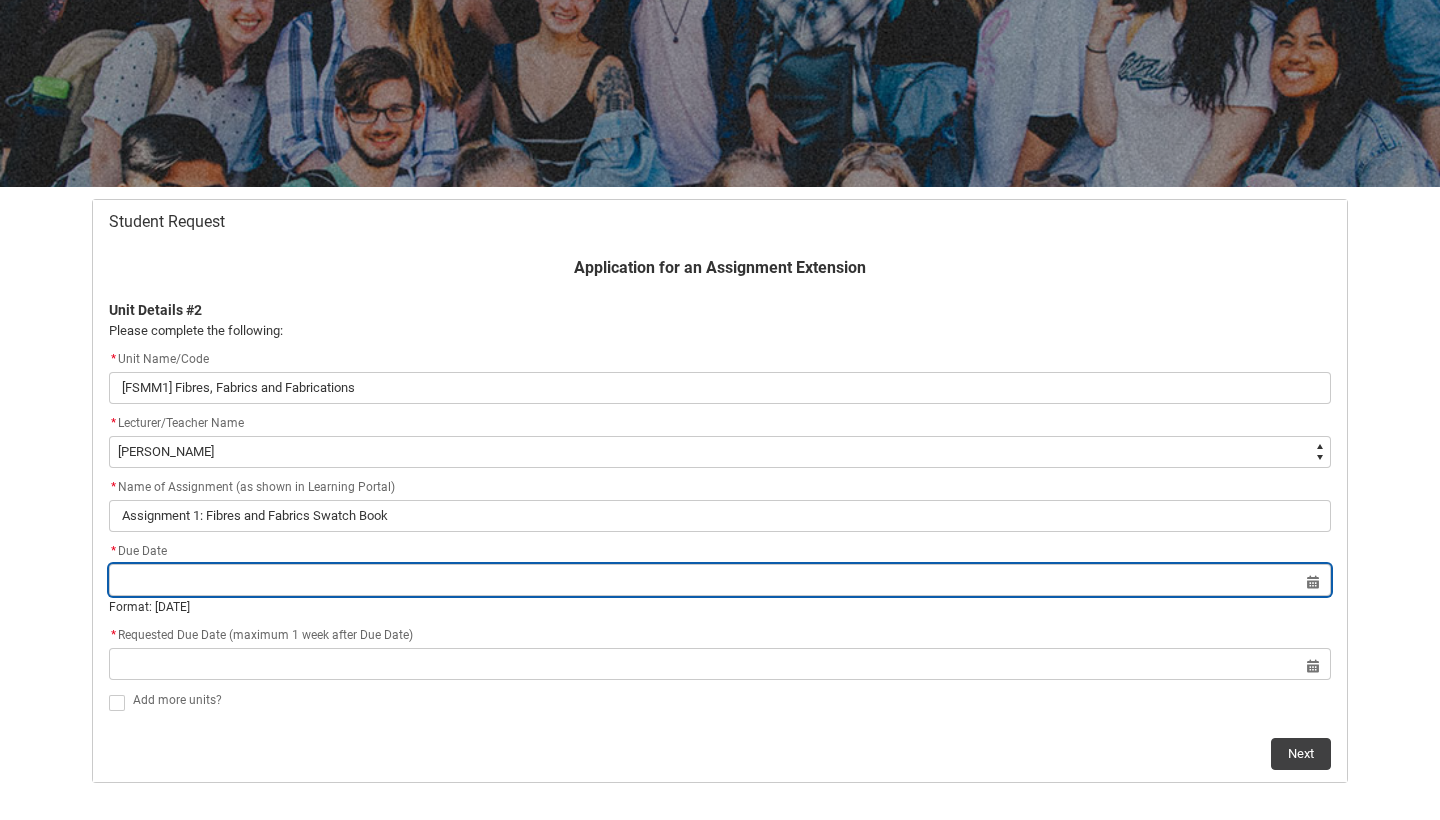 type on "[DATE]" 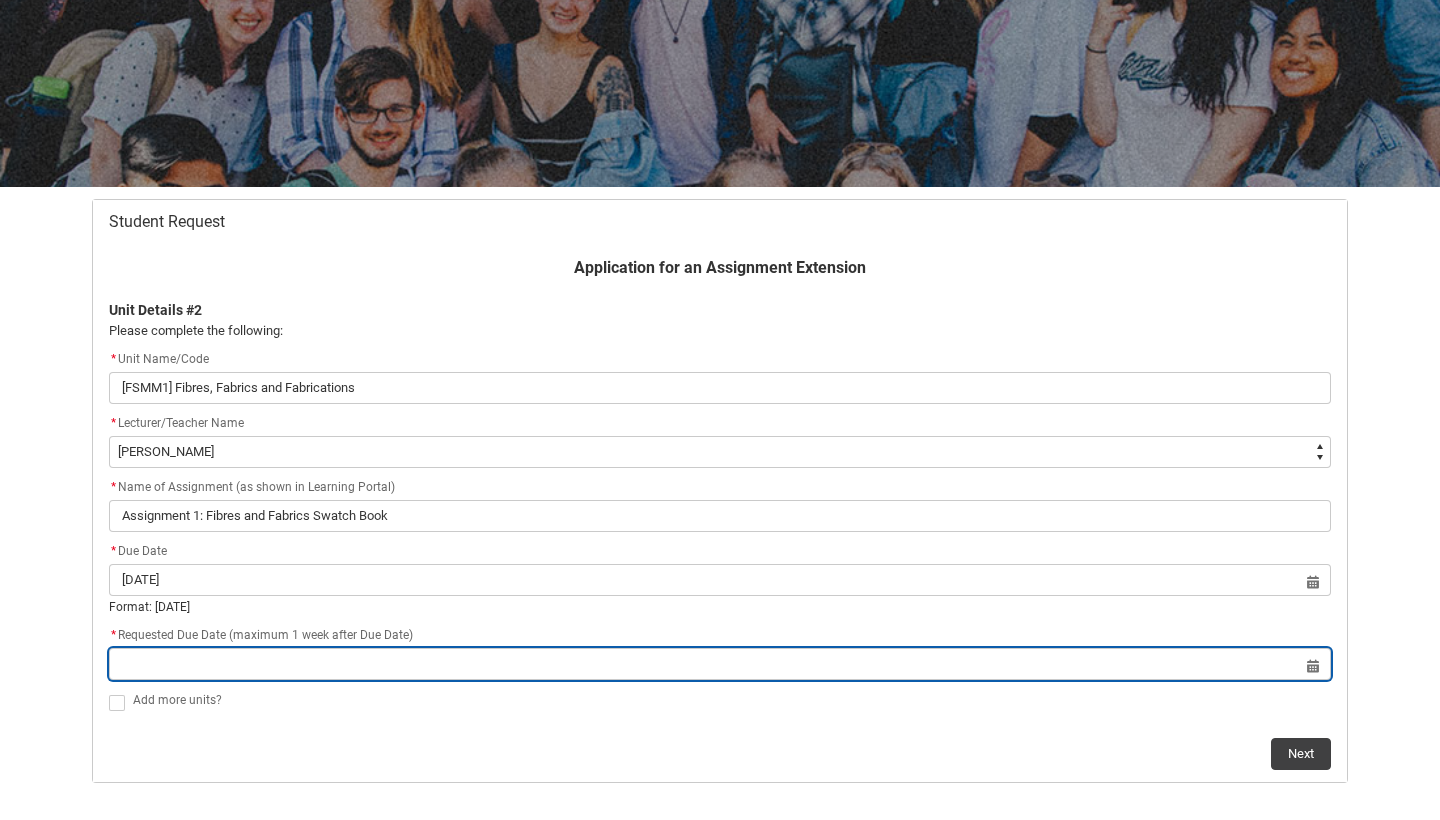 click at bounding box center [720, 664] 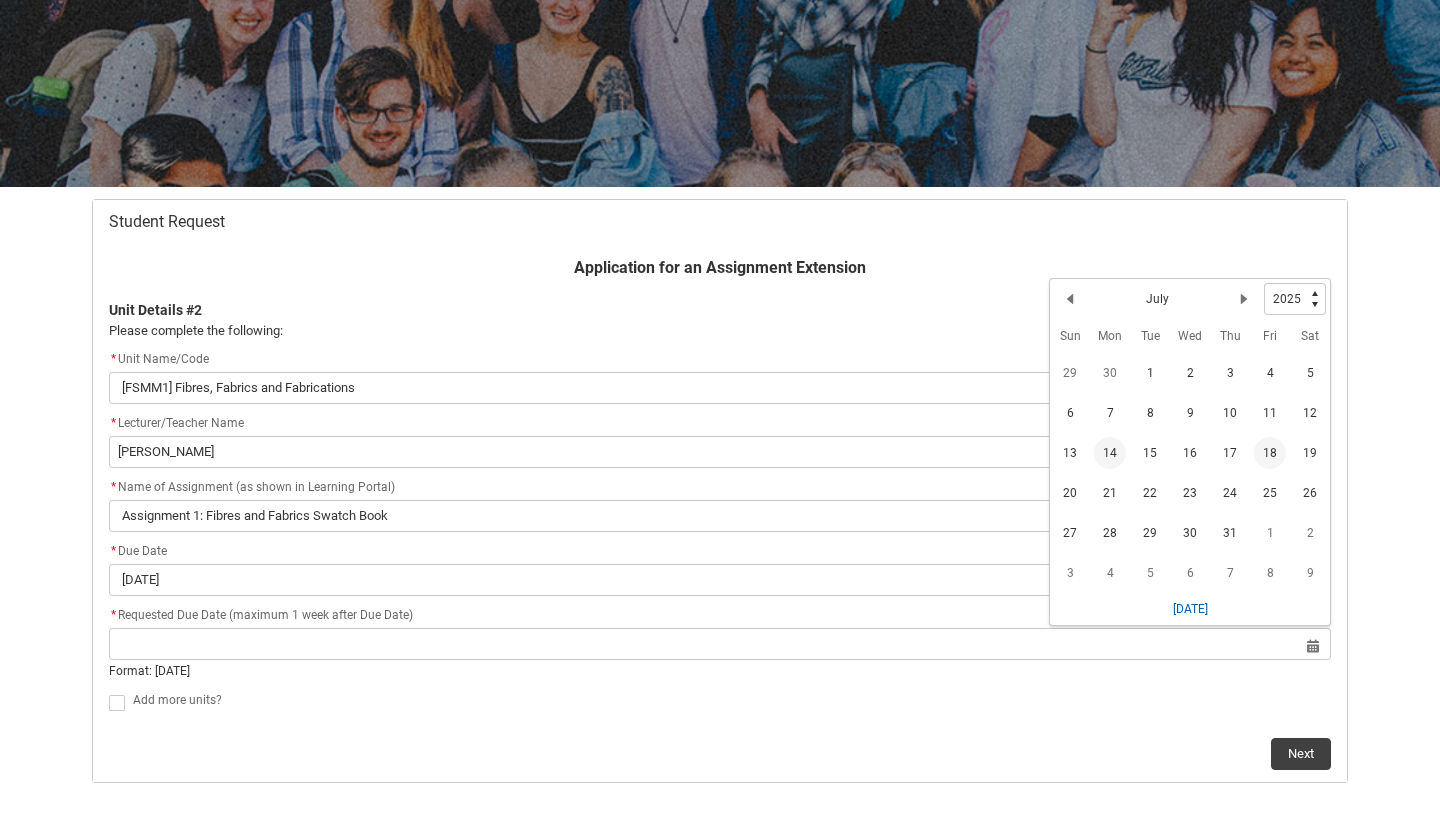 click on "18" 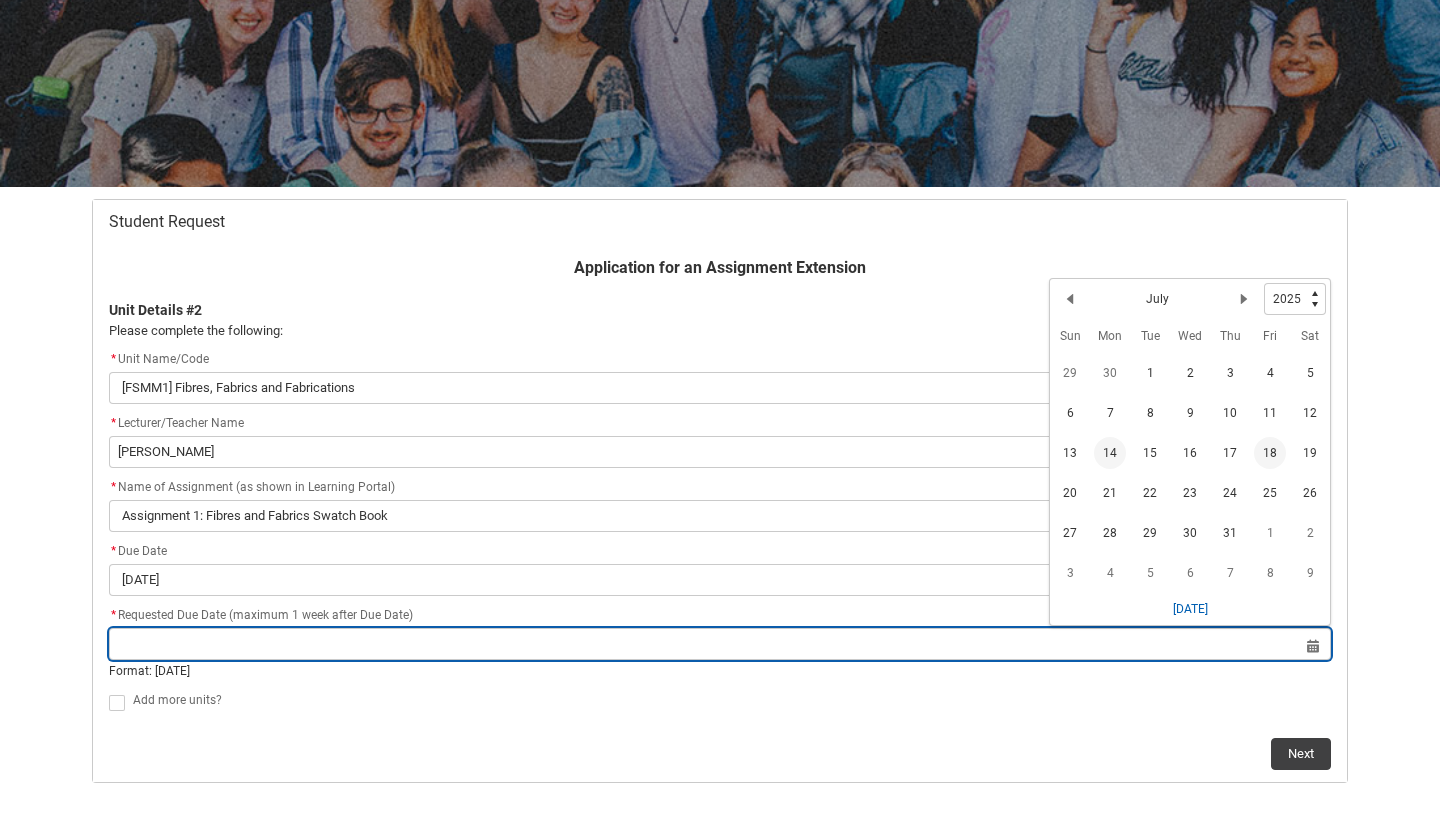 type on "[DATE]" 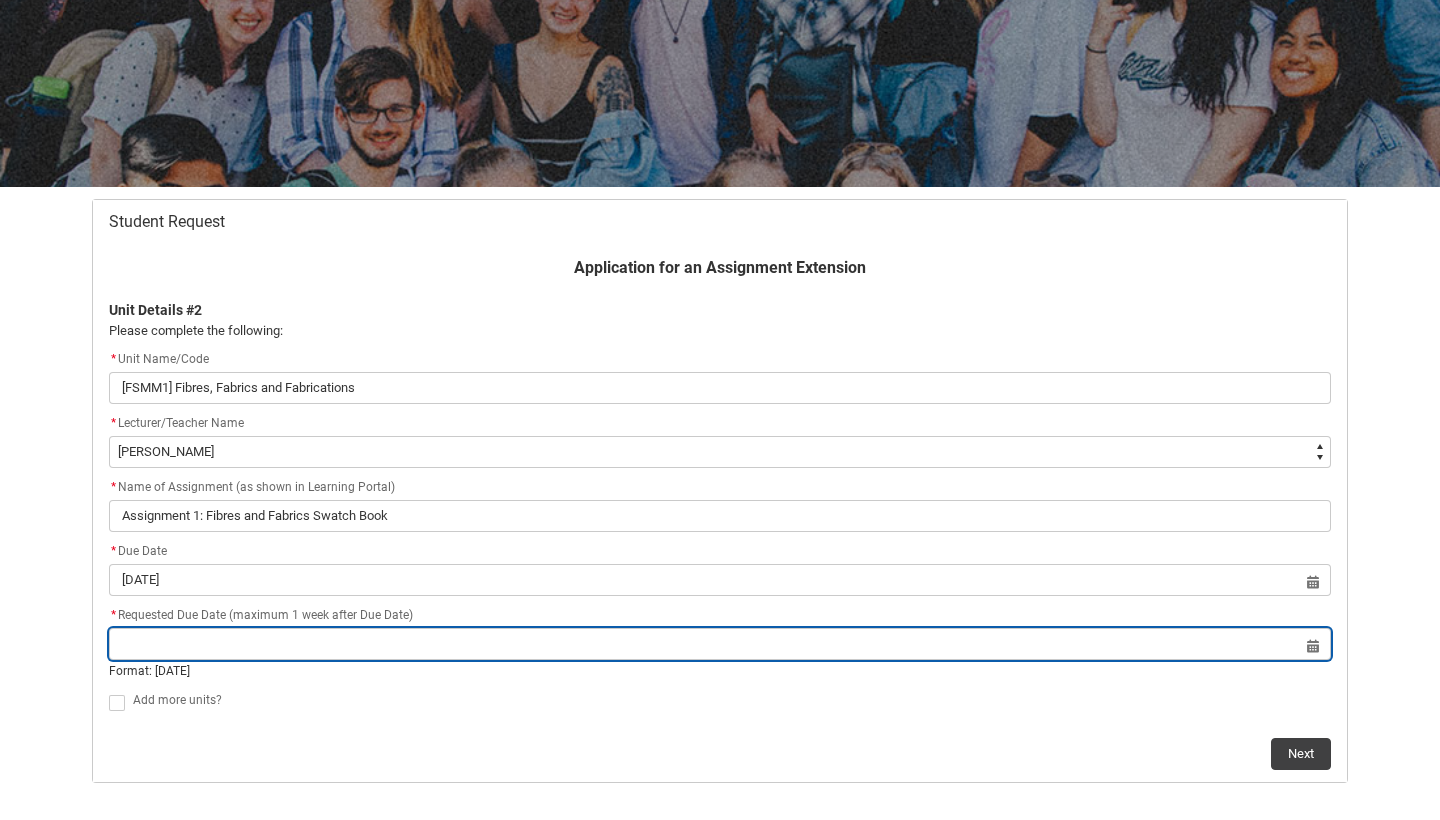 type on "[DATE]" 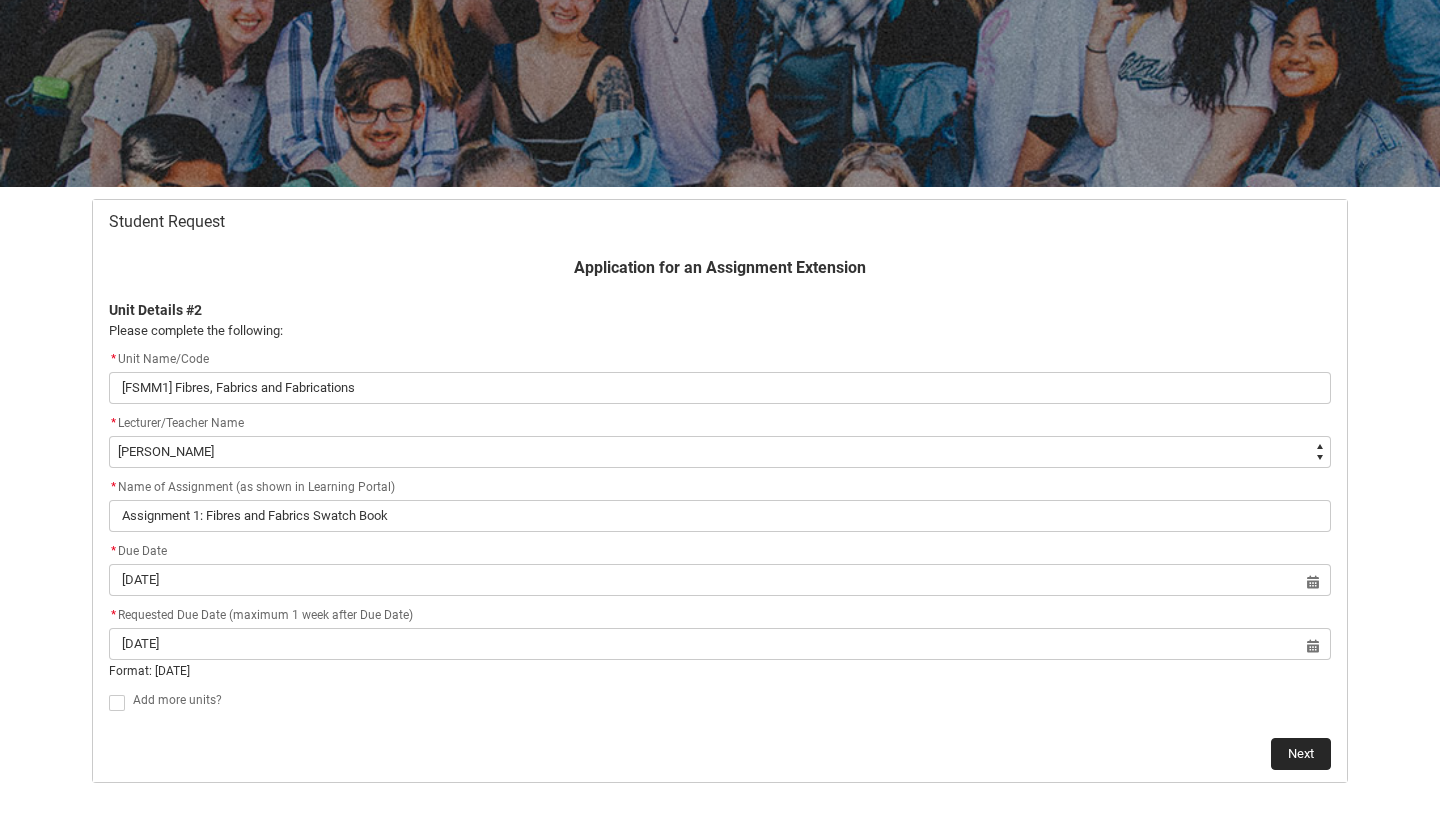 click on "Next" 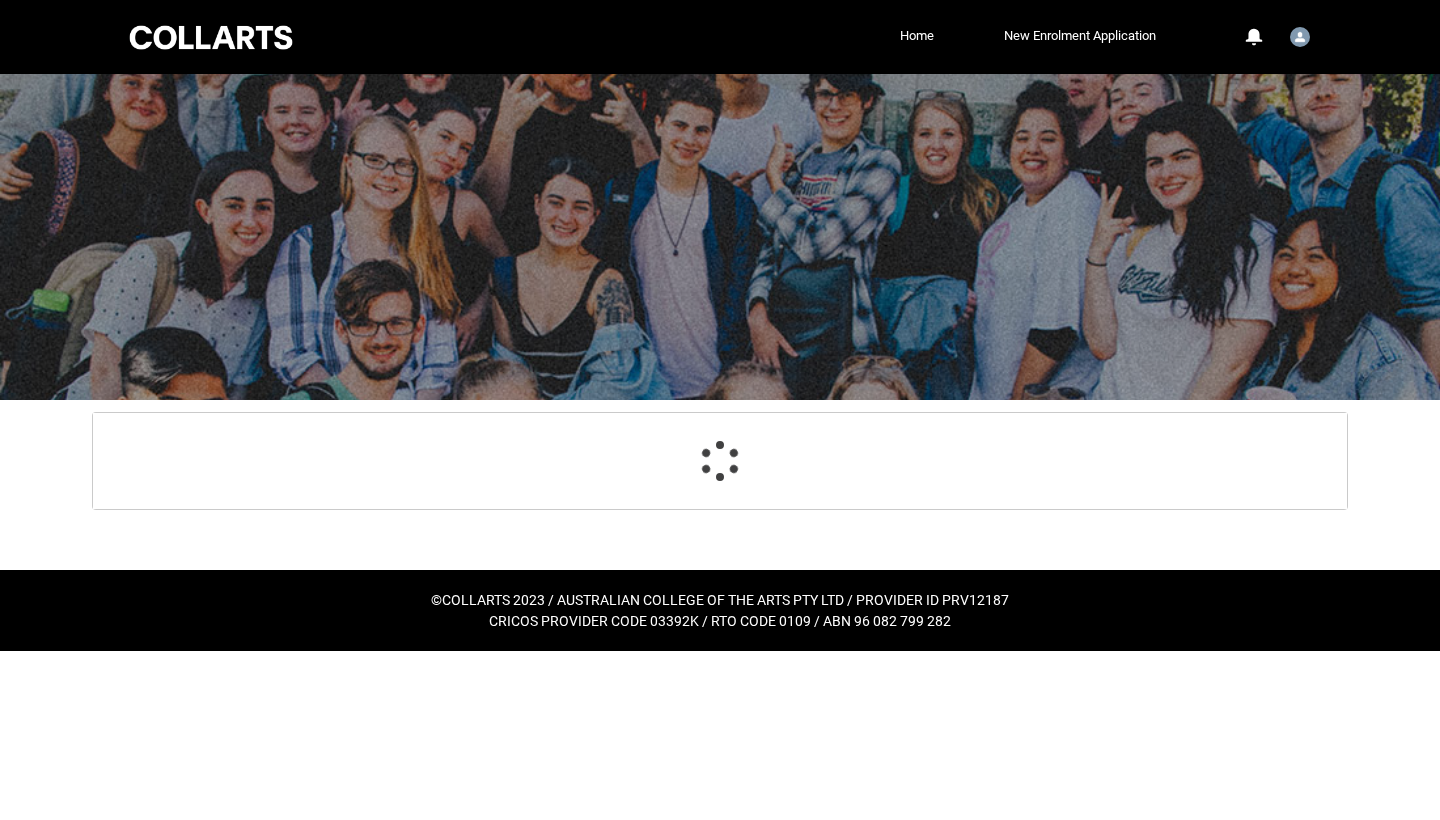 scroll, scrollTop: 213, scrollLeft: 0, axis: vertical 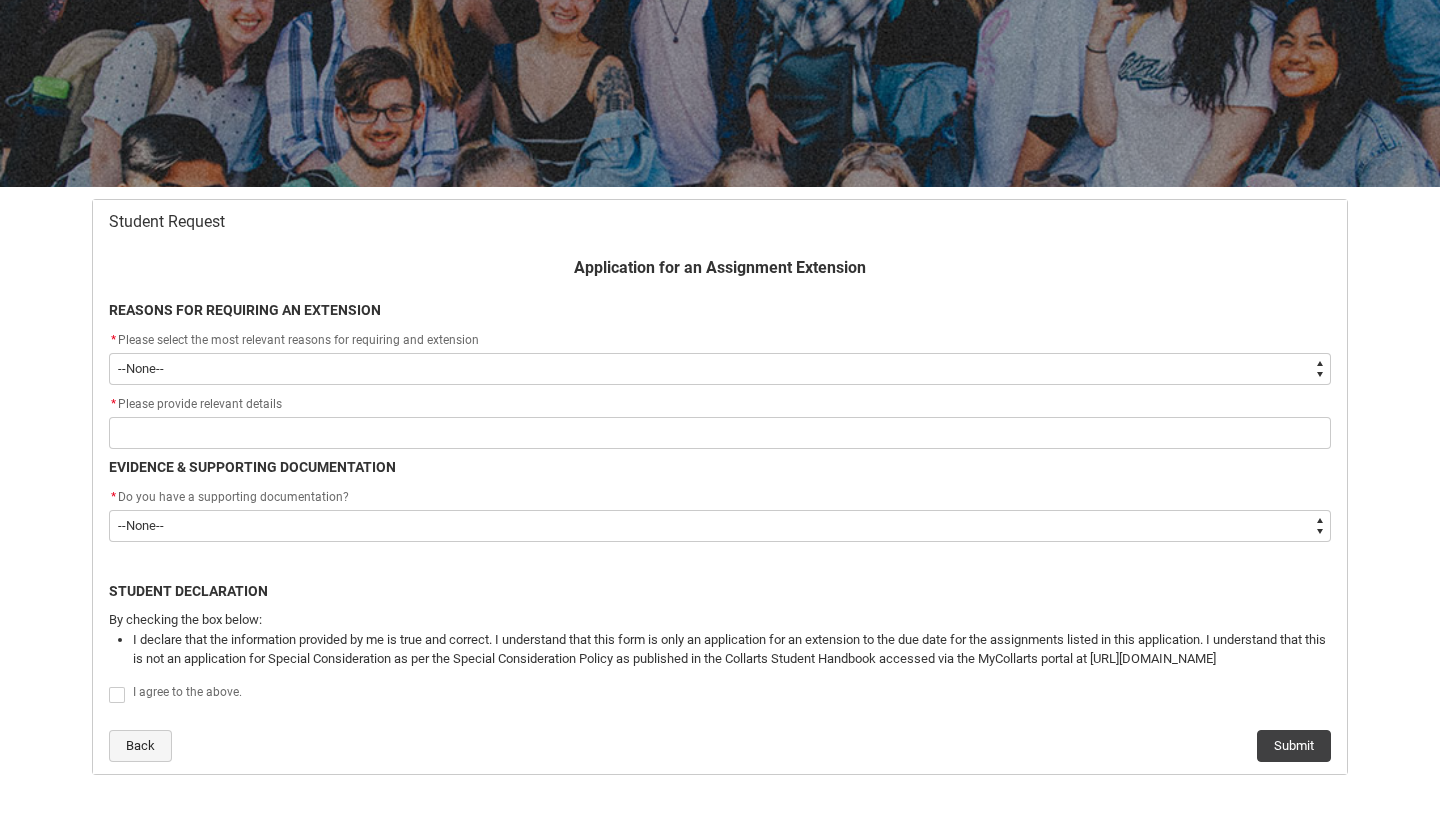 click on "Back" 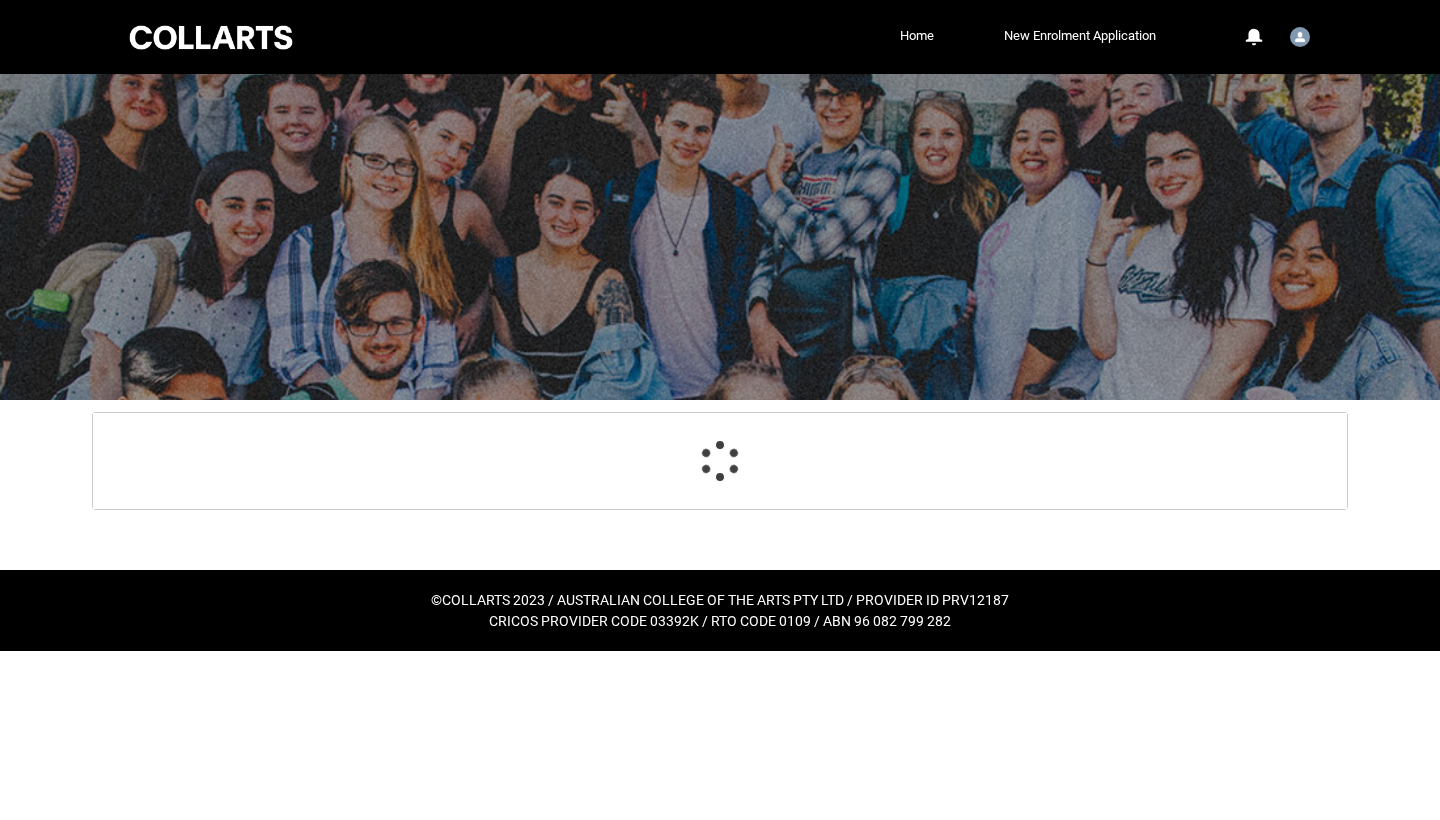 scroll, scrollTop: 0, scrollLeft: 0, axis: both 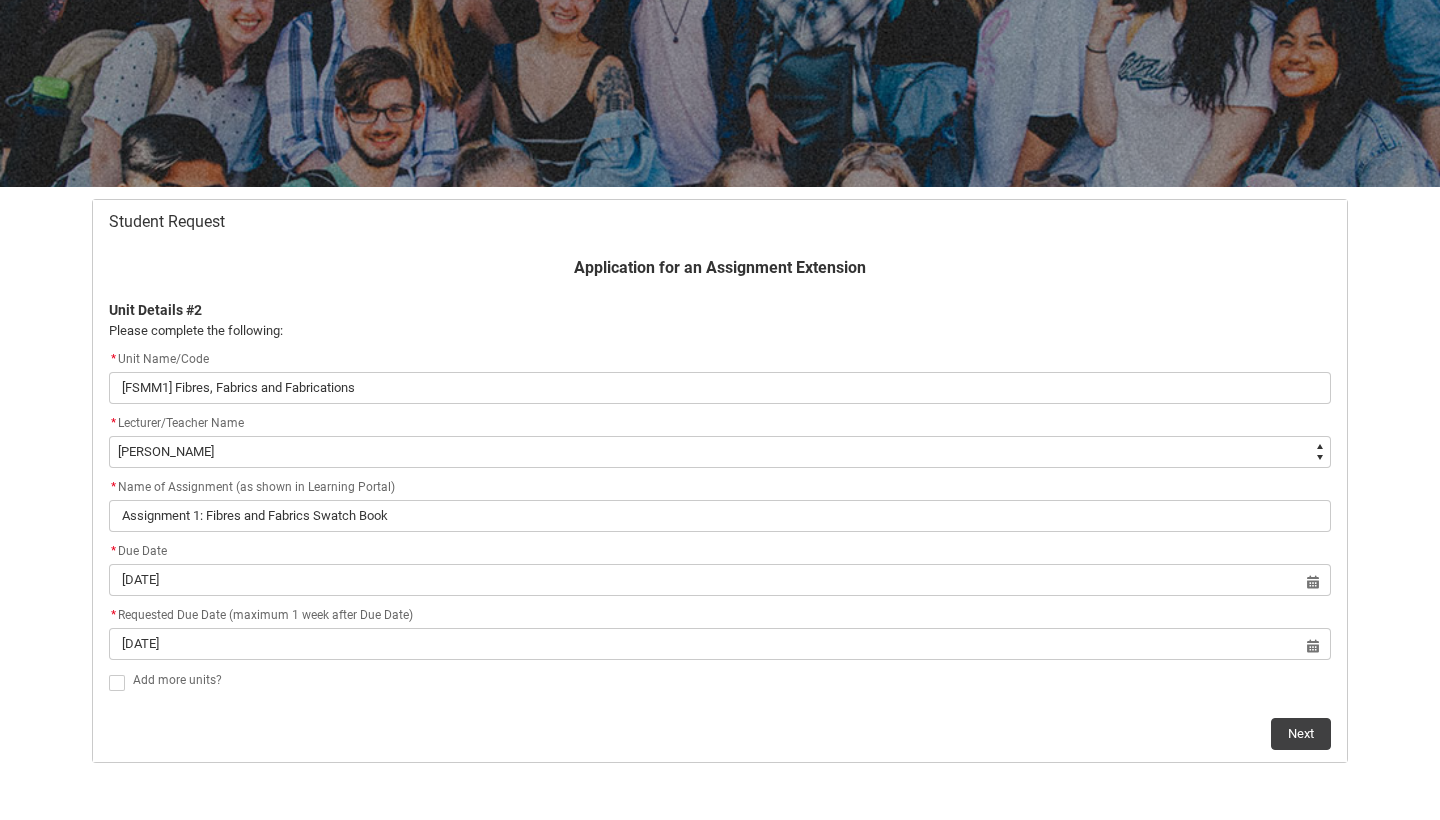 click 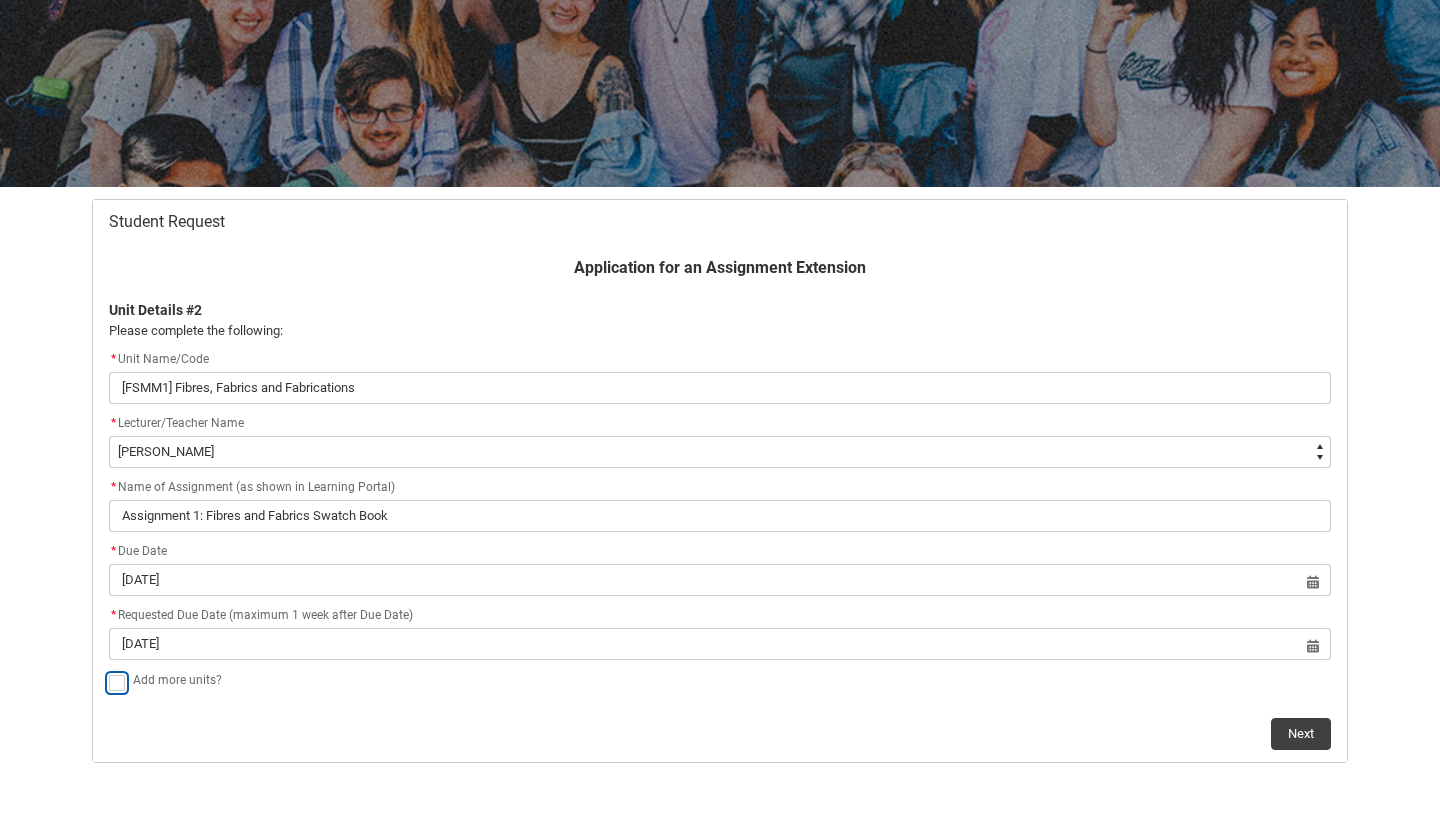 type on "true" 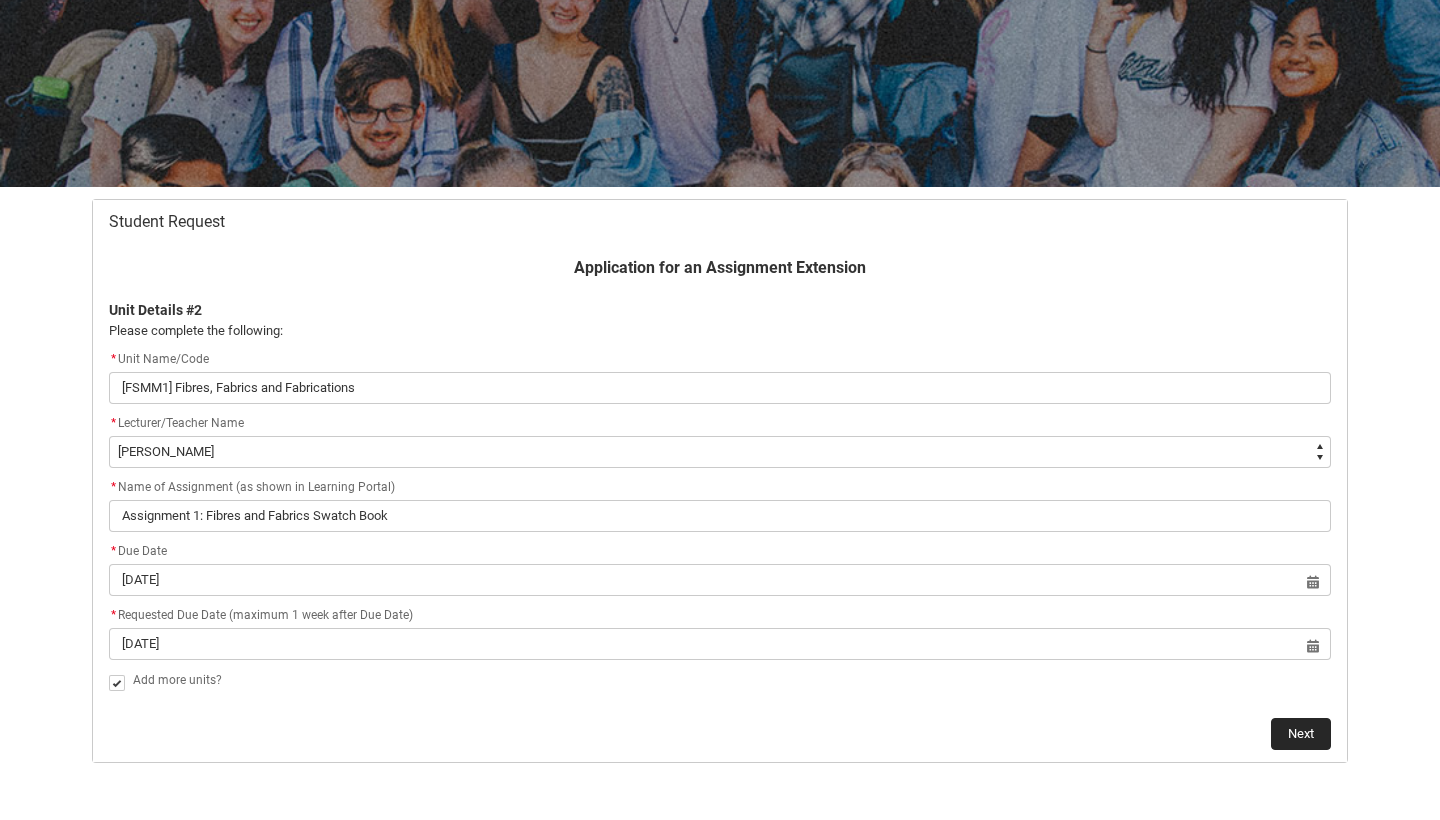 click on "Next" 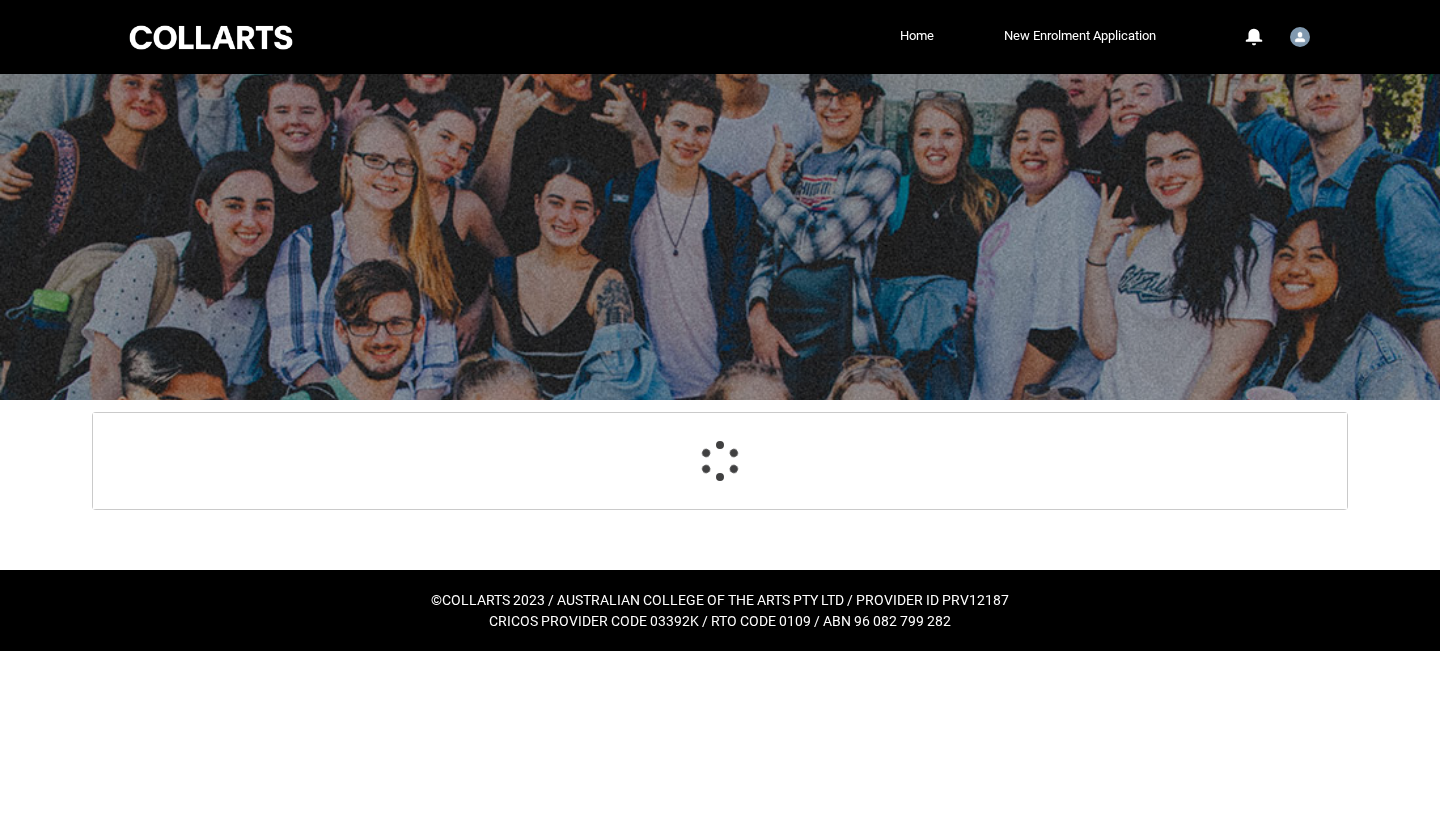scroll, scrollTop: 213, scrollLeft: 0, axis: vertical 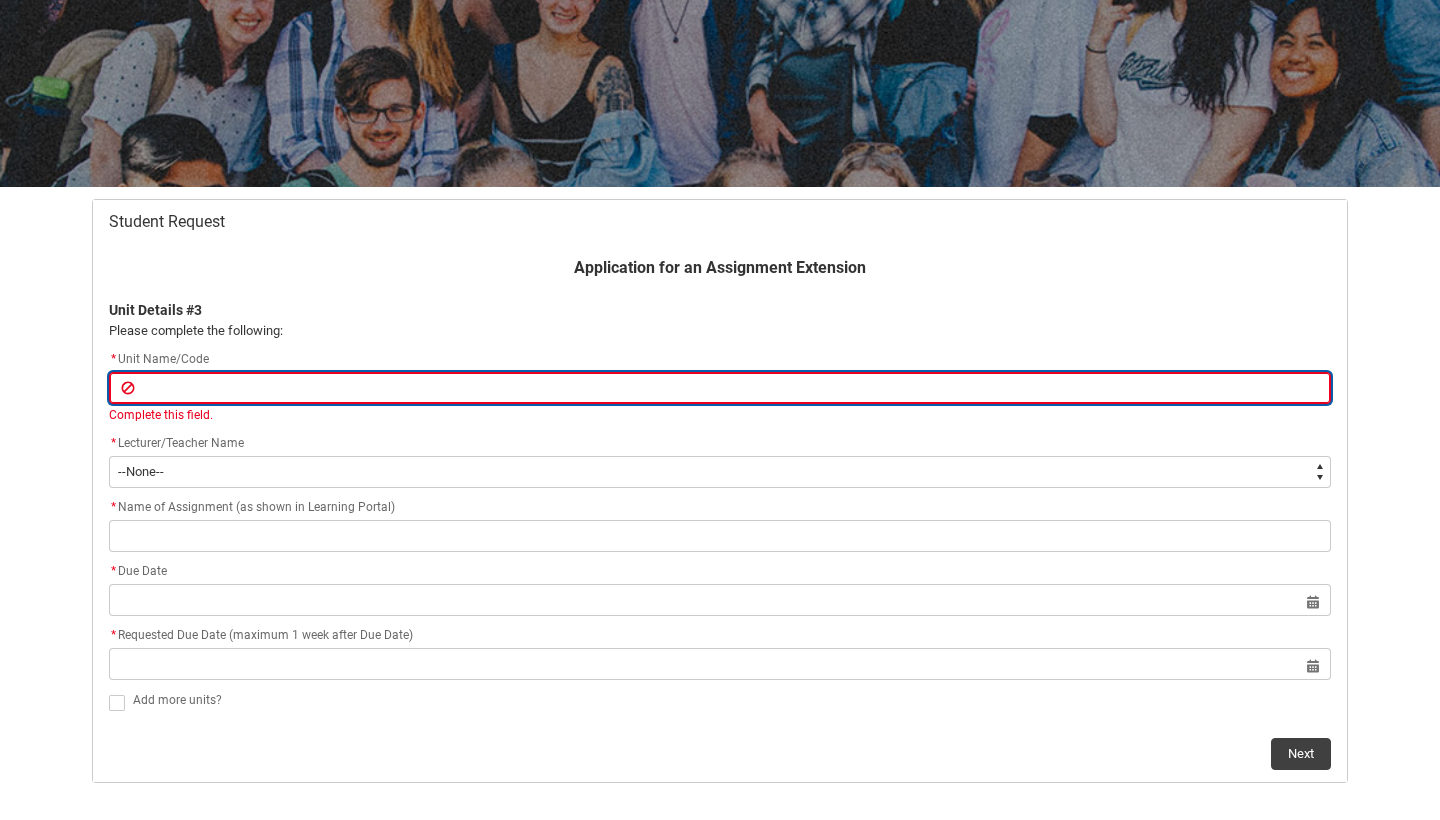 click at bounding box center (720, 388) 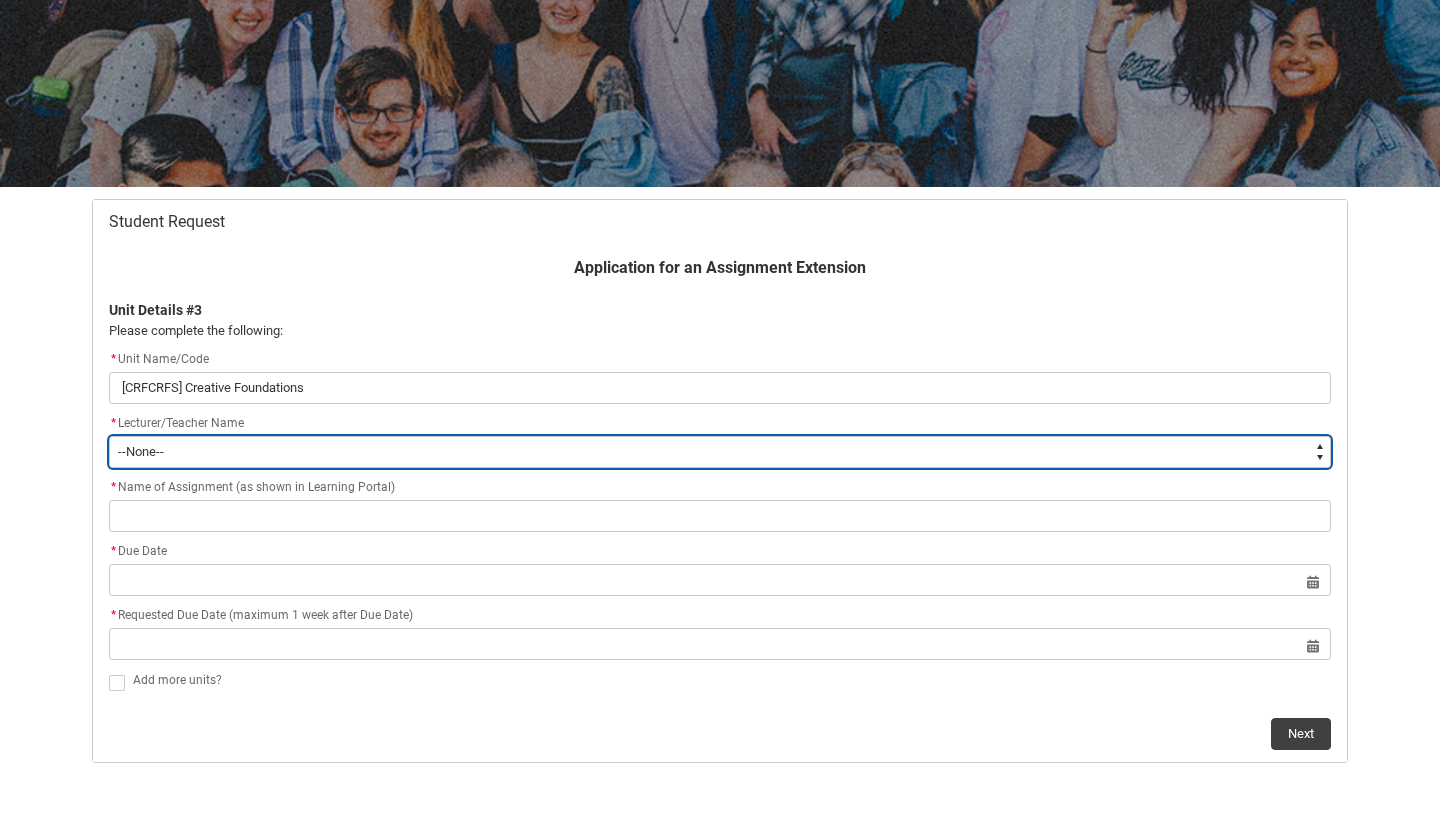 type on "Faculty_NamefromAtoM.0035g00000b9AZPAA2" 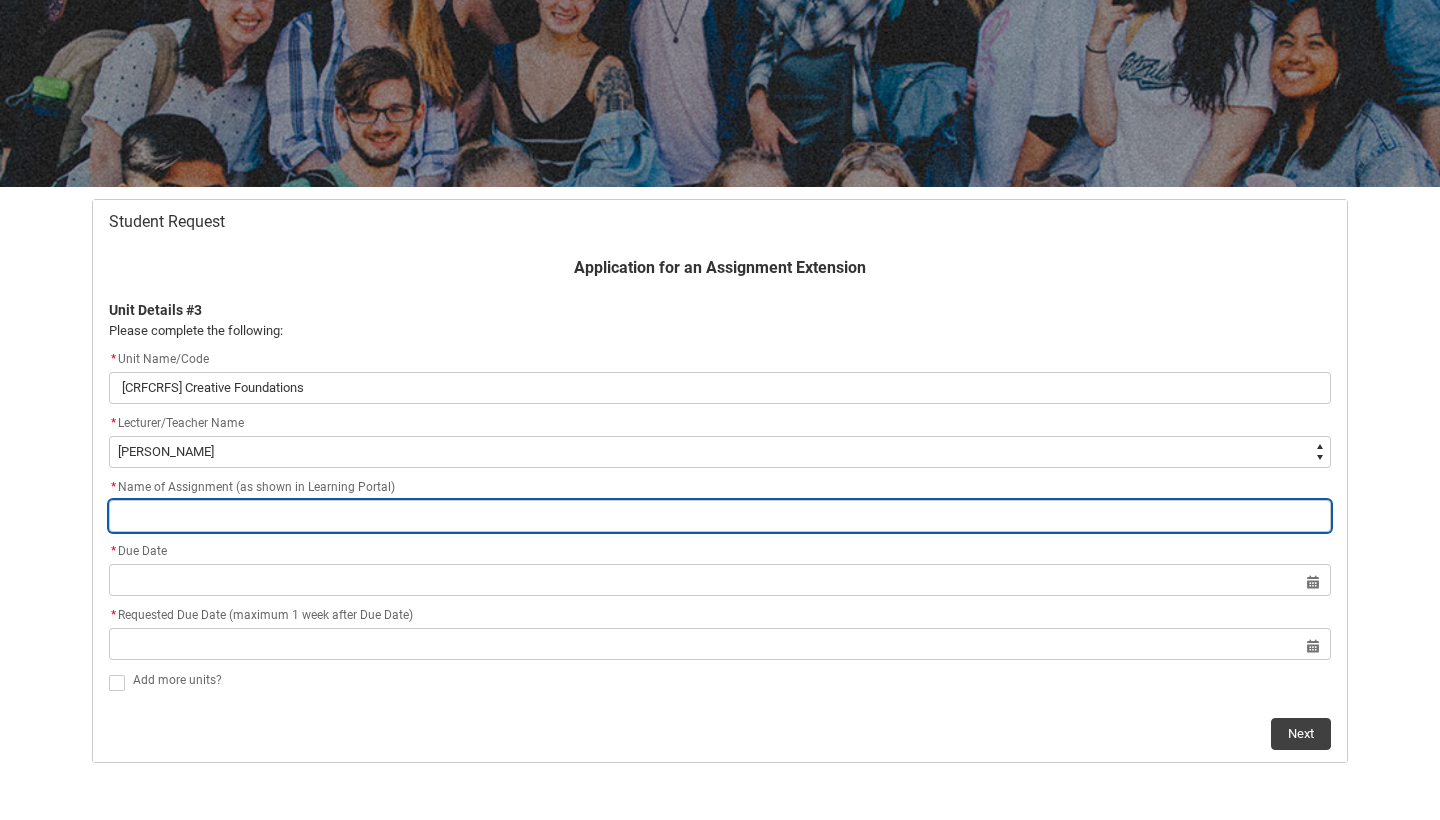 click at bounding box center [720, 516] 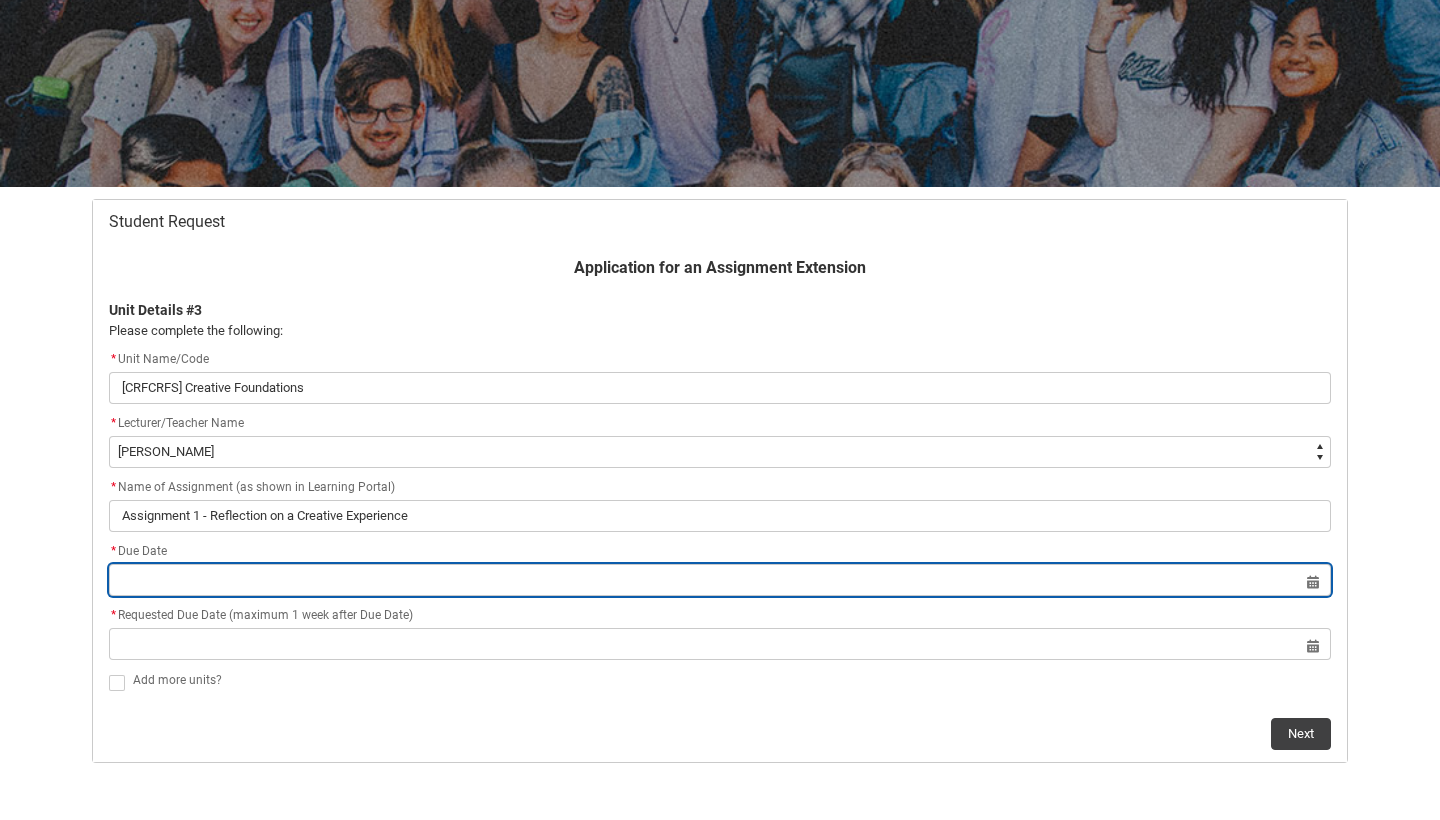 click at bounding box center (720, 580) 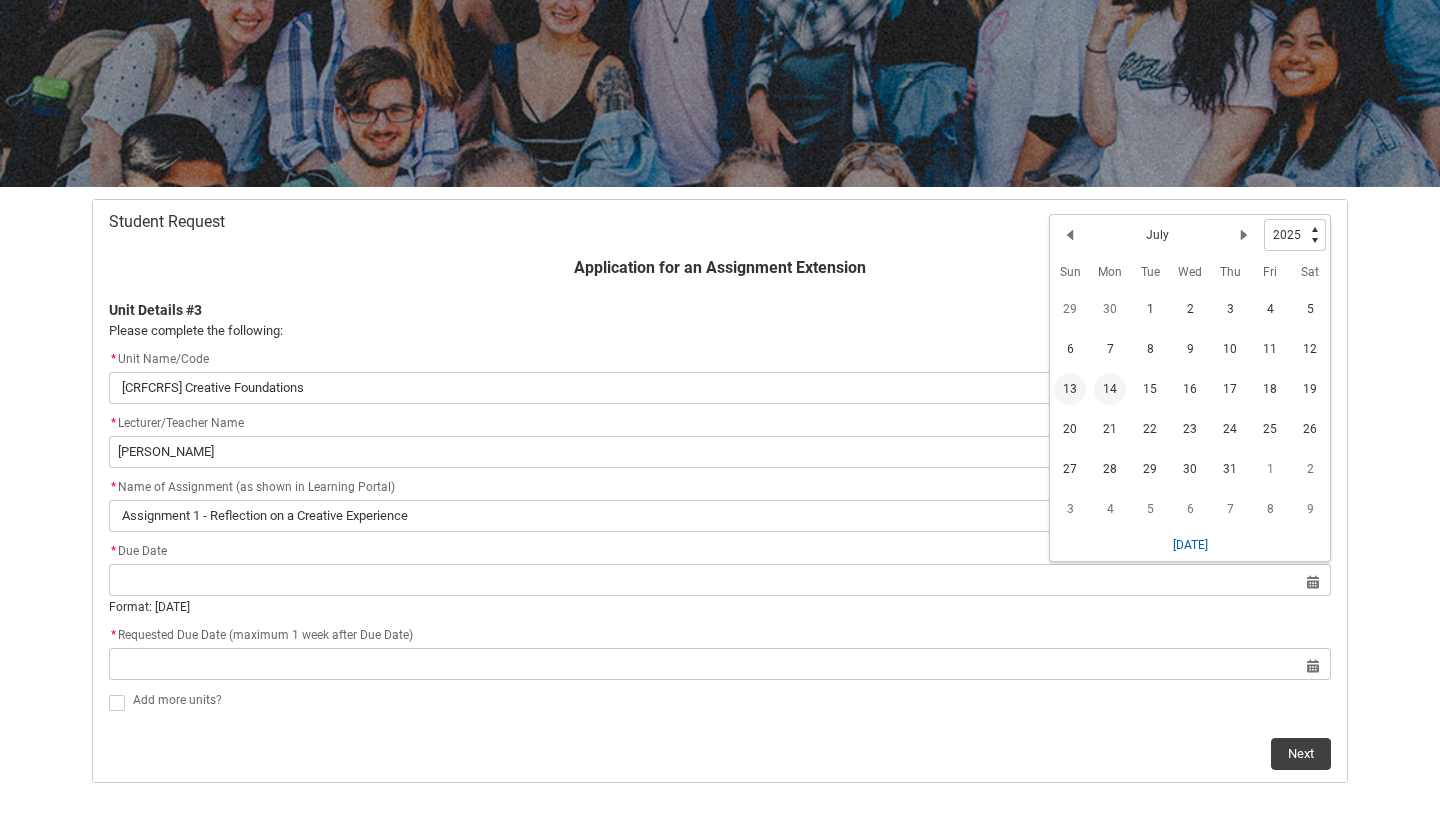 click on "13" 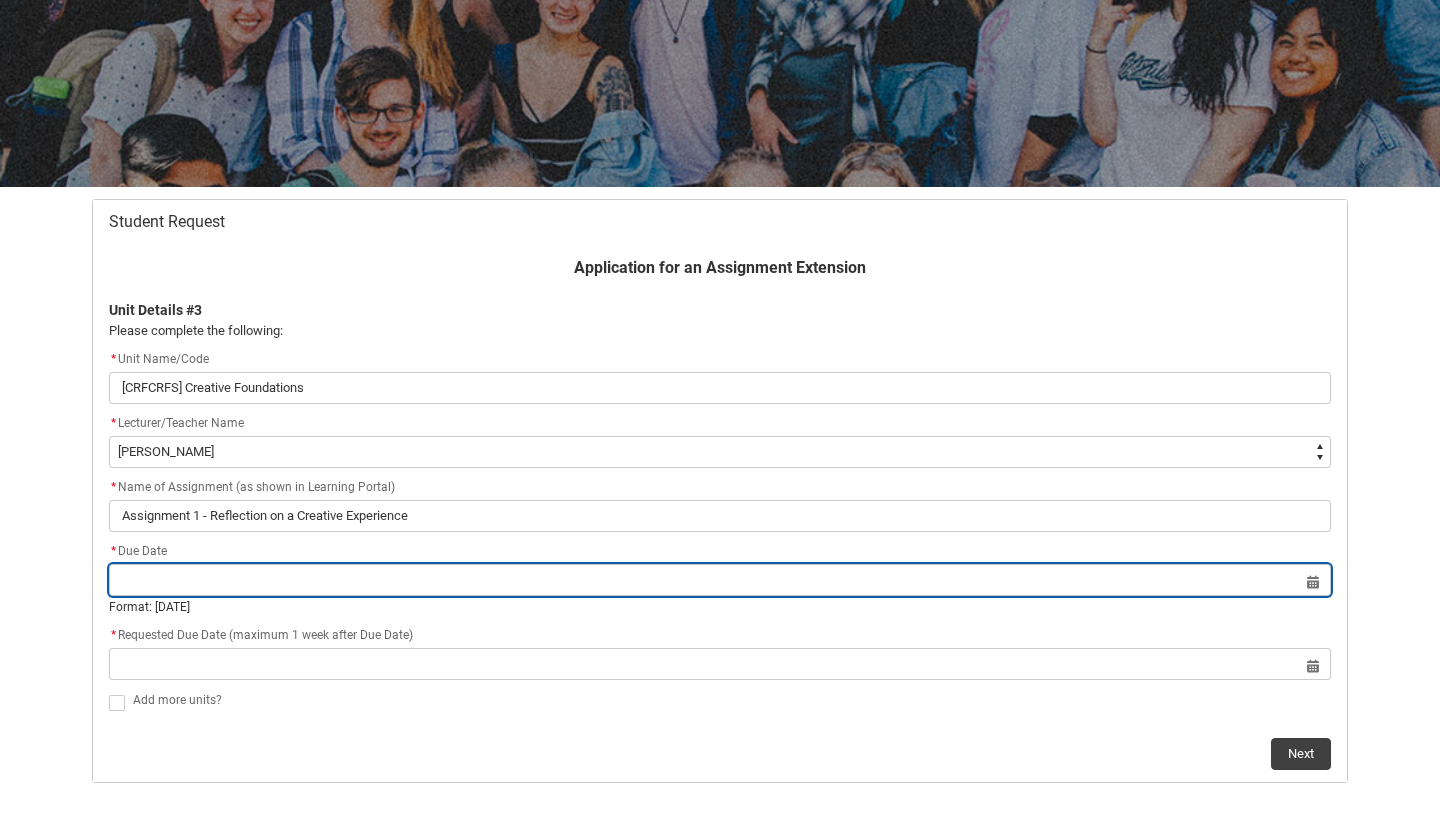 type on "[DATE]" 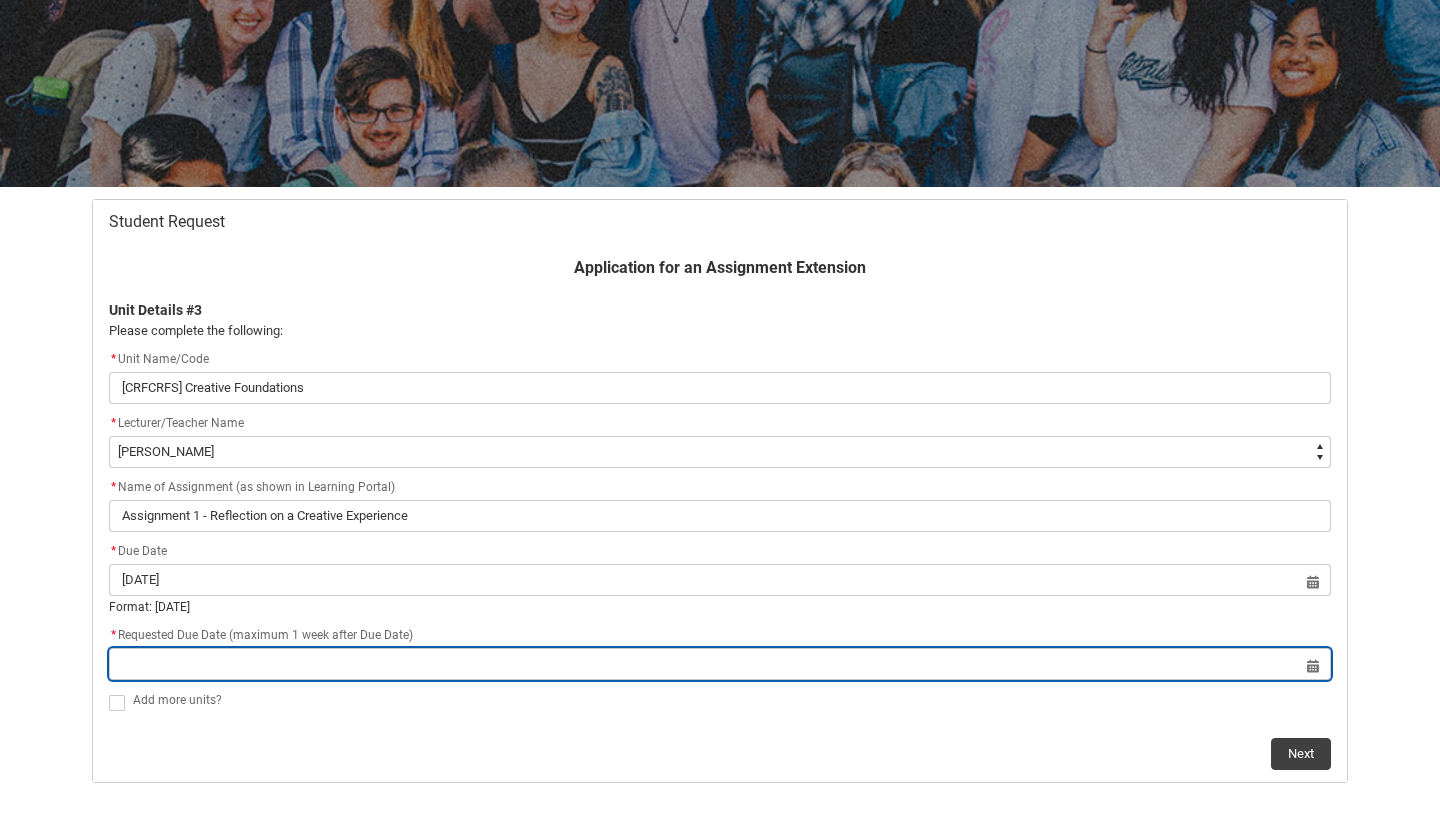 click at bounding box center (720, 664) 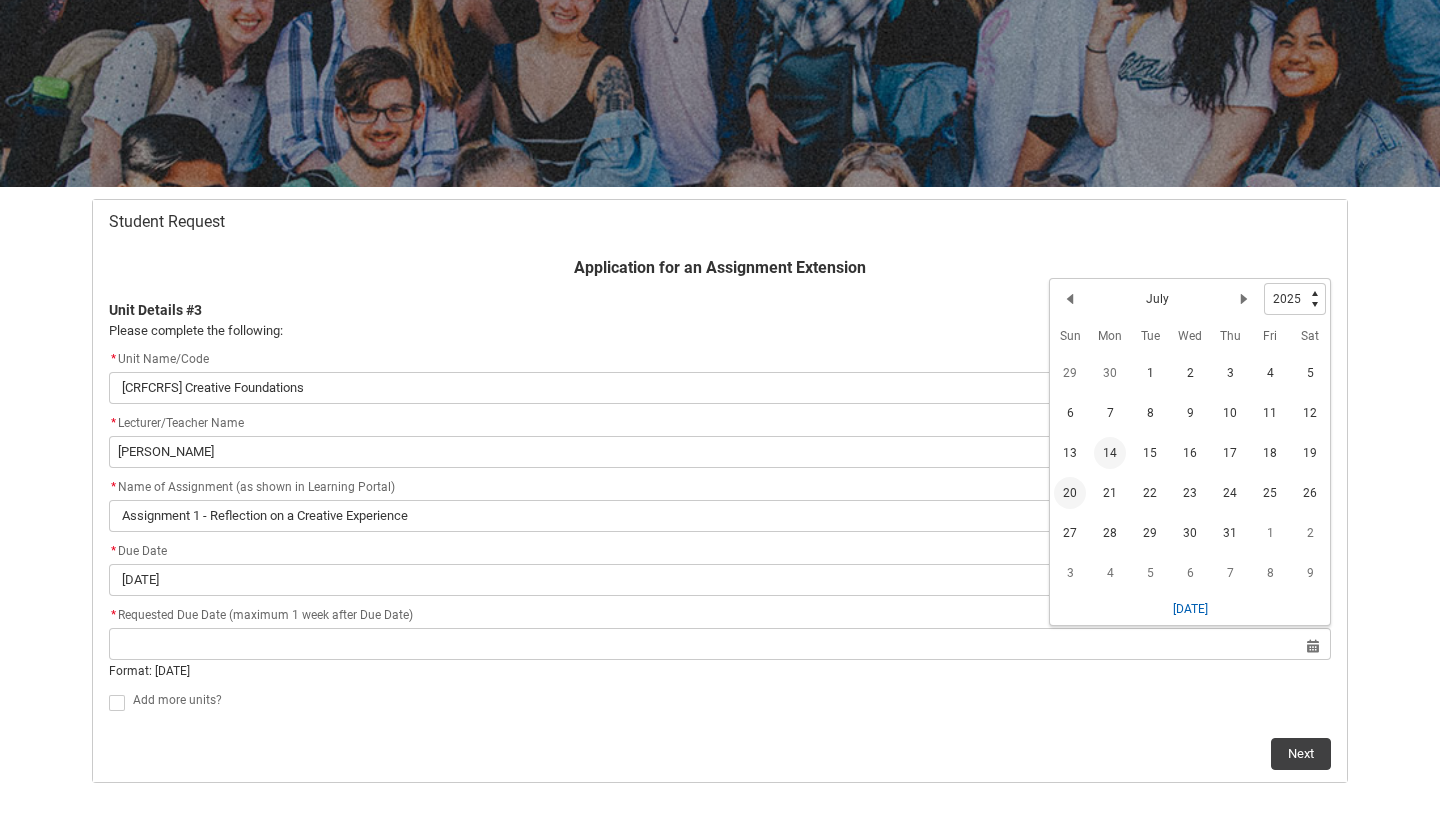 click on "20" 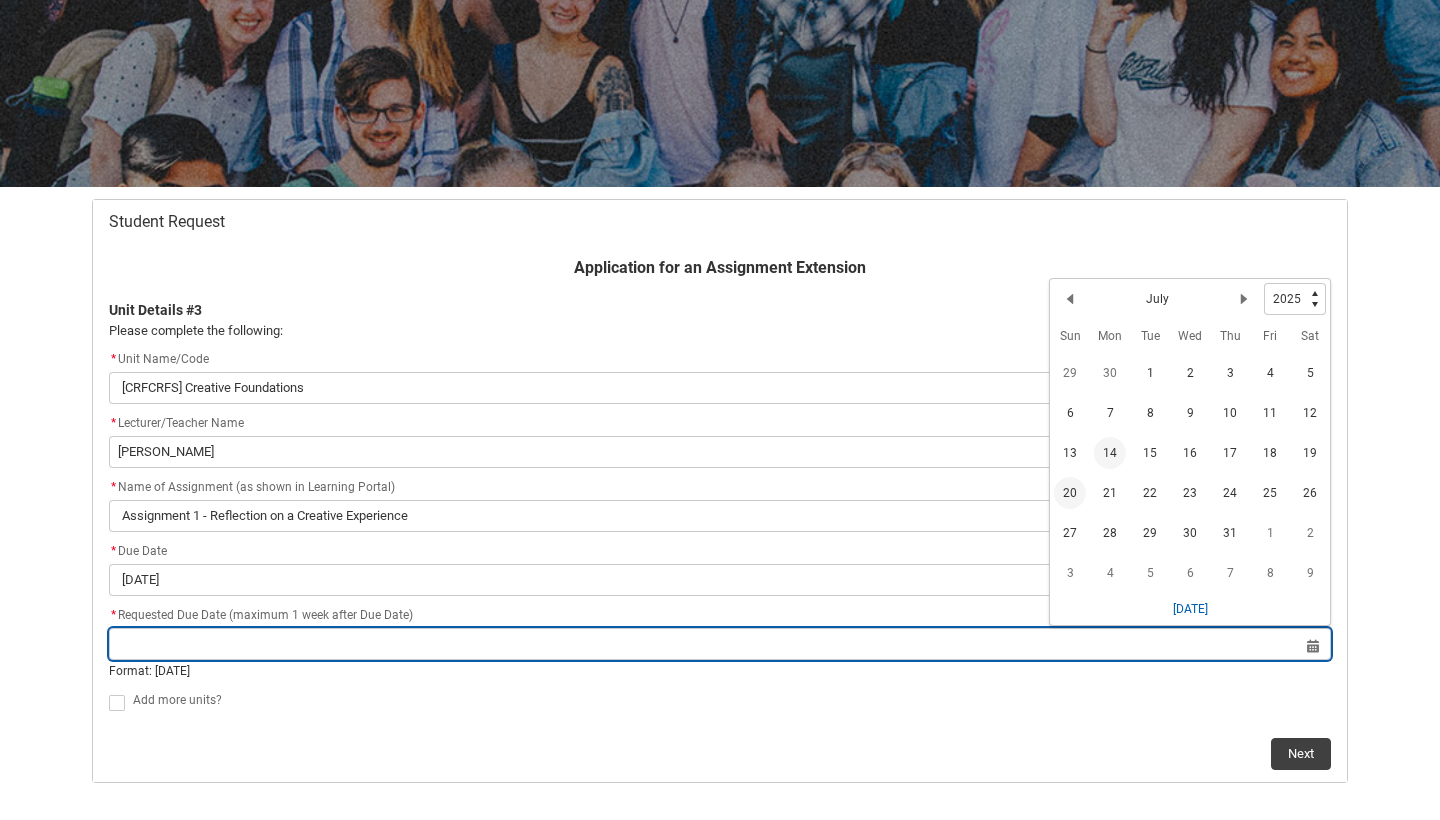 type on "[DATE]" 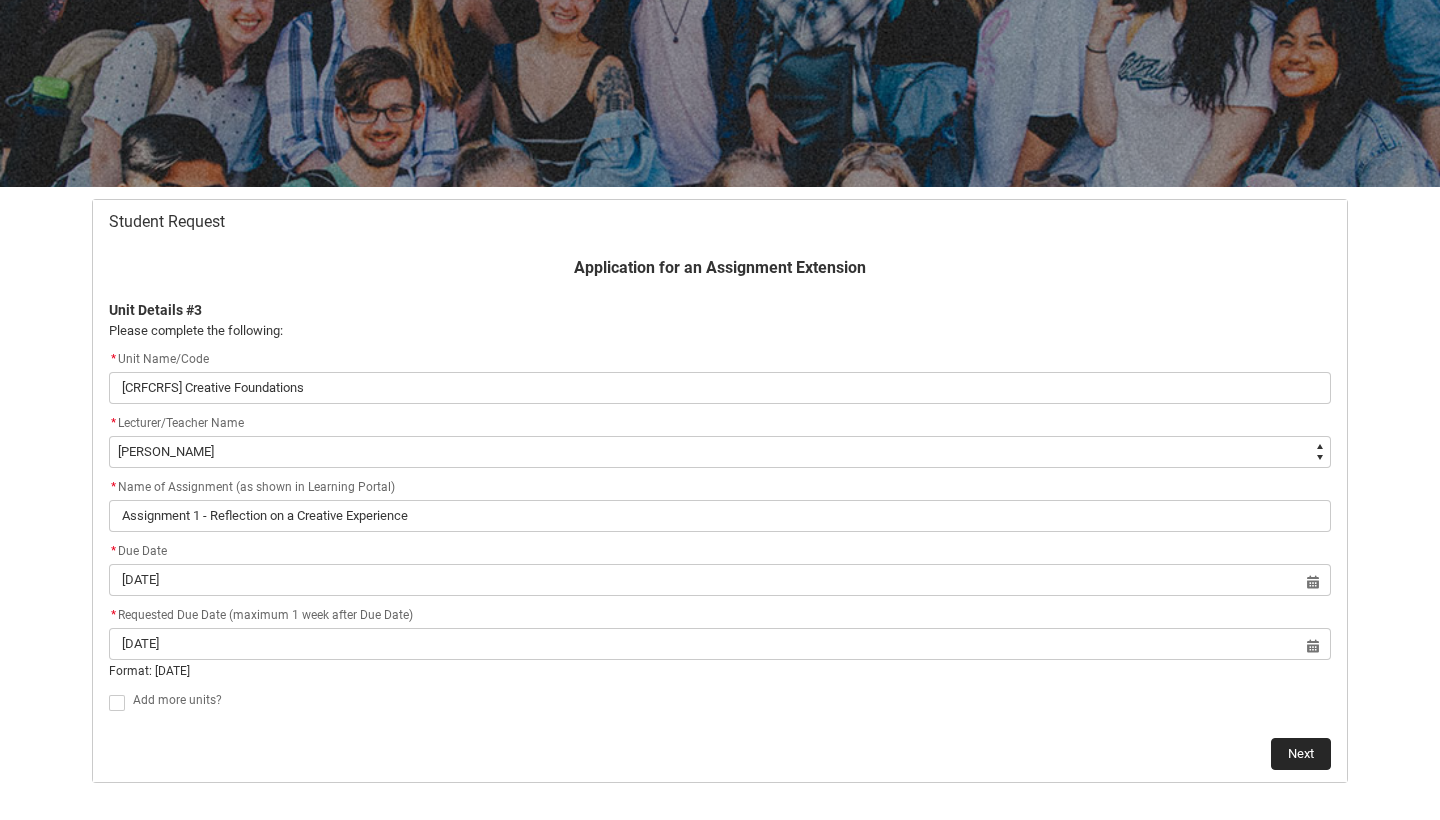 click on "Next" 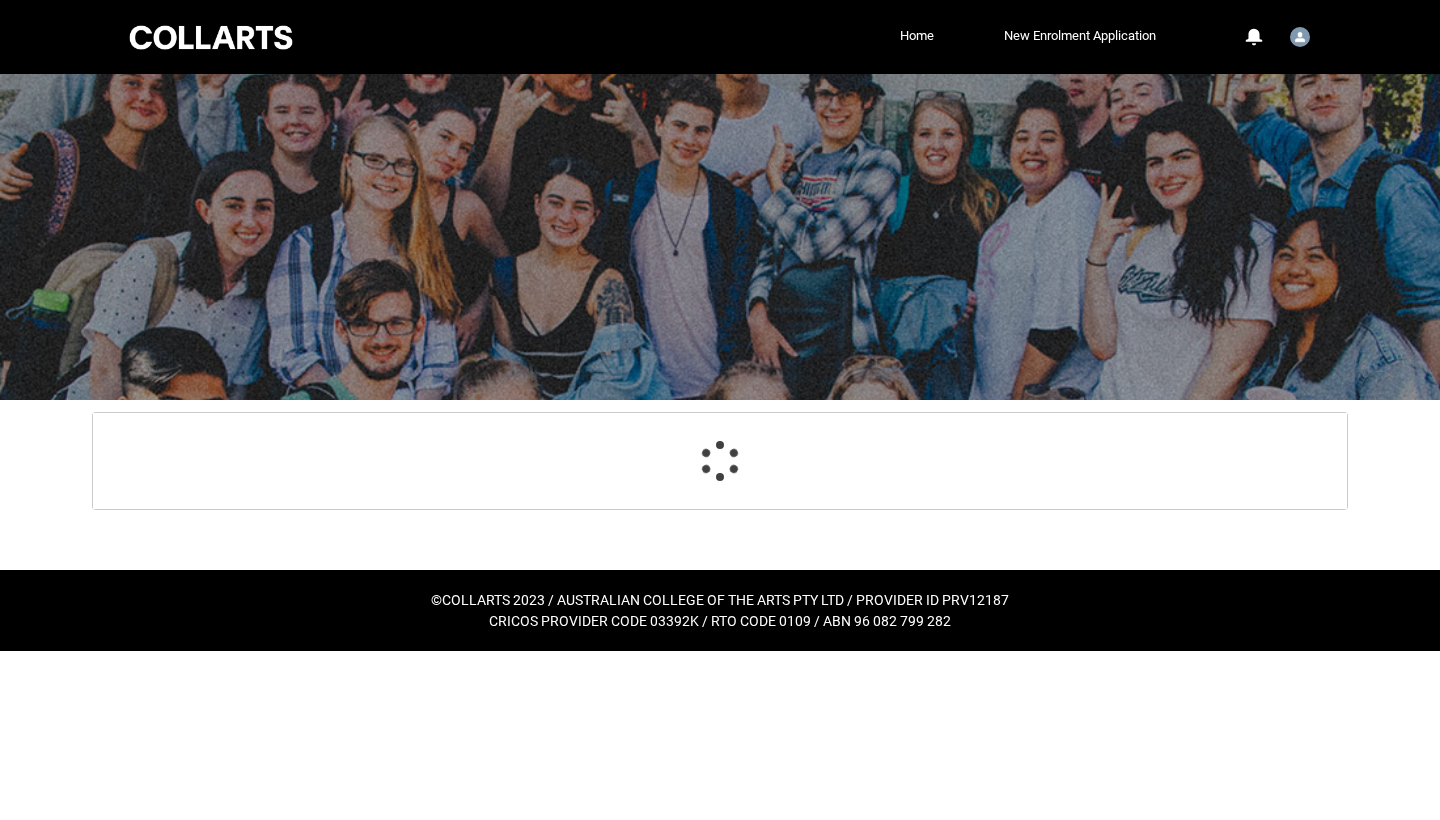scroll, scrollTop: 213, scrollLeft: 0, axis: vertical 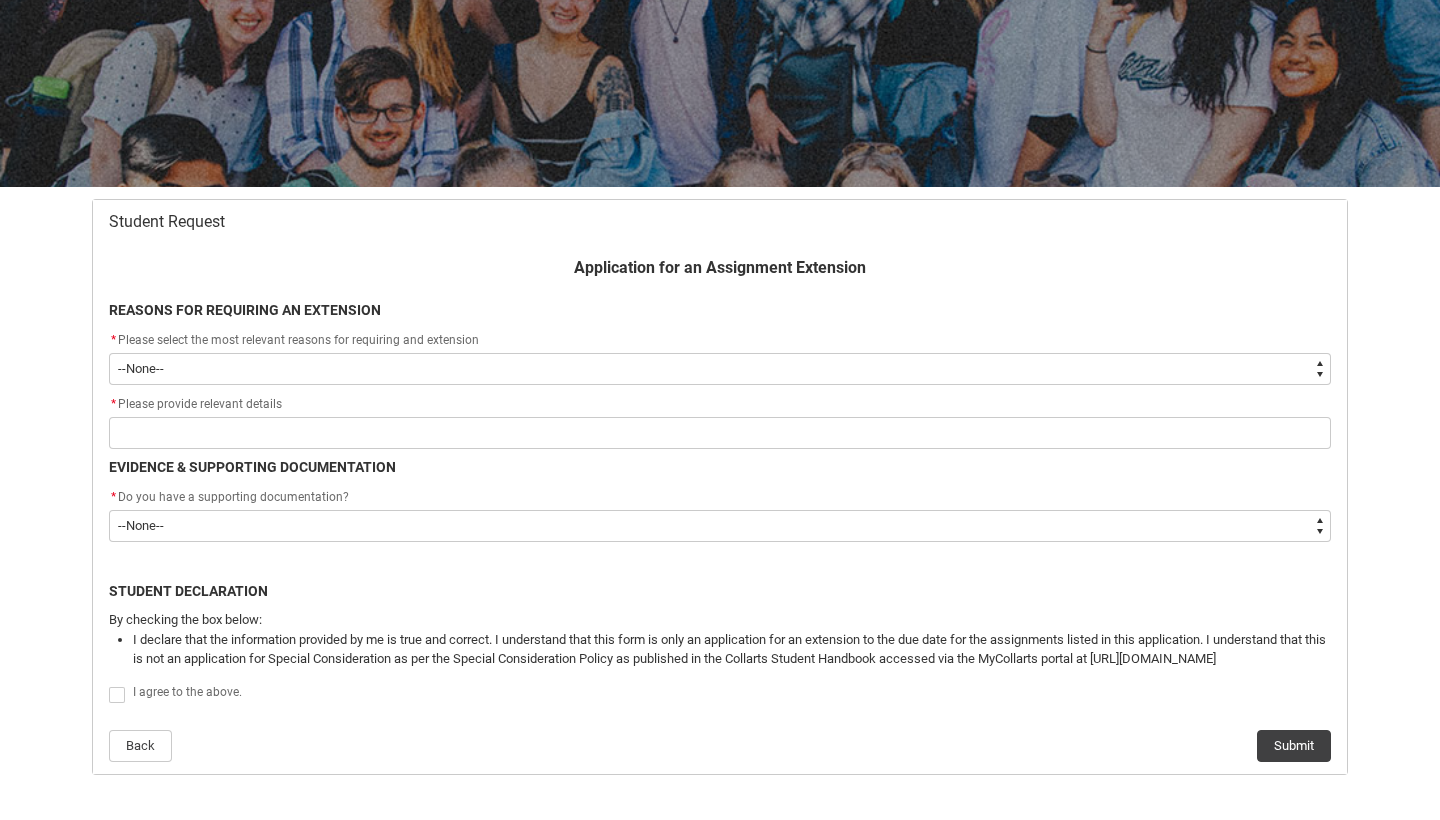 type on "Other" 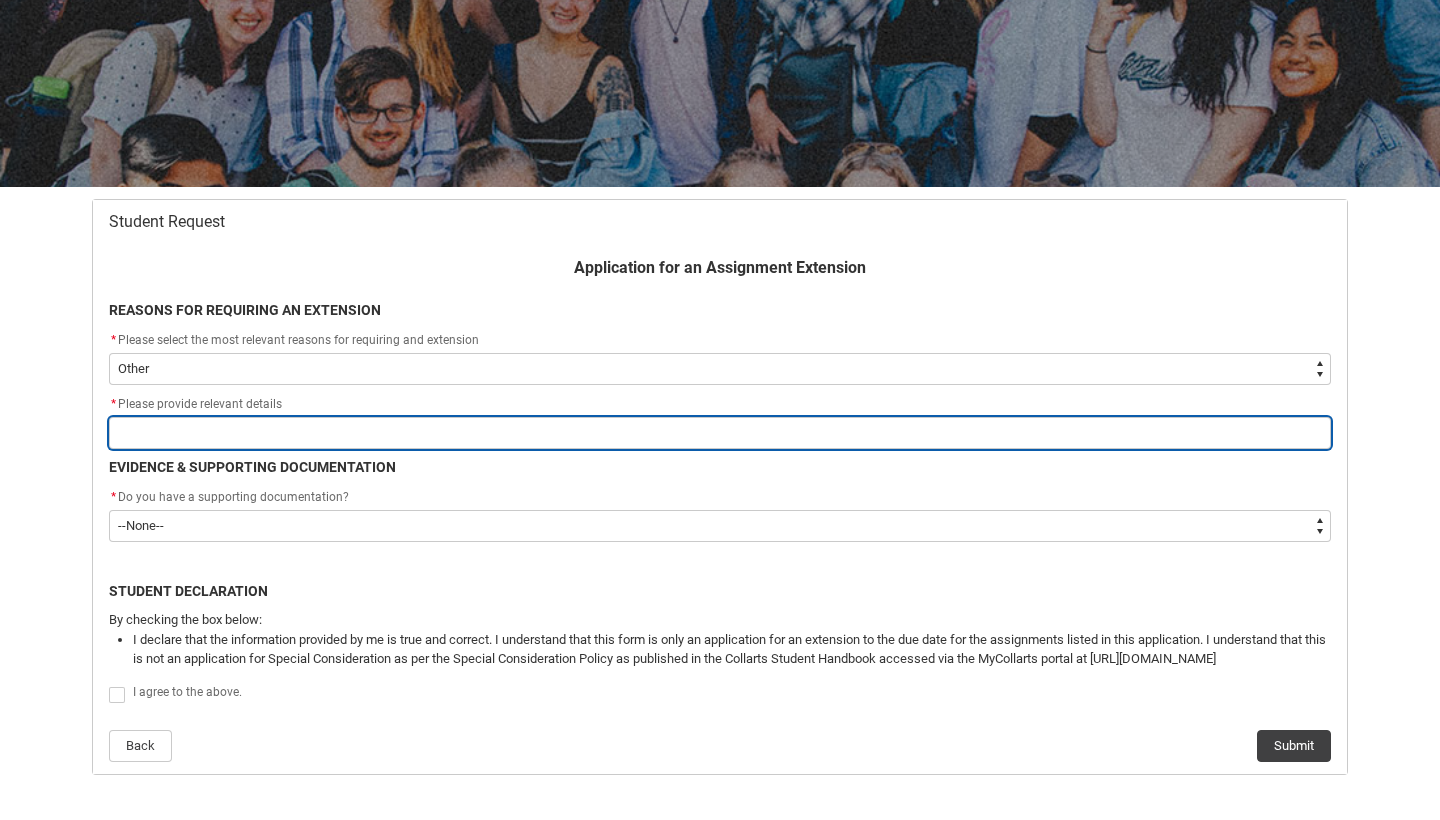 click at bounding box center [720, 433] 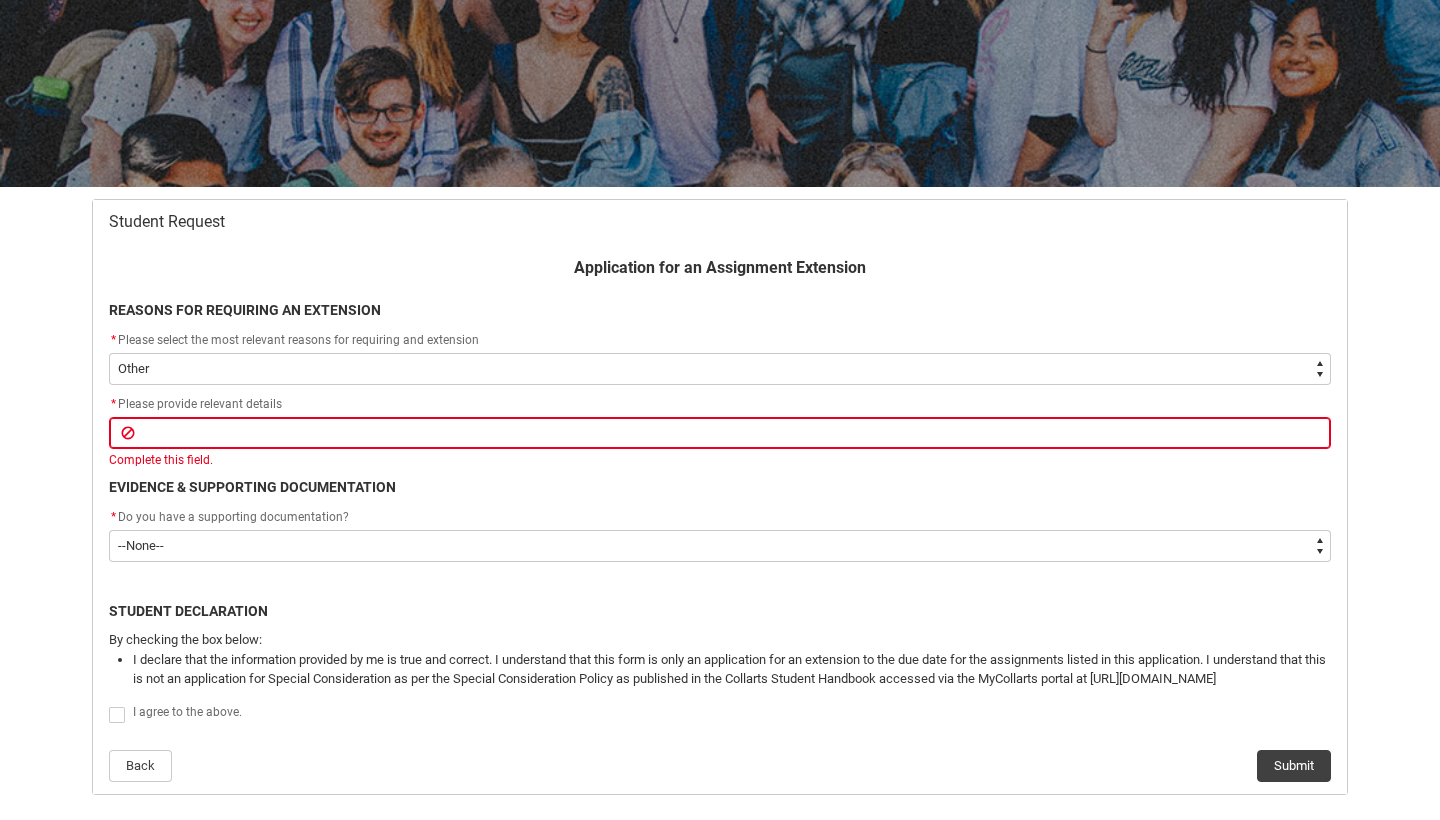 click 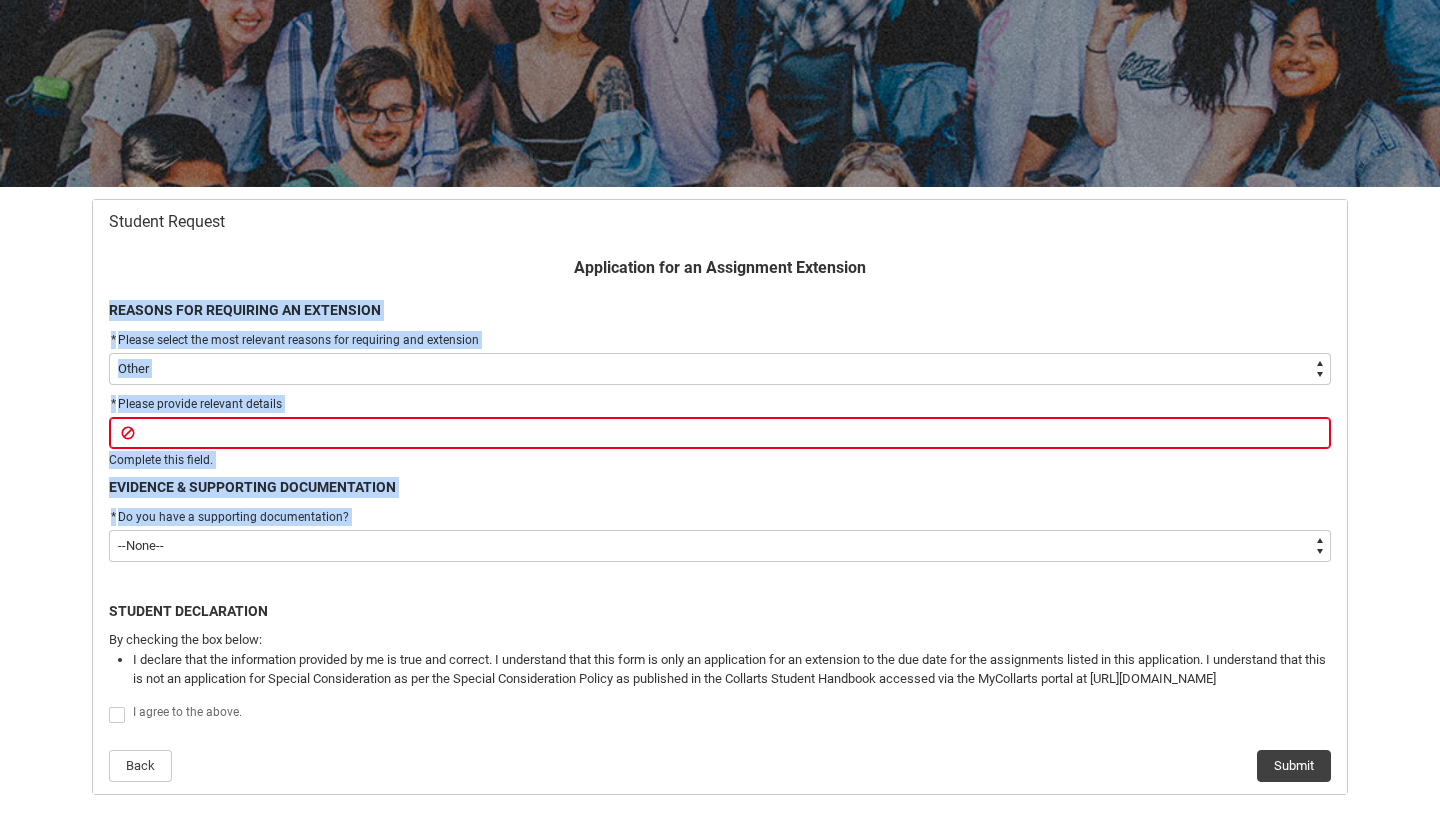 drag, startPoint x: 106, startPoint y: 308, endPoint x: 360, endPoint y: 529, distance: 336.6853 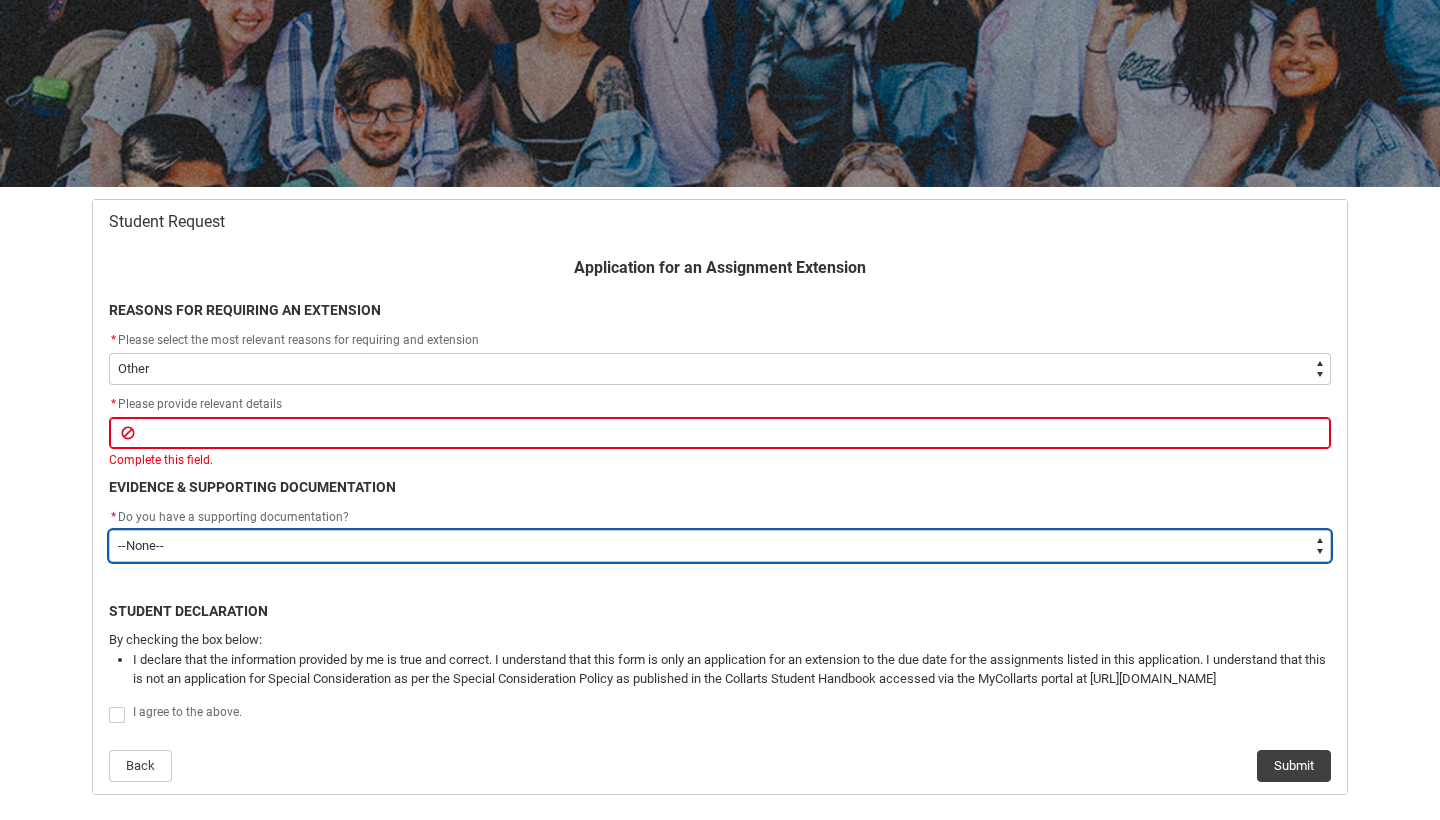type on "Yes" 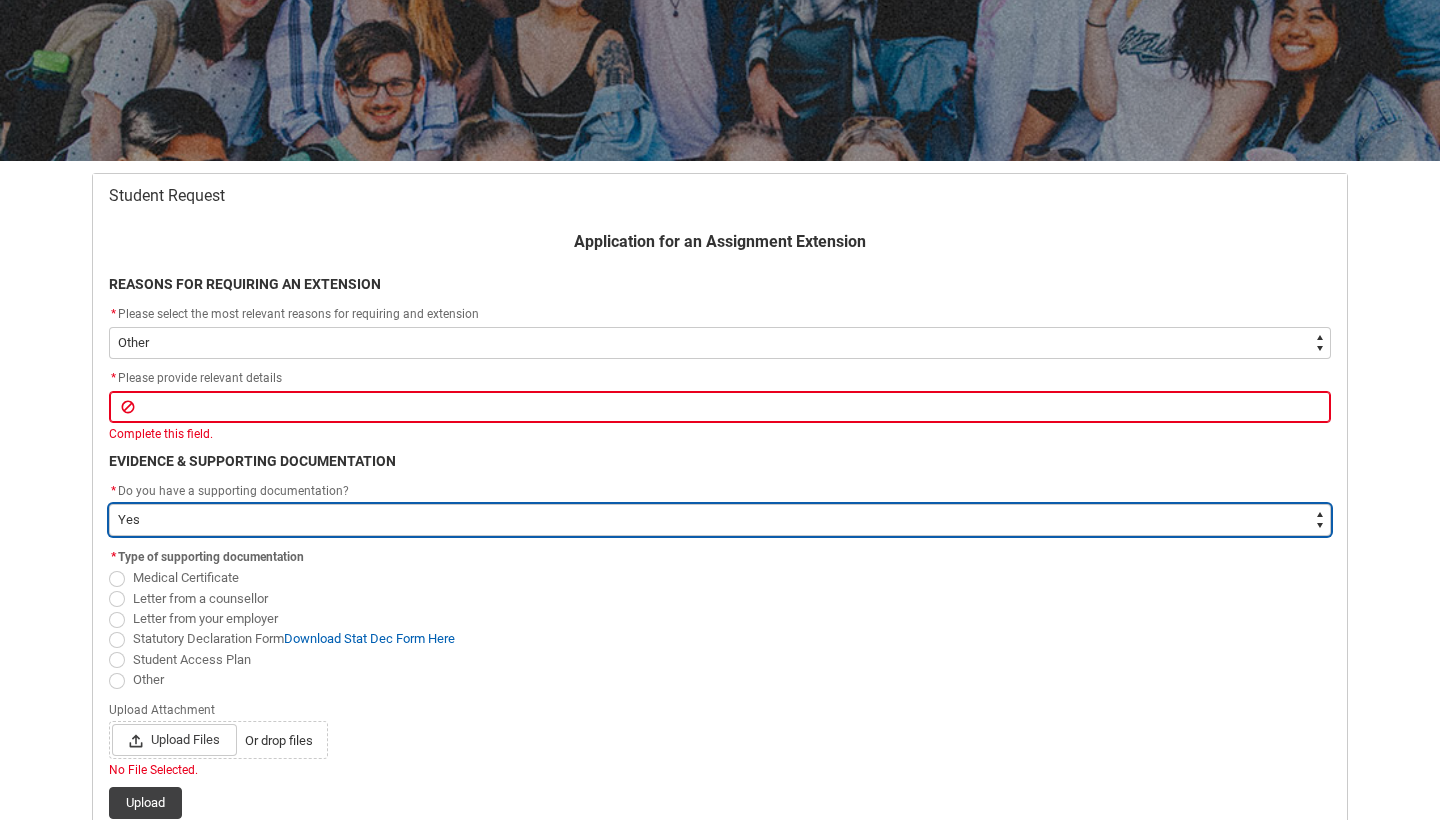 scroll, scrollTop: 246, scrollLeft: 0, axis: vertical 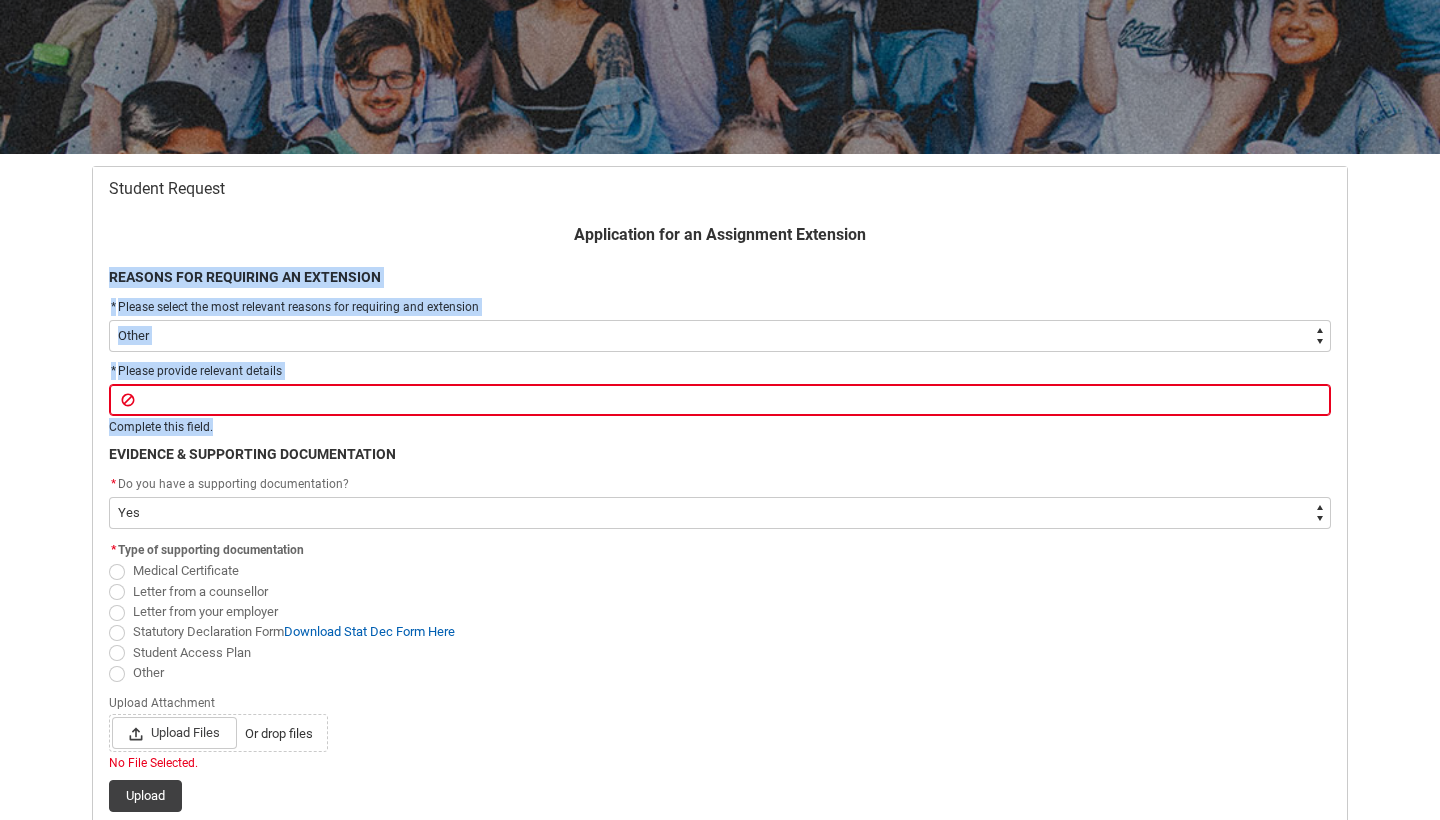 drag, startPoint x: 108, startPoint y: 268, endPoint x: 367, endPoint y: 429, distance: 304.96228 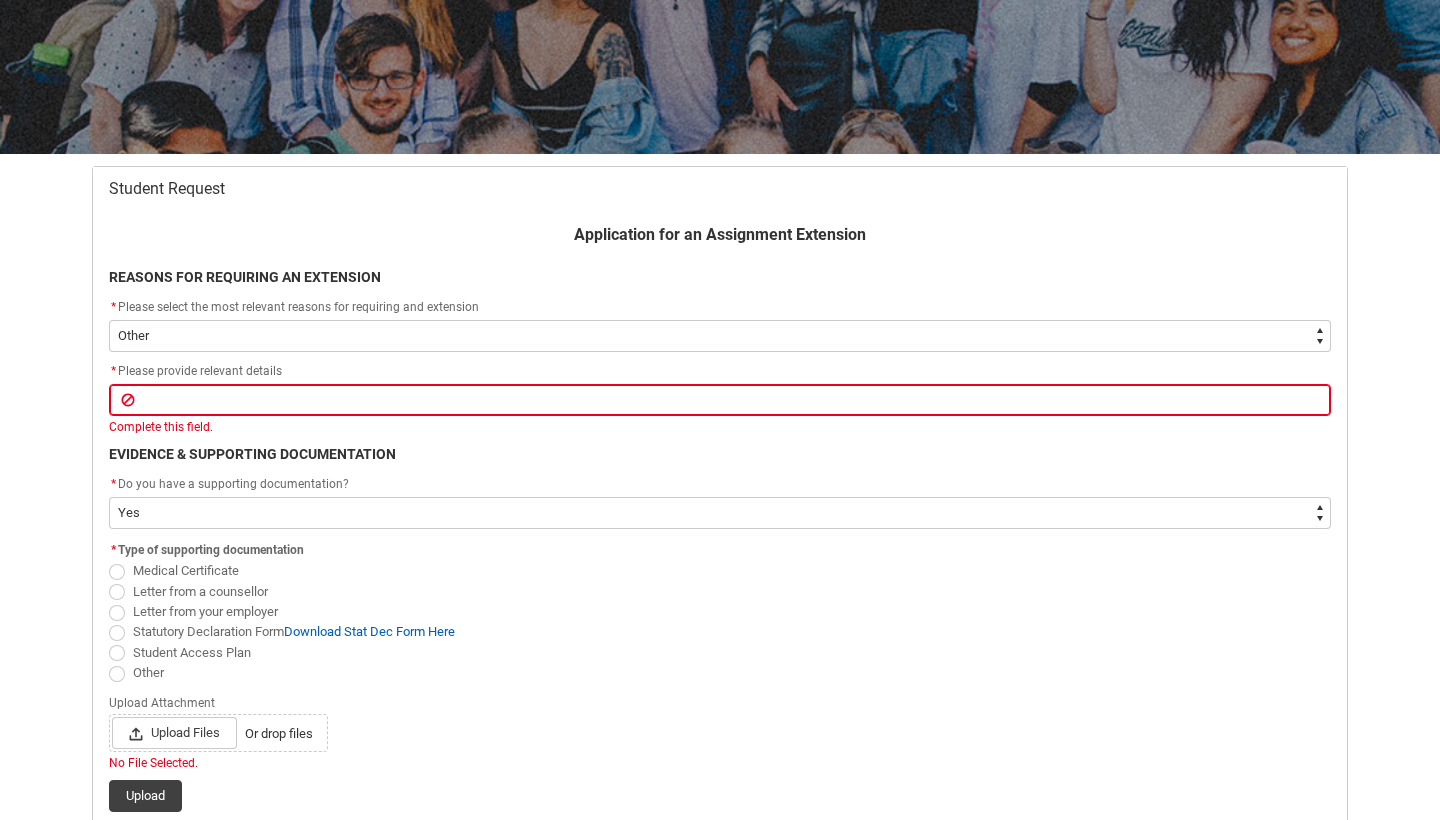 click 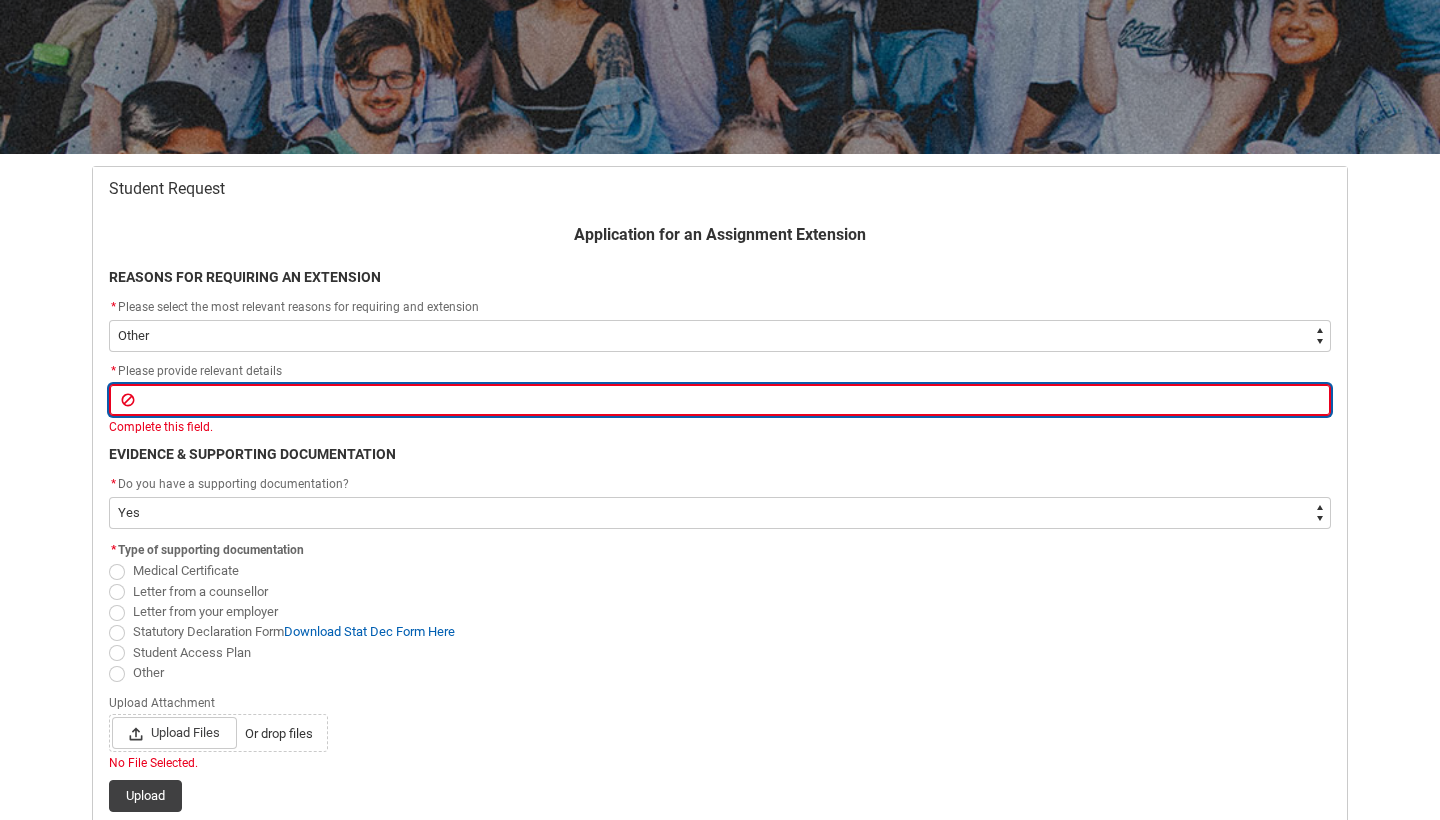 click at bounding box center [720, 400] 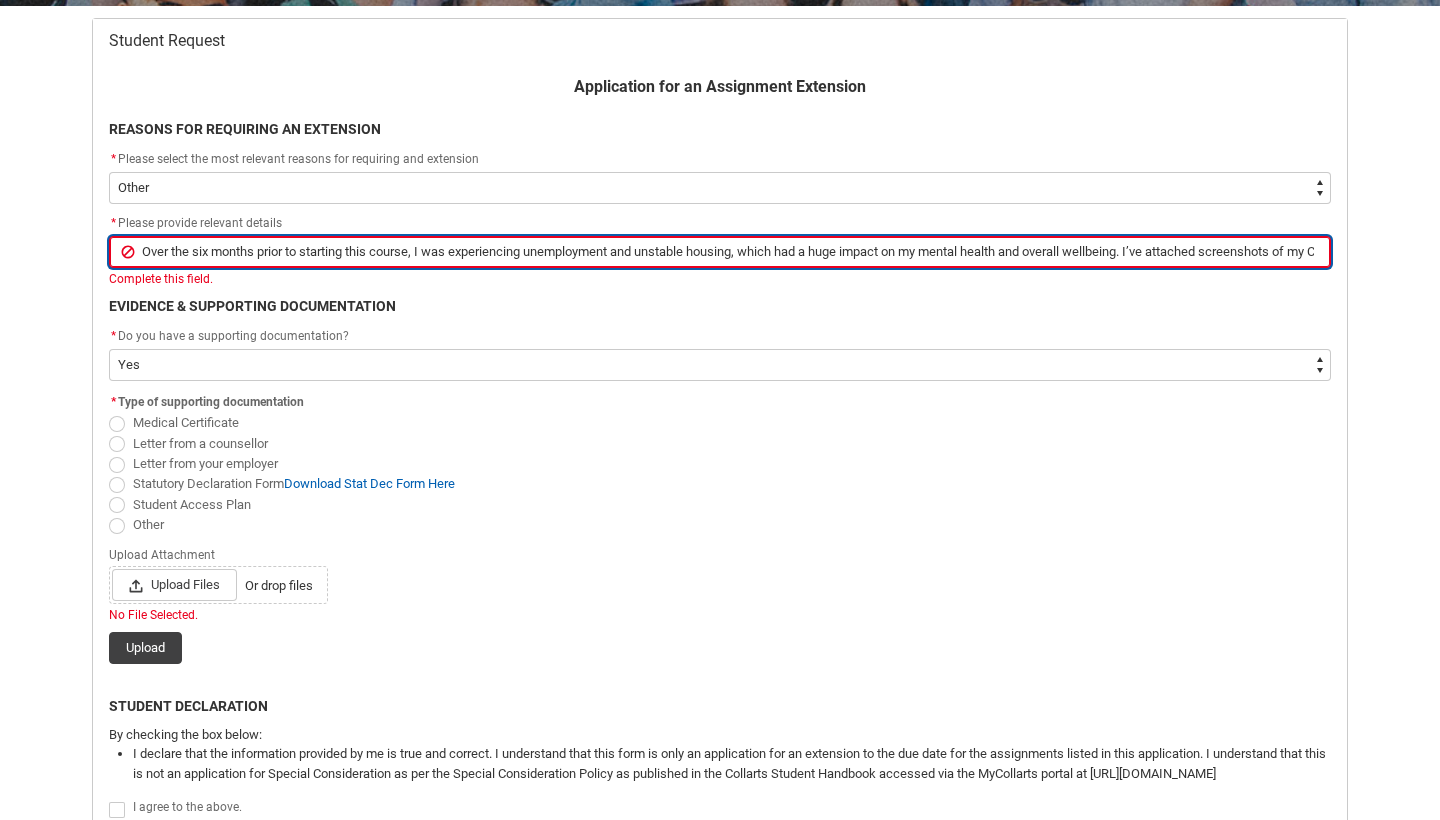 scroll, scrollTop: 397, scrollLeft: 0, axis: vertical 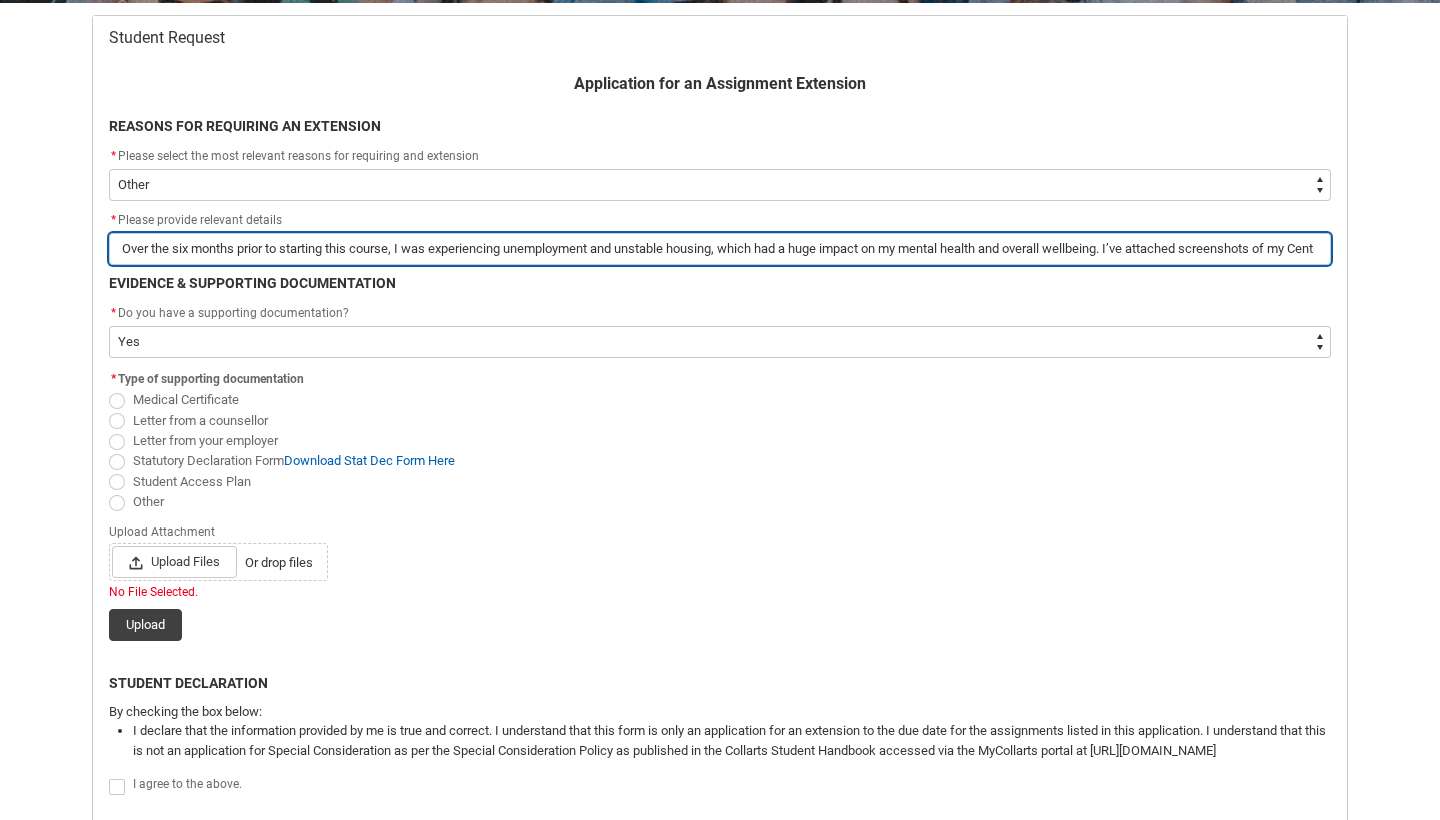 click on "Over the six months prior to starting this course, I was experiencing unemployment and unstable housing, which had a huge impact on my mental health and overall wellbeing. I’ve attached screenshots of my Centrelink claim to show my job seeker status, hou" at bounding box center (720, 249) 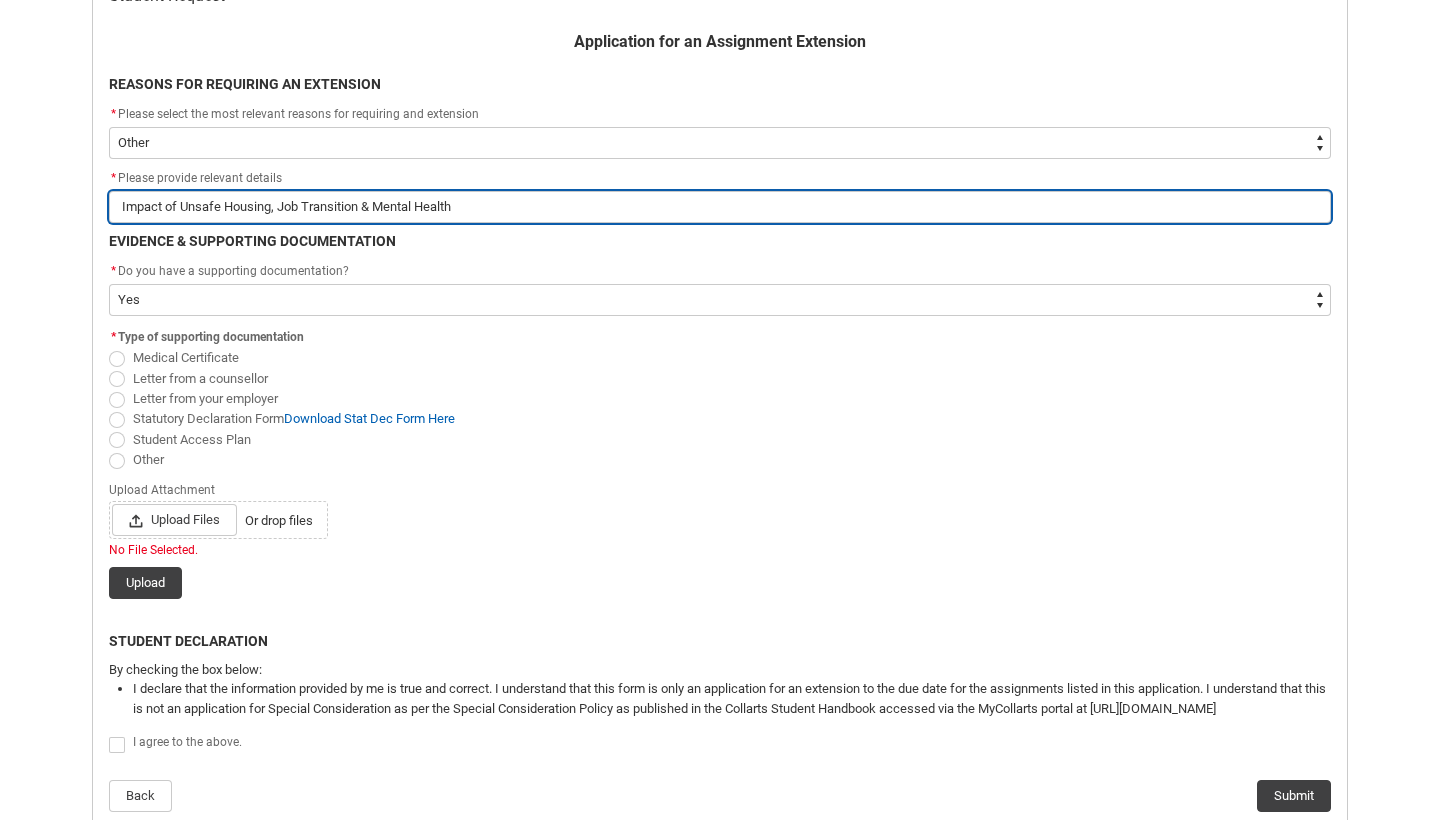 scroll, scrollTop: 449, scrollLeft: 0, axis: vertical 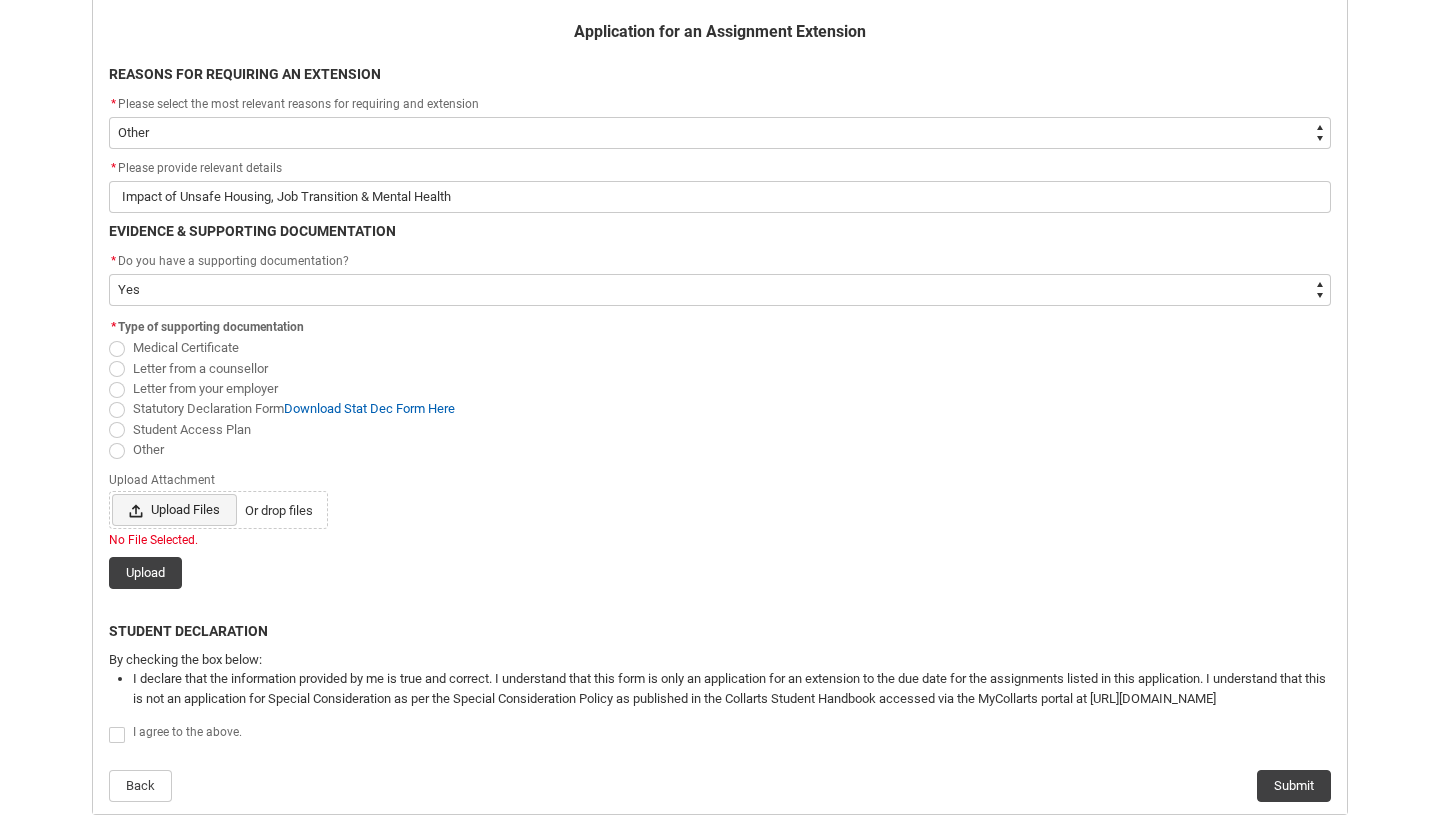 click on "Upload Files" at bounding box center [174, 510] 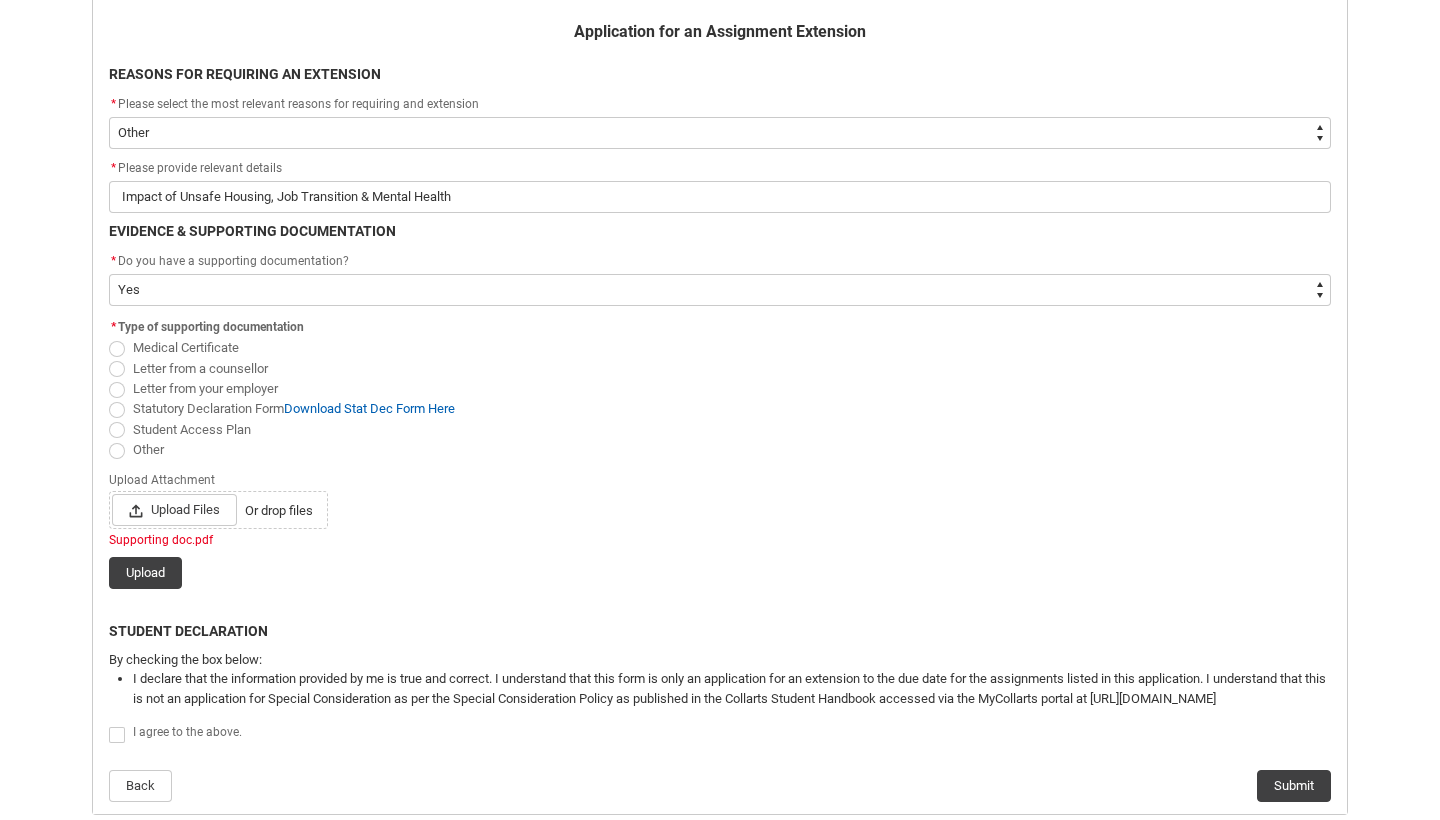 click at bounding box center [117, 451] 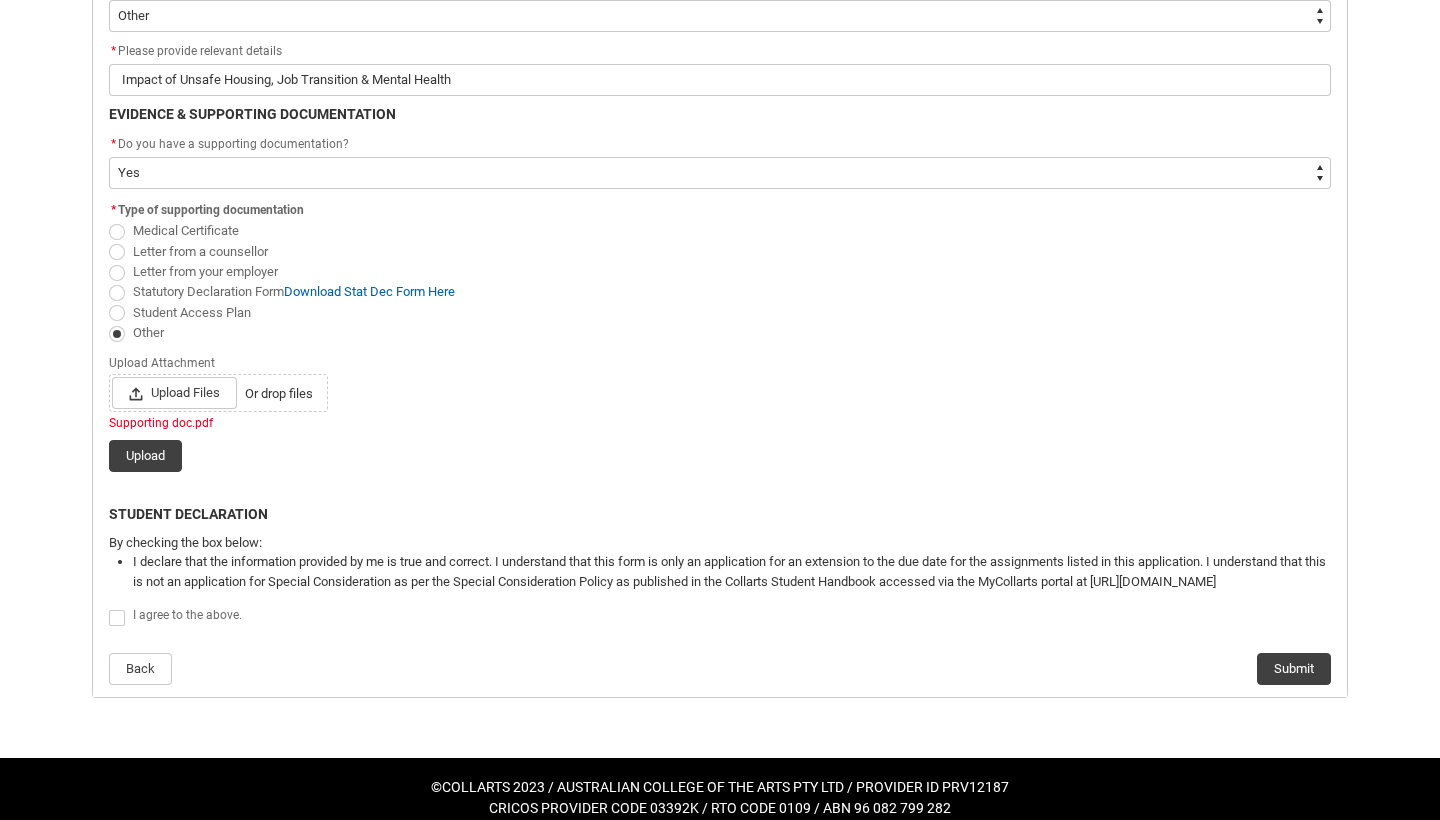 scroll, scrollTop: 569, scrollLeft: 0, axis: vertical 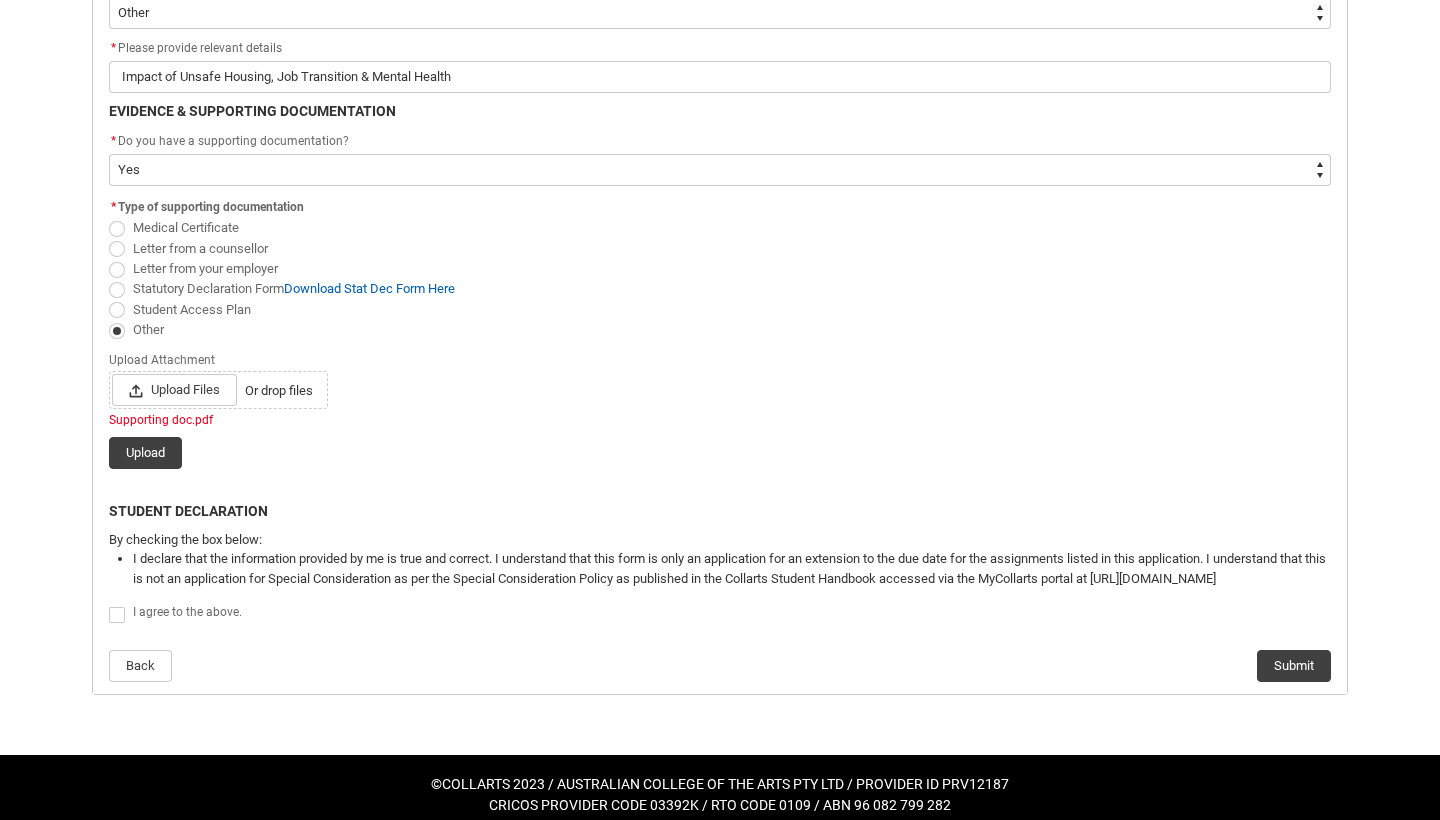 click 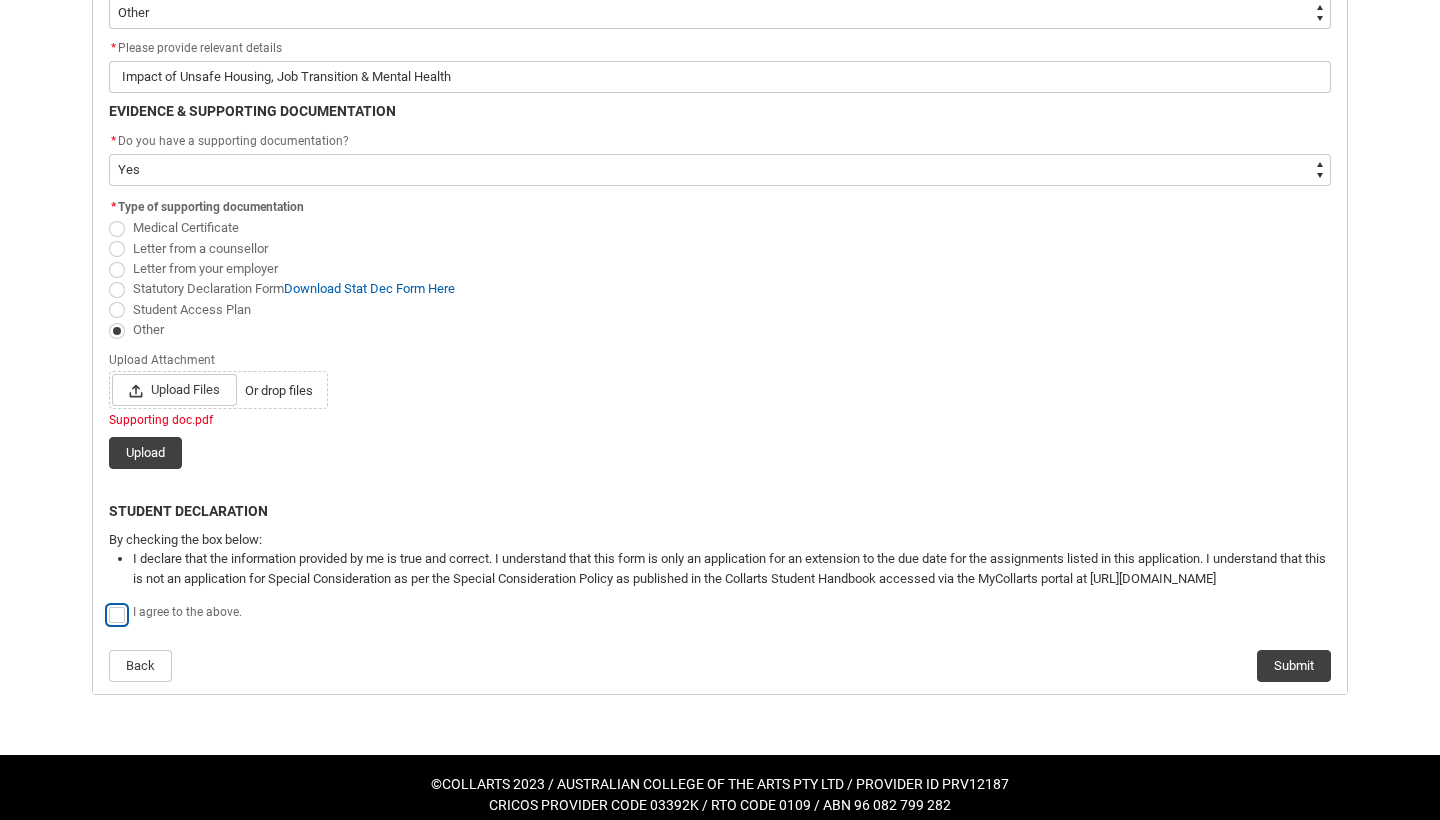 type on "true" 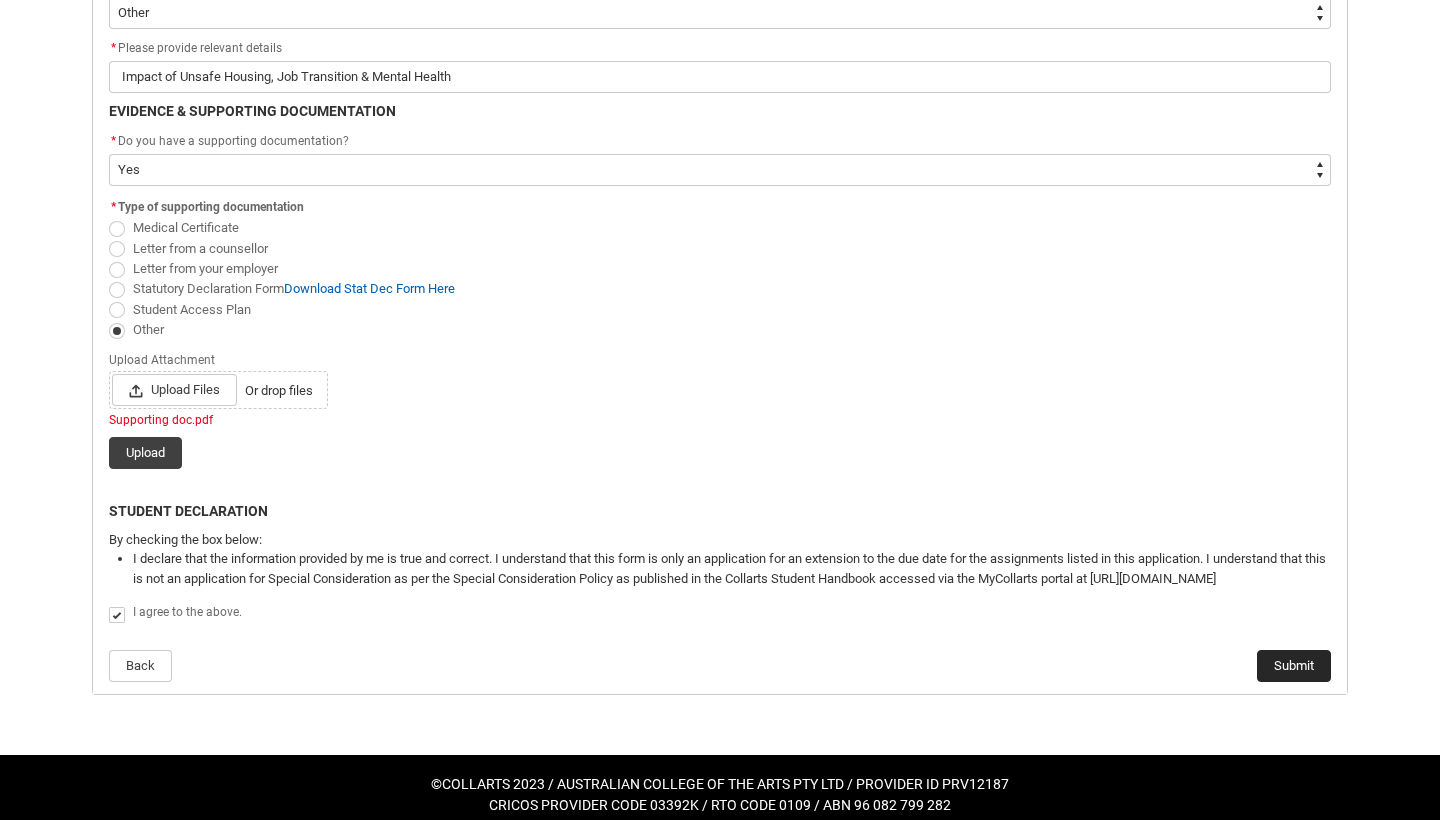 click on "Submit" 